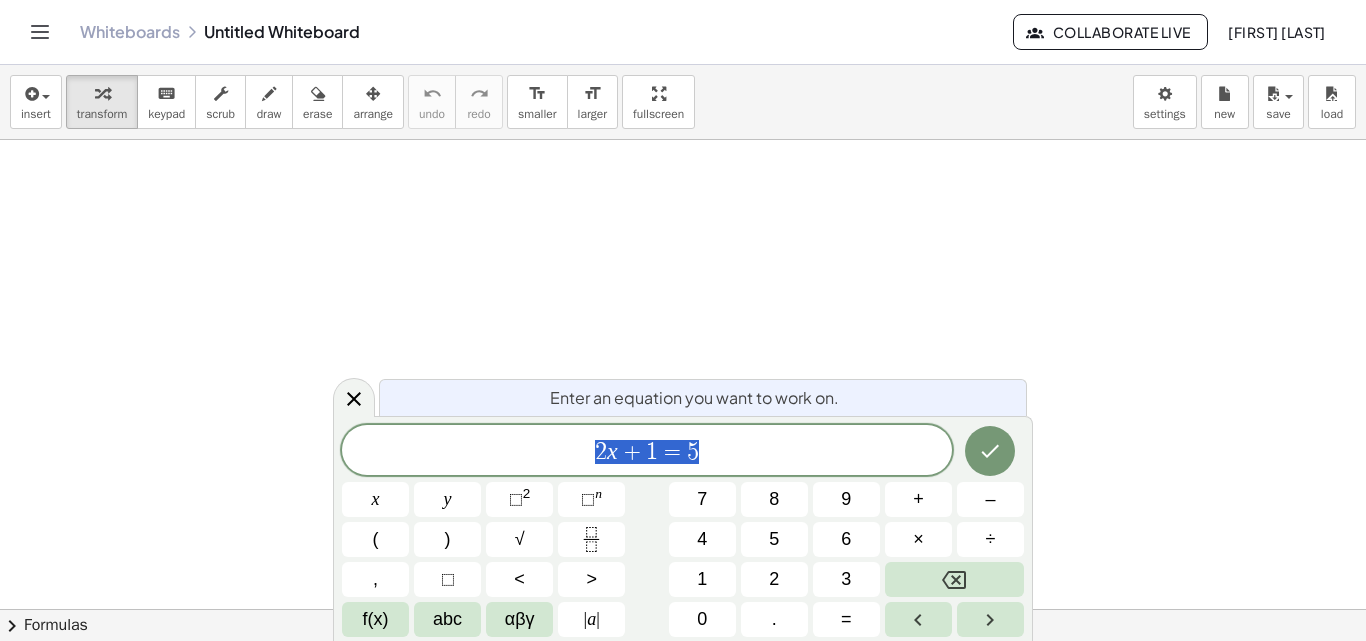 scroll, scrollTop: 0, scrollLeft: 0, axis: both 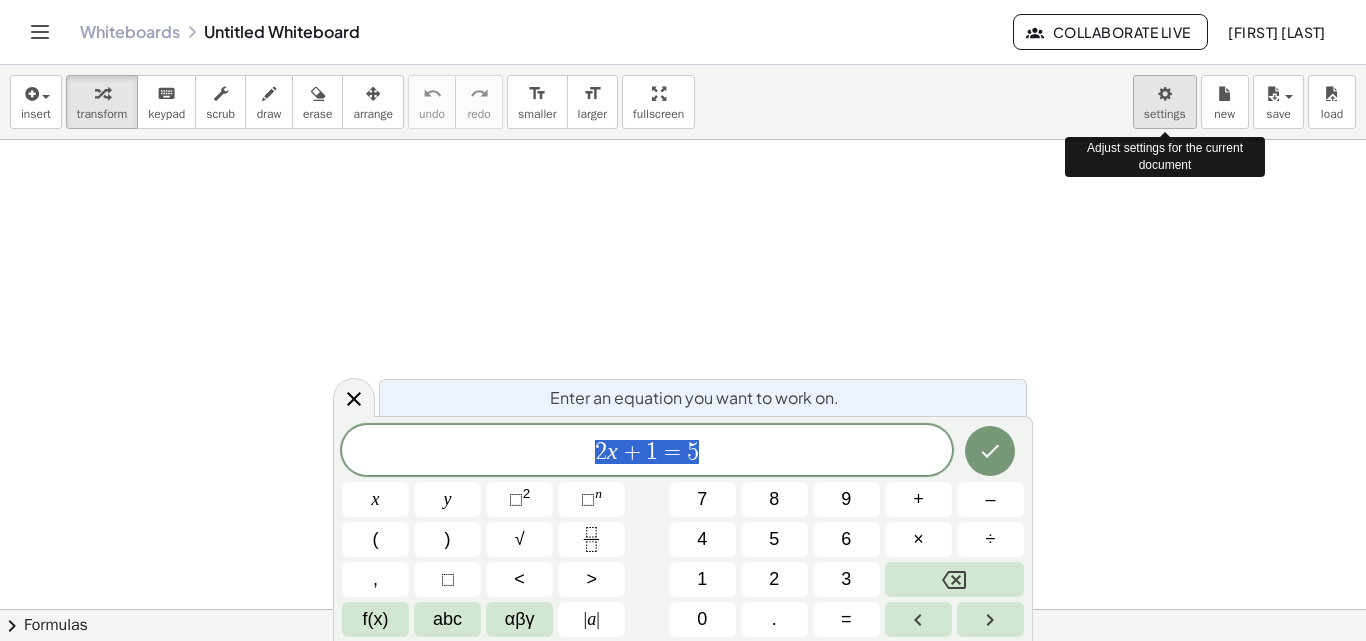 click on "Graspable Math Activities Whiteboards Classes Account v1.28.2 | Privacy policy © 2025 | Graspable, Inc. Whiteboards Untitled Whiteboard Collaborate Live  [FIRST] [LAST]   insert select one: Math Expression Function Text Youtube Video Graphing Geometry Geometry 3D transform keyboard keypad scrub draw erase arrange undo undo redo redo format_size smaller format_size larger fullscreen load   save new settings Adjust settings for the current document × chevron_right  Formulas
Drag one side of a formula onto a highlighted expression on the canvas to apply it.
Quadratic Formula
+ · a · x 2 + · b · x + c = 0
⇔
x = · ( − b ± 2 √ ( + b 2 − · 4 · a · c ) ) · 2 · a
+ x 2 + · p · x + q = 0
⇔
x = − ·" at bounding box center [683, 320] 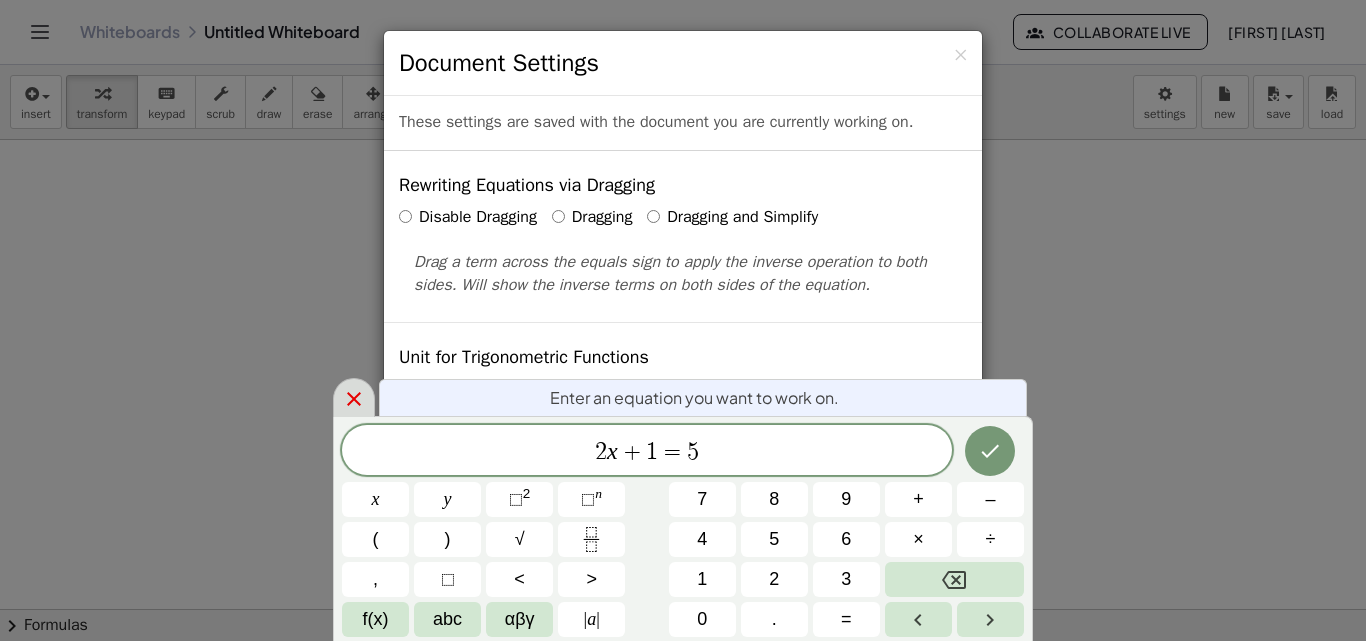 click 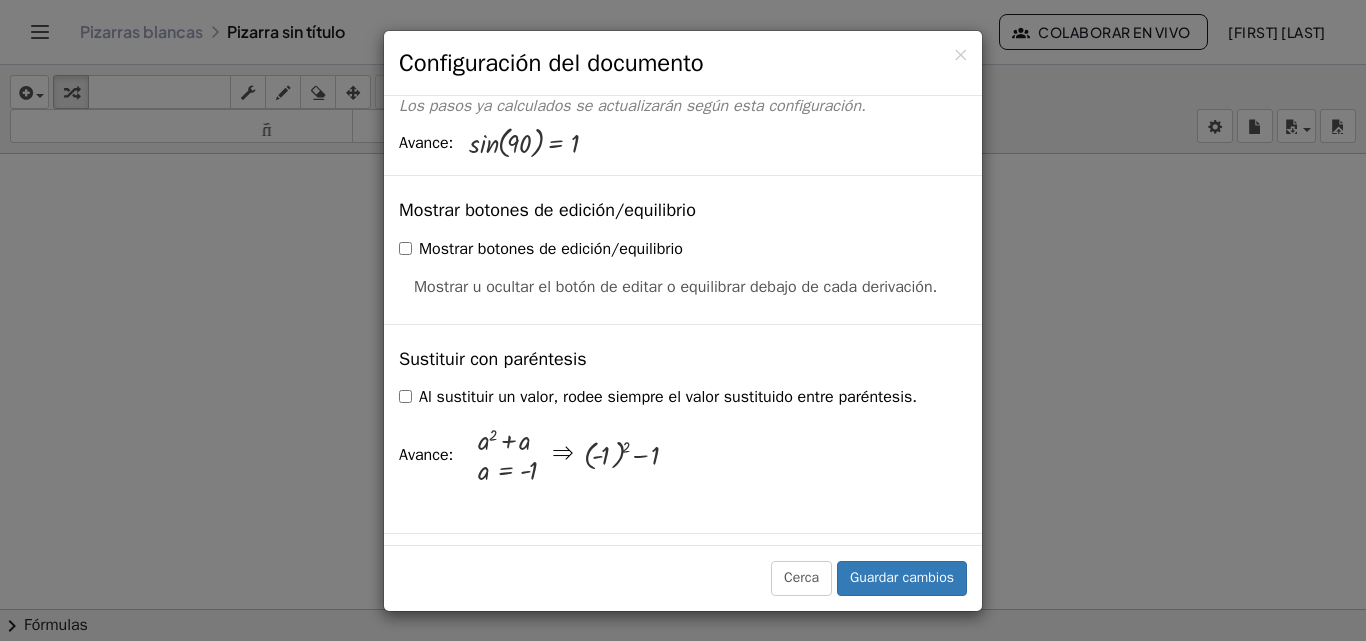 scroll, scrollTop: 500, scrollLeft: 0, axis: vertical 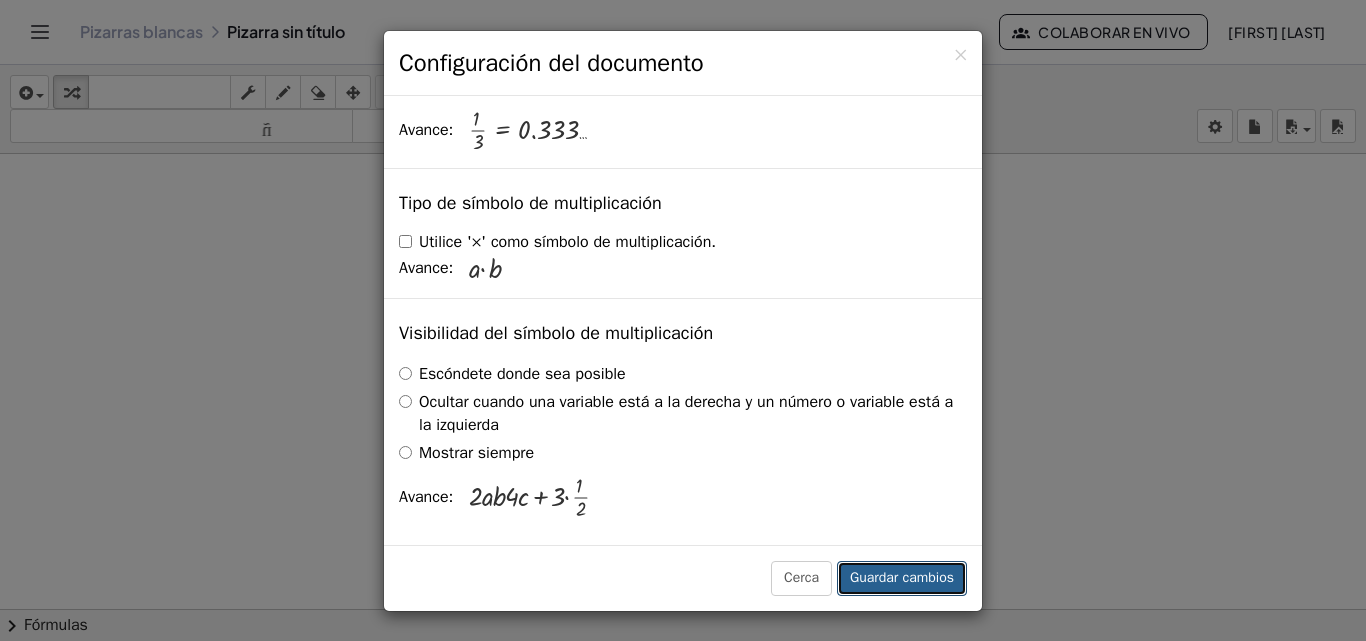 click on "Guardar cambios" at bounding box center (902, 578) 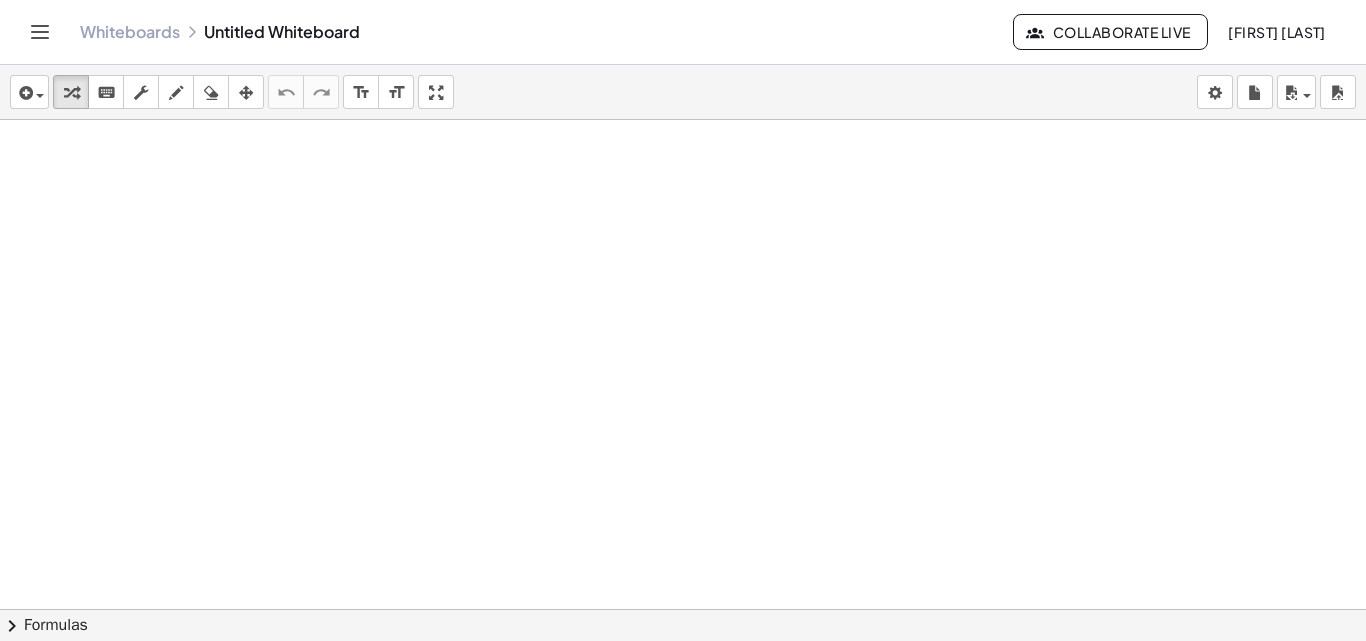 click at bounding box center (683, 654) 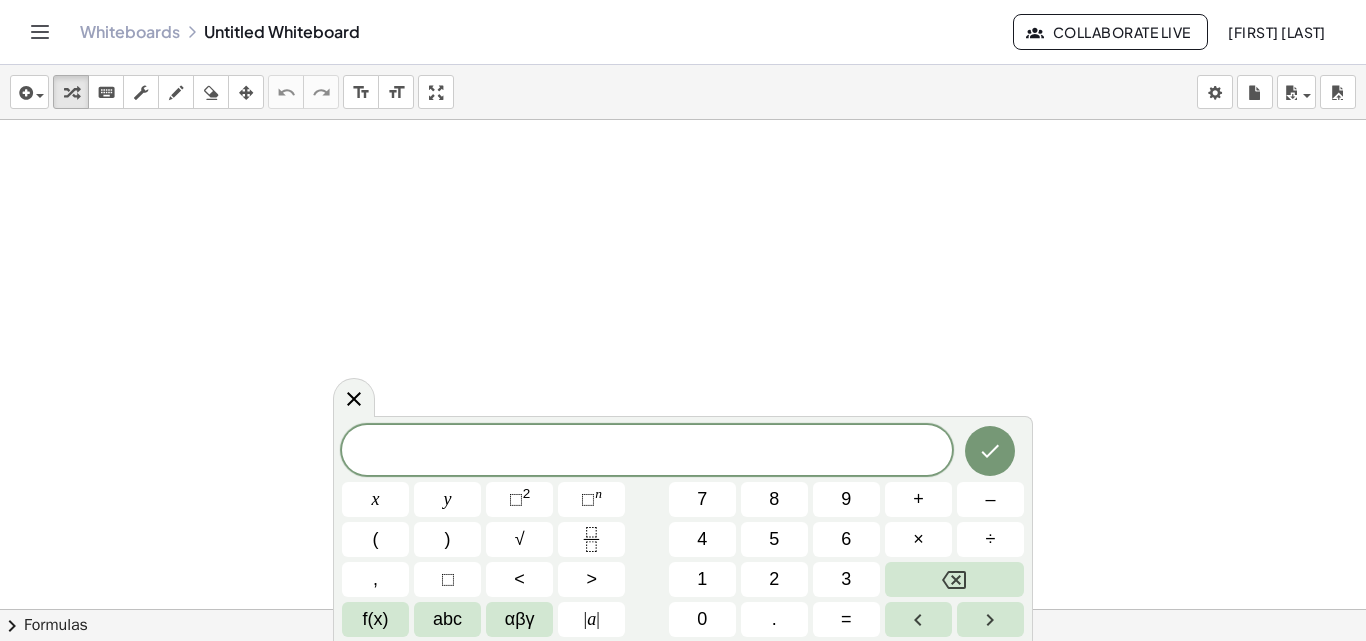 click at bounding box center [683, 654] 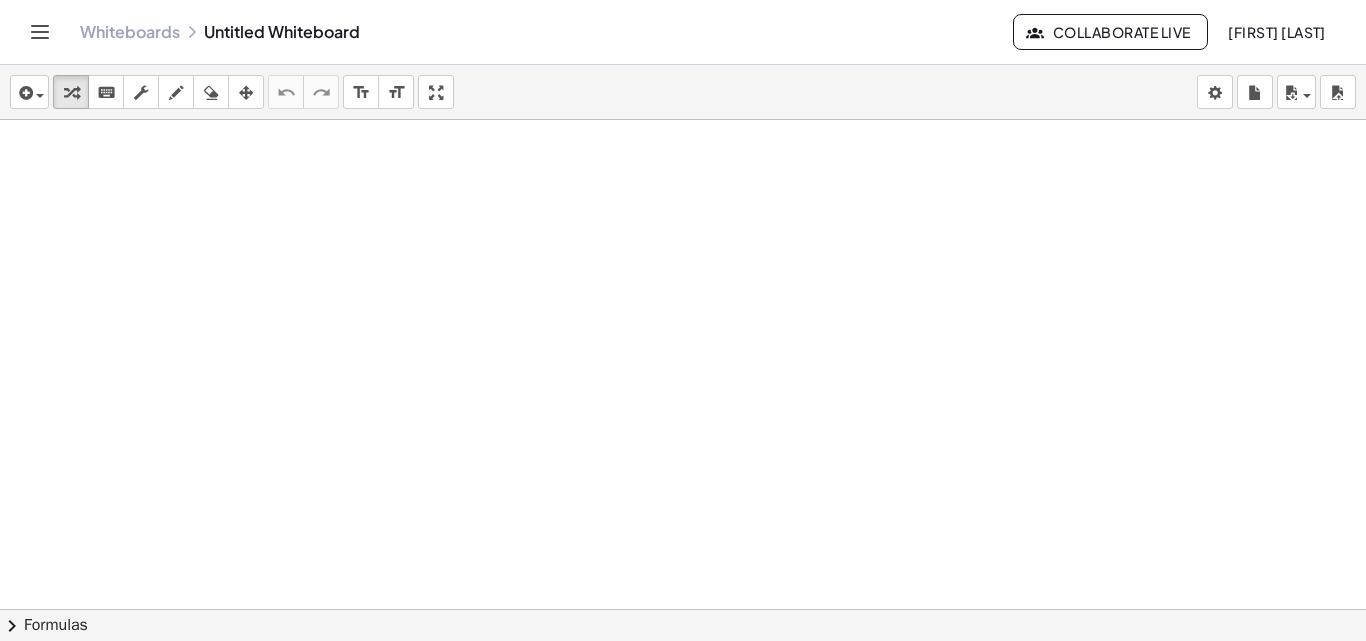 click at bounding box center (683, 654) 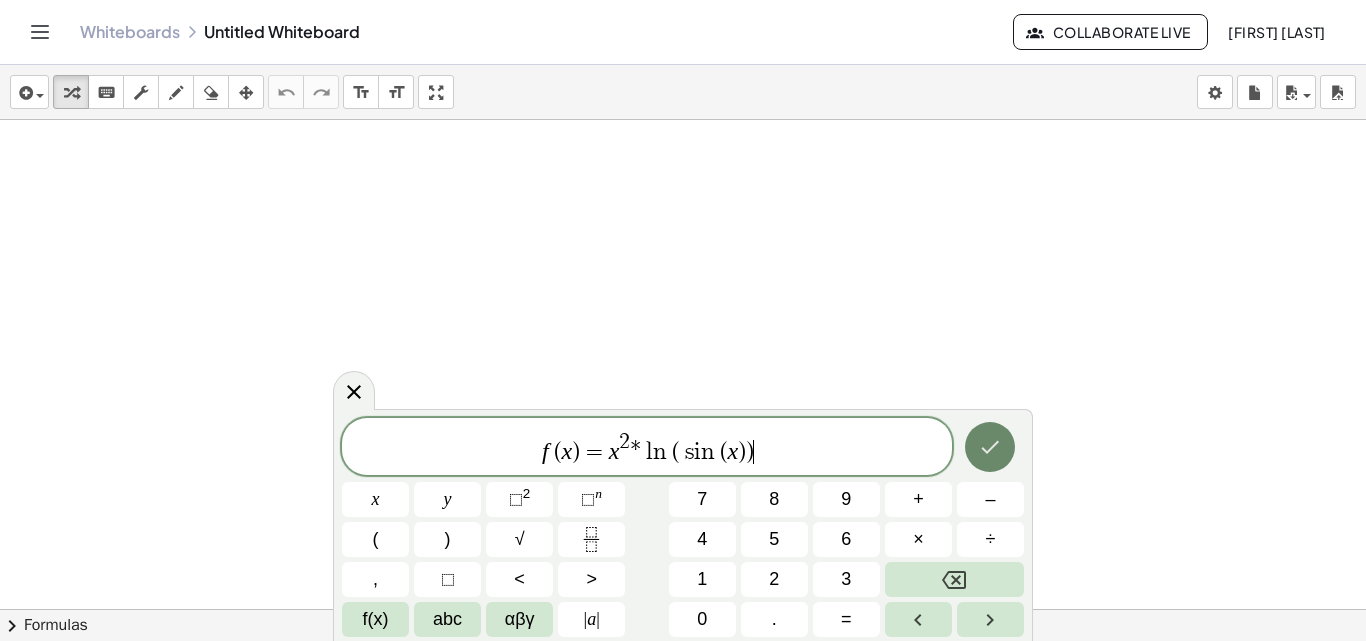 click 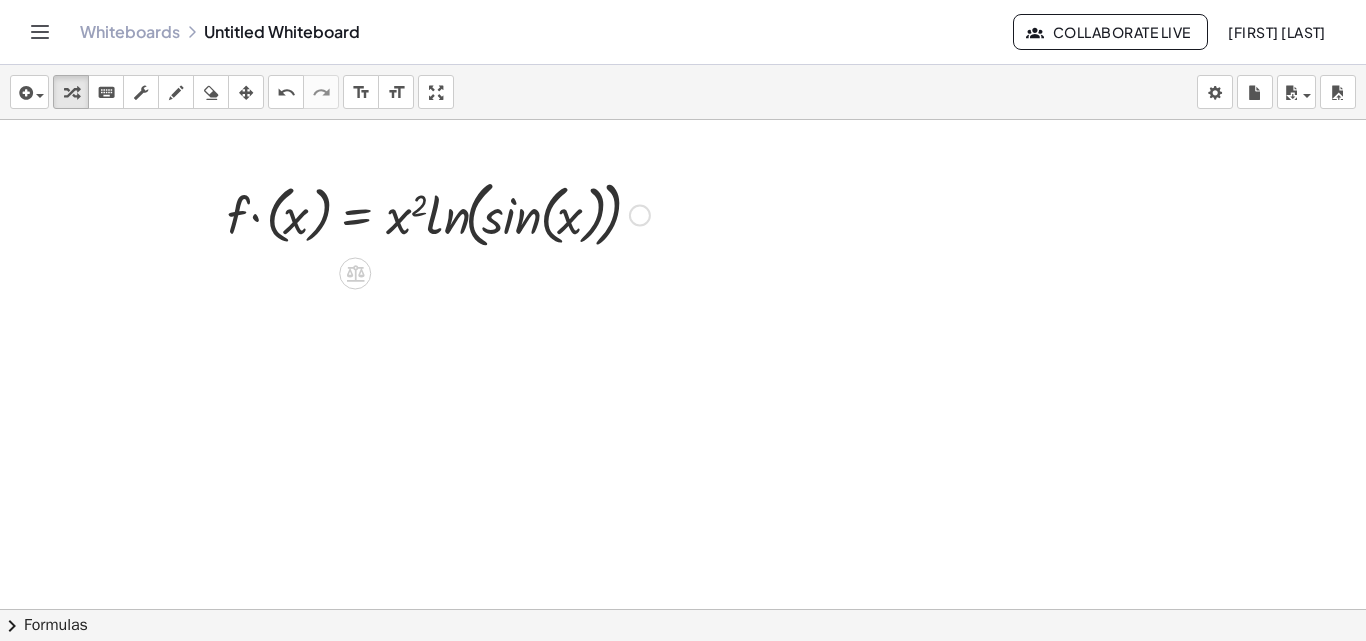 drag, startPoint x: 274, startPoint y: 204, endPoint x: 255, endPoint y: 193, distance: 21.954498 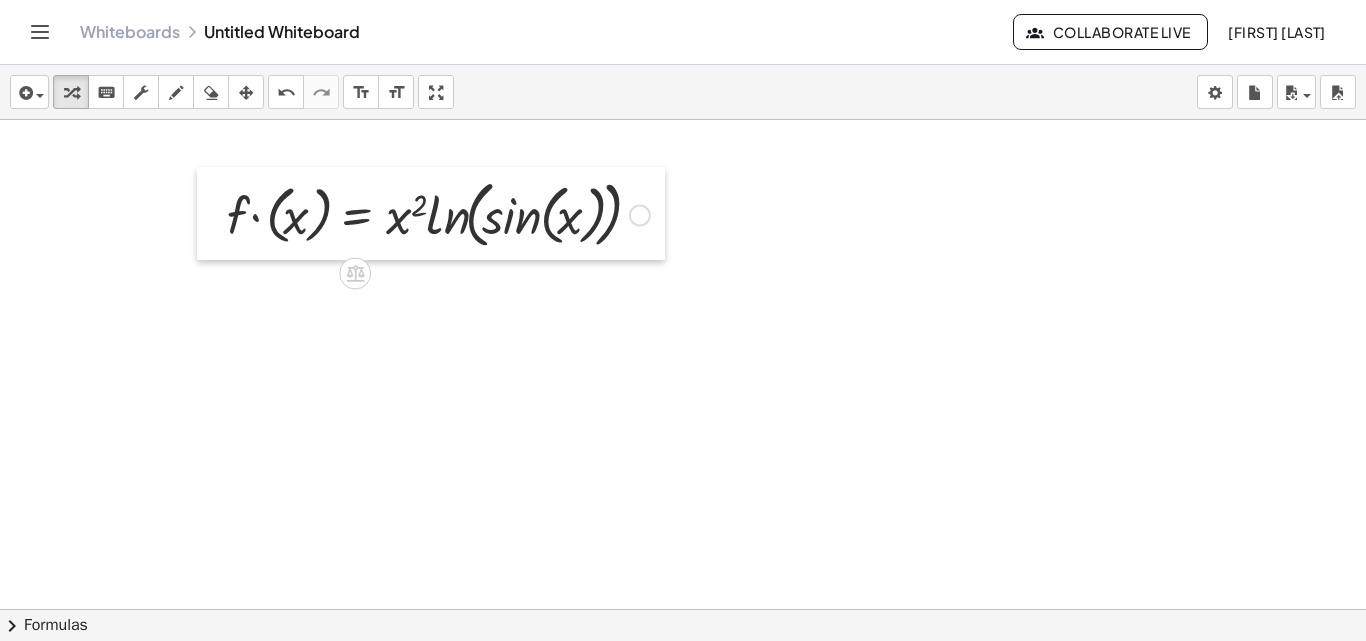 drag, startPoint x: 255, startPoint y: 193, endPoint x: 202, endPoint y: 206, distance: 54.571056 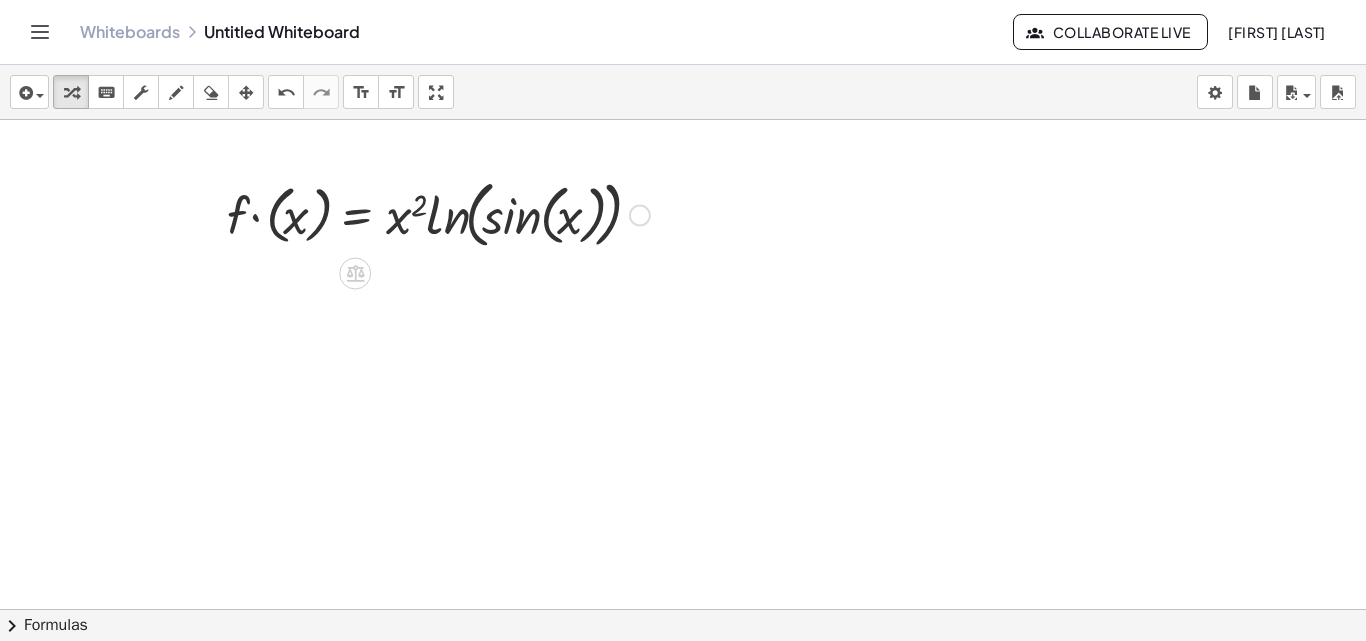click at bounding box center (212, 213) 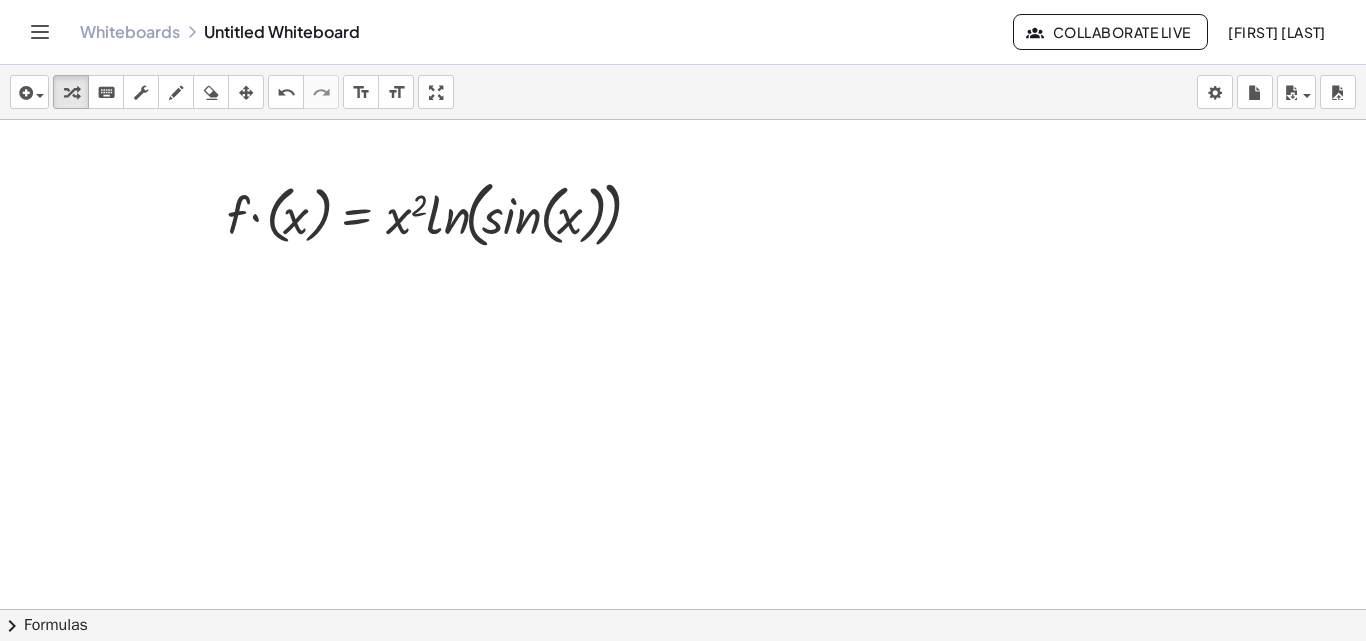 drag, startPoint x: 280, startPoint y: 216, endPoint x: 1110, endPoint y: 170, distance: 831.27374 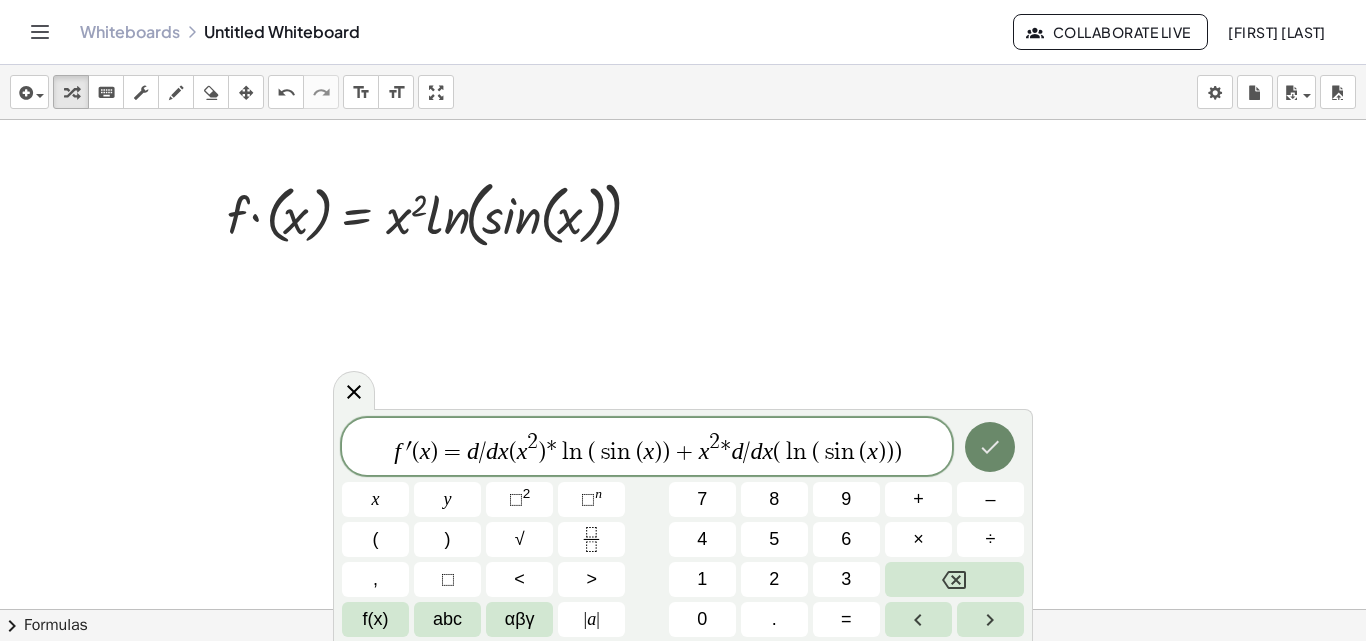 click 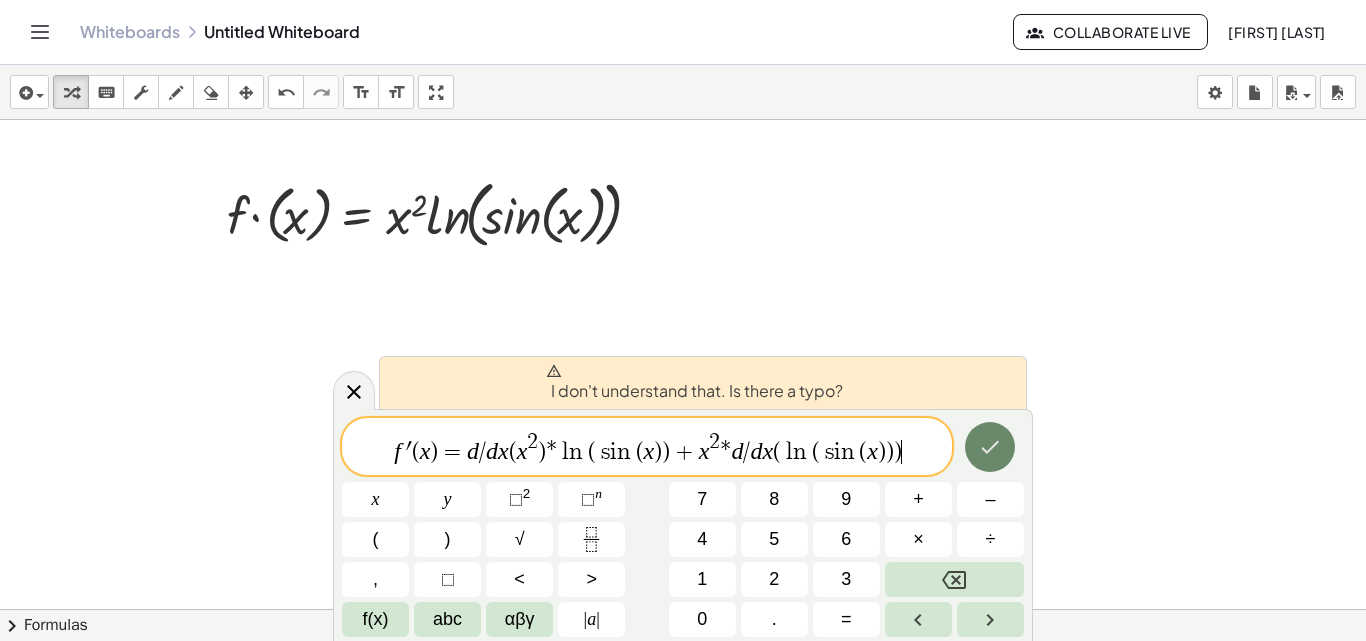 click 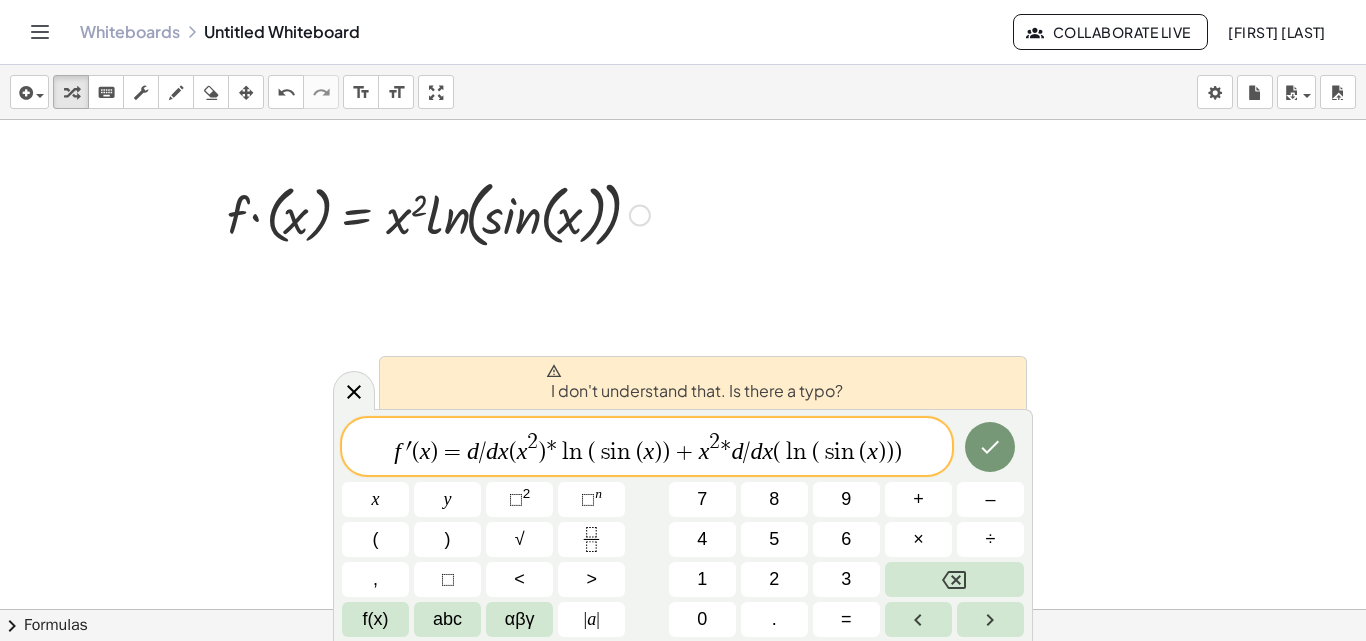 click at bounding box center (438, 213) 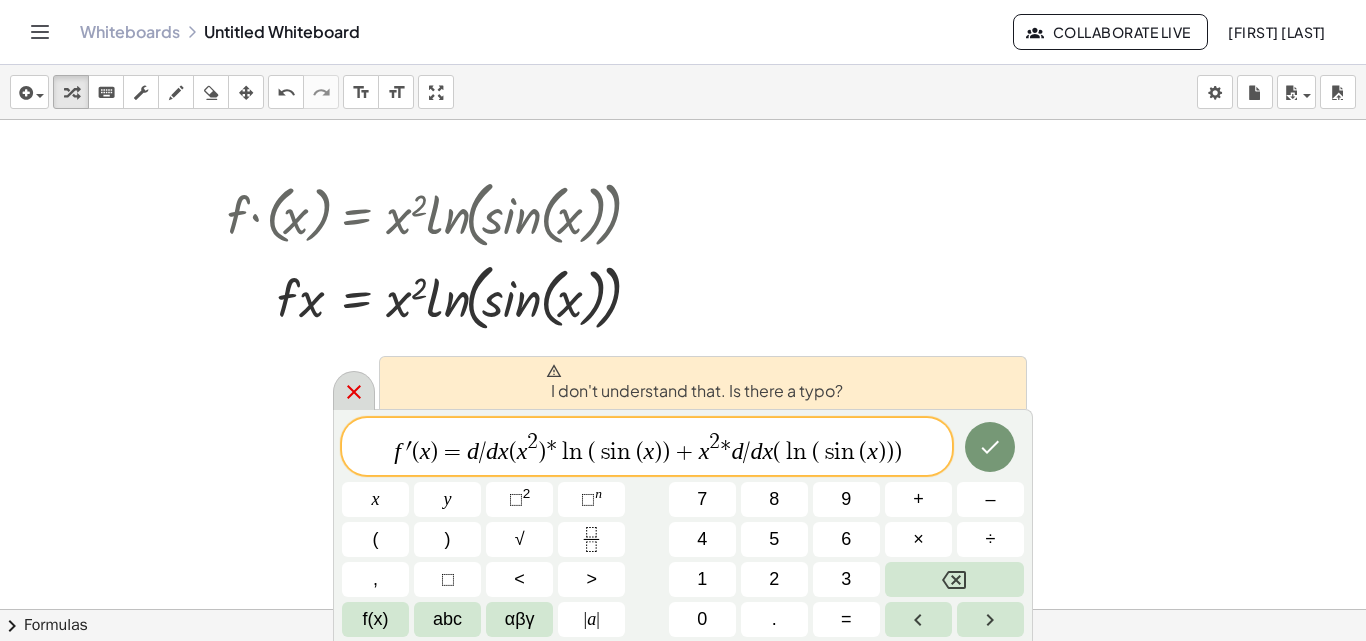 click 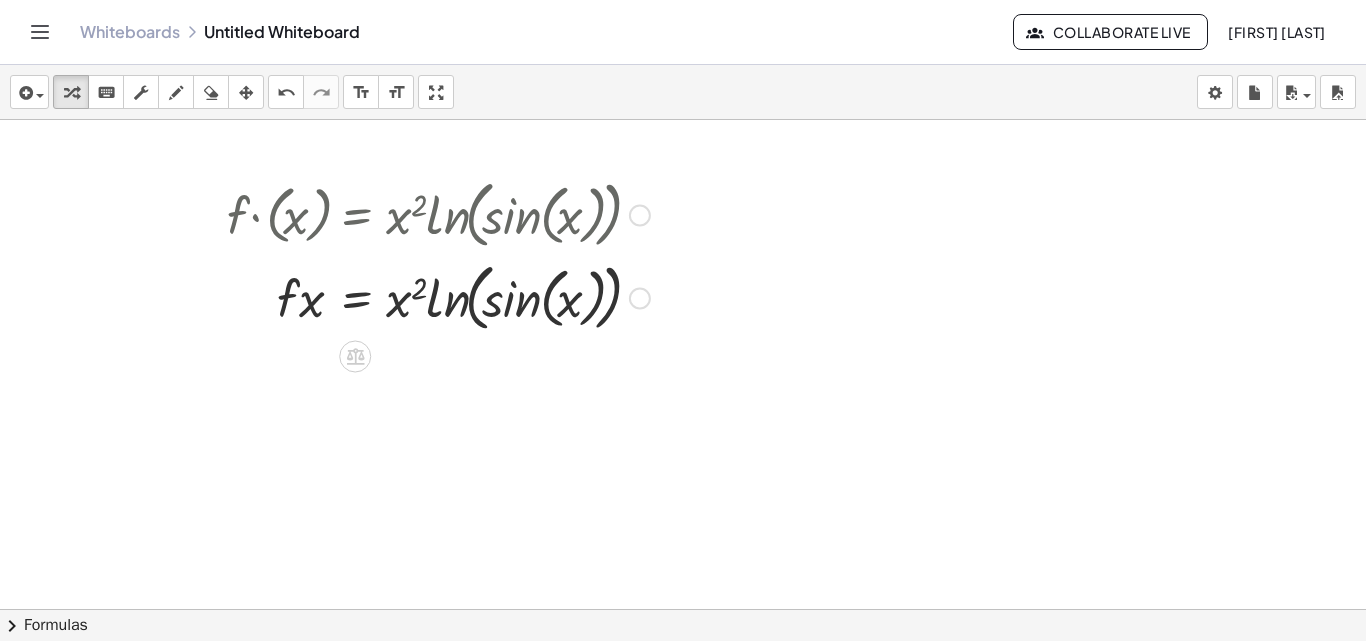click at bounding box center (438, 213) 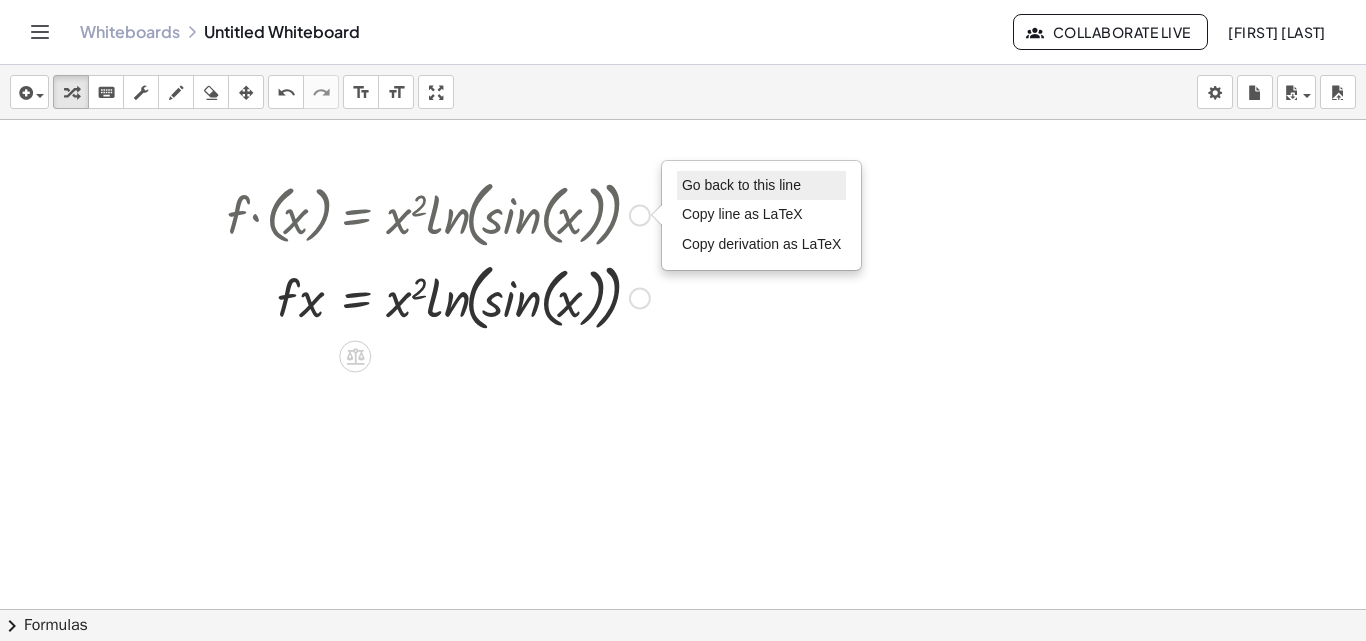 click on "Go back to this line" at bounding box center [741, 185] 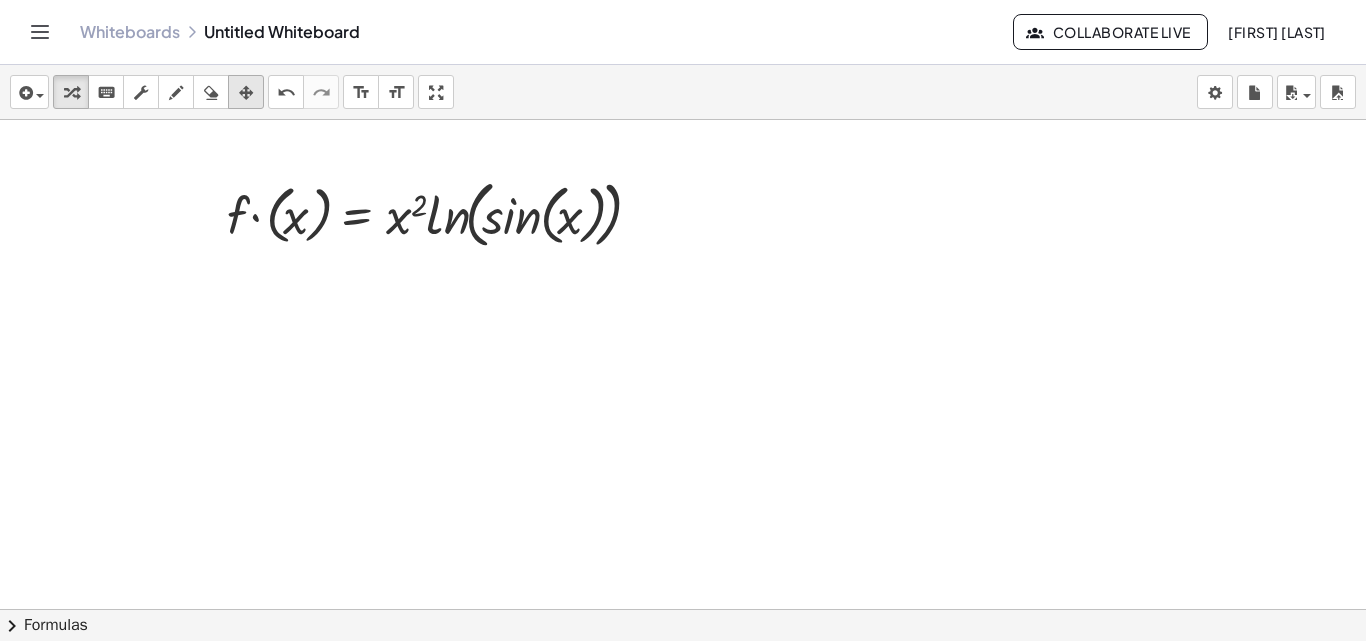 click at bounding box center (246, 93) 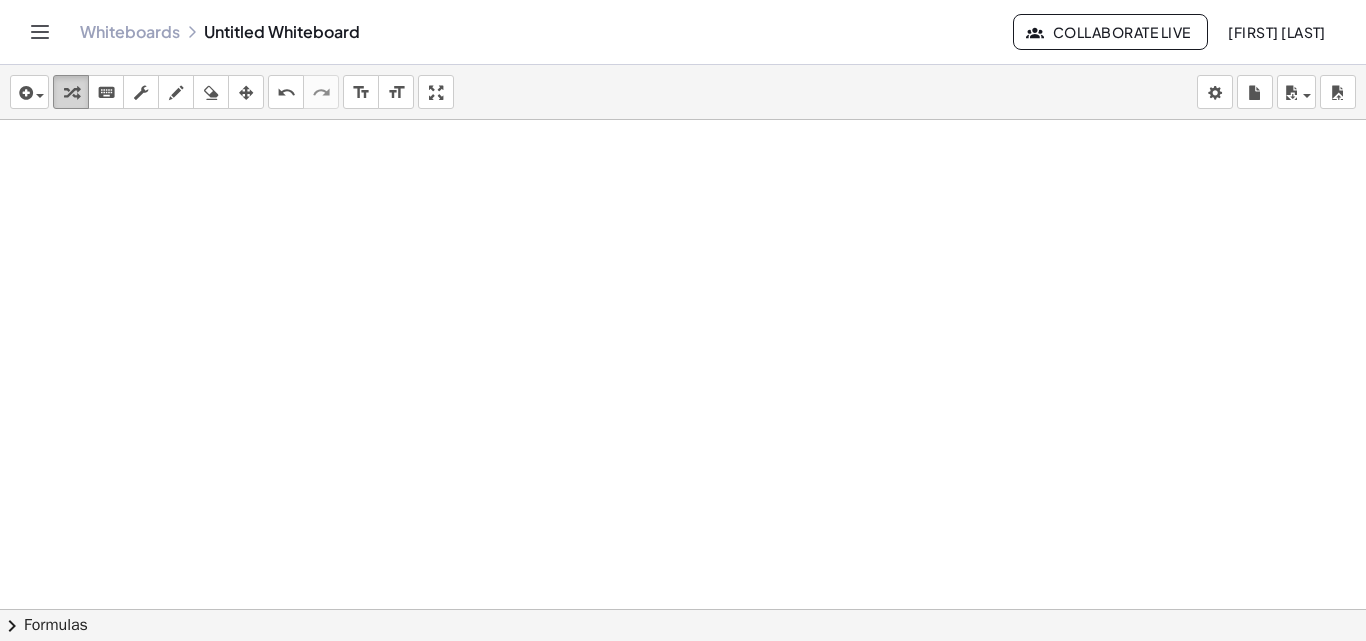click at bounding box center (71, 93) 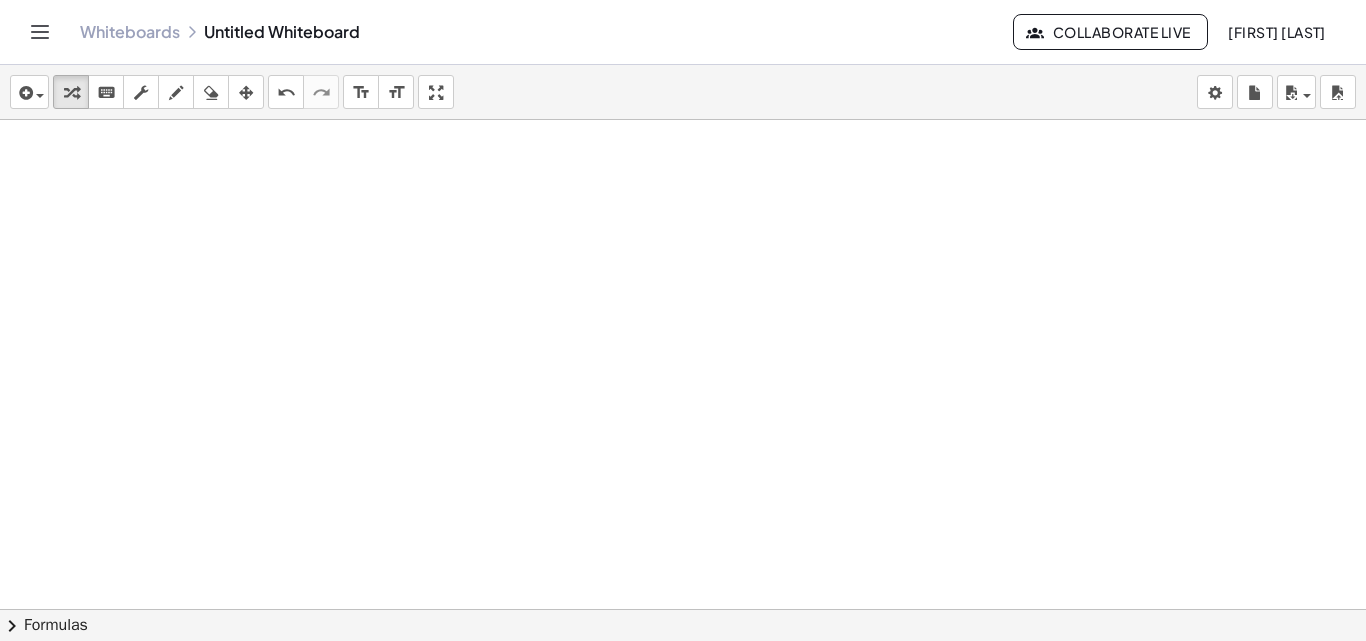 click at bounding box center [683, 654] 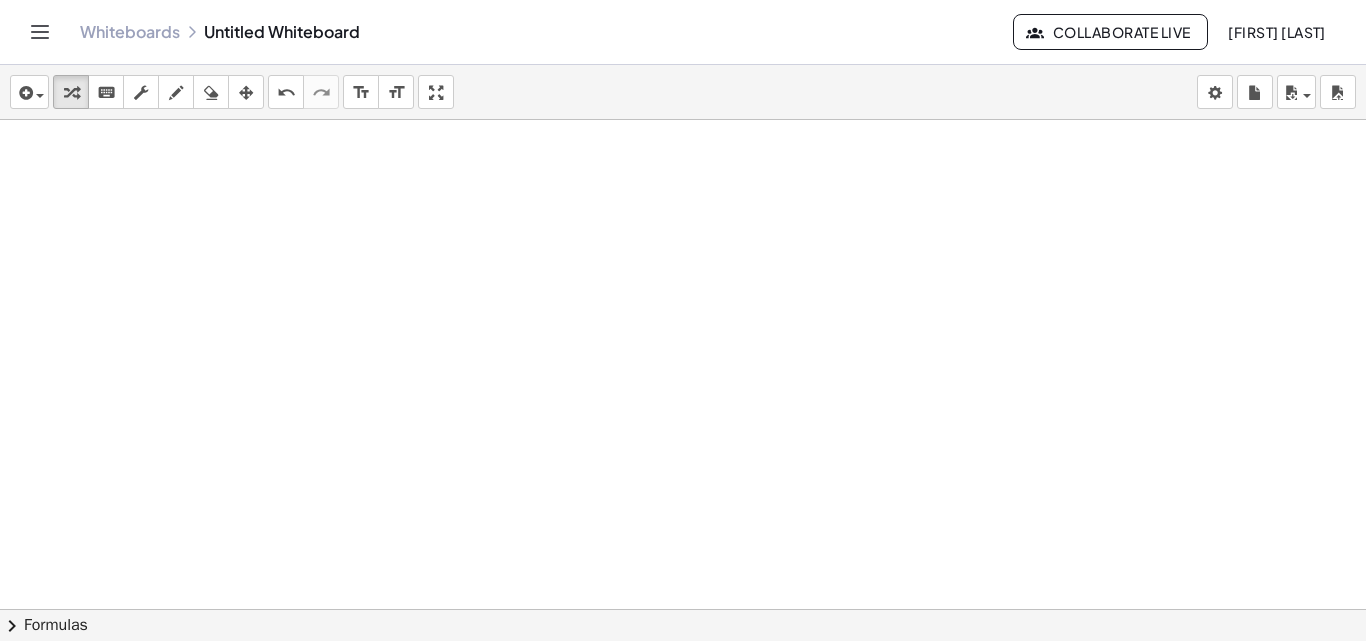 click at bounding box center (683, 654) 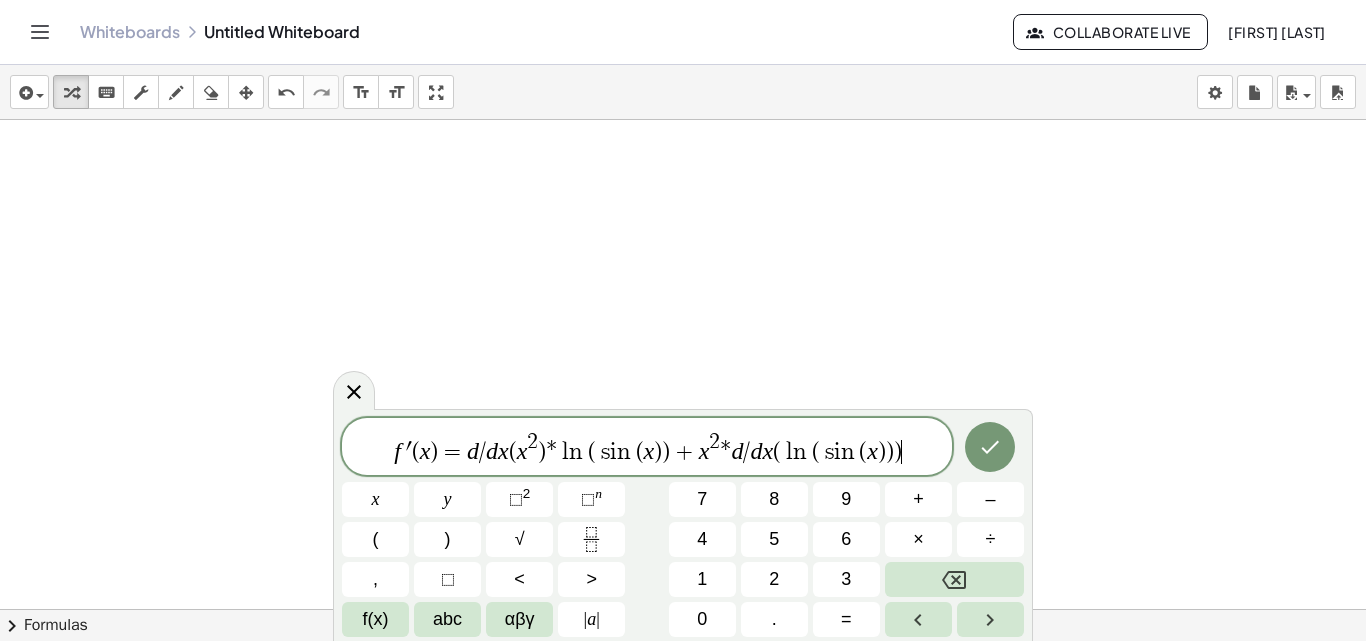 click on "f ′ ( x ) = d / d x ( x 2 ) * l n ( s i n ( x ) ) + x 2 * d / d x ( l n ( s i n ( x ) ) ) ​" at bounding box center (647, 448) 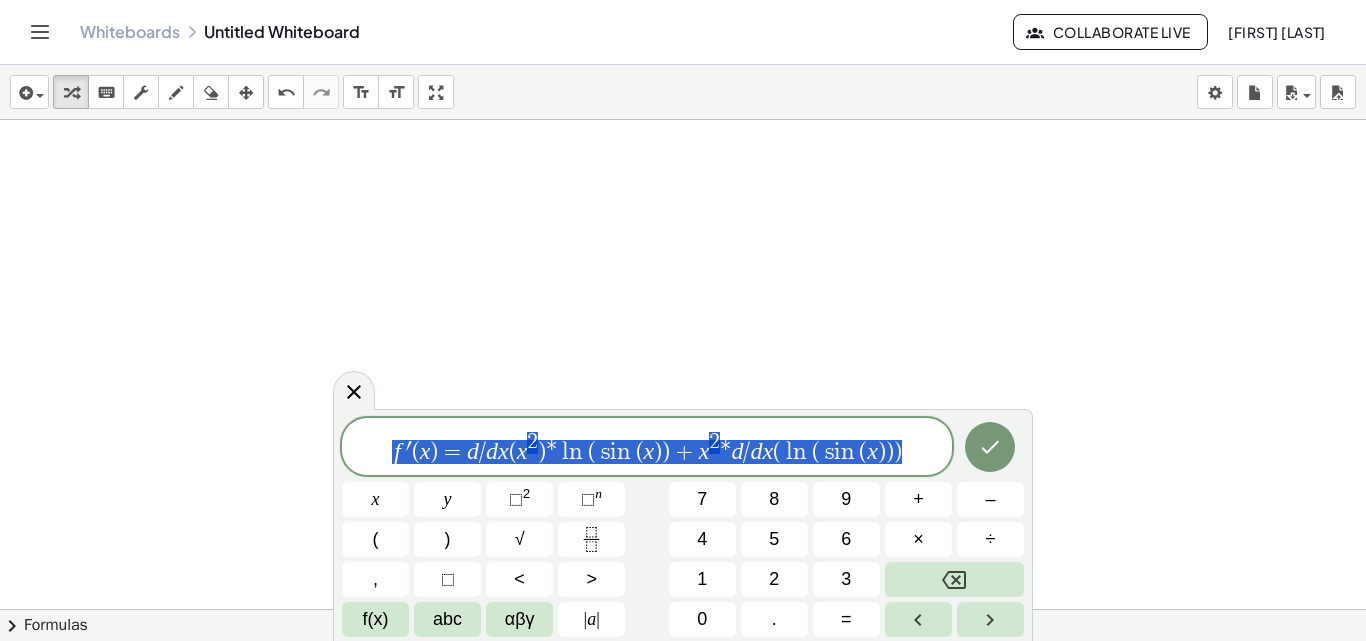 drag, startPoint x: 912, startPoint y: 448, endPoint x: 324, endPoint y: 479, distance: 588.8166 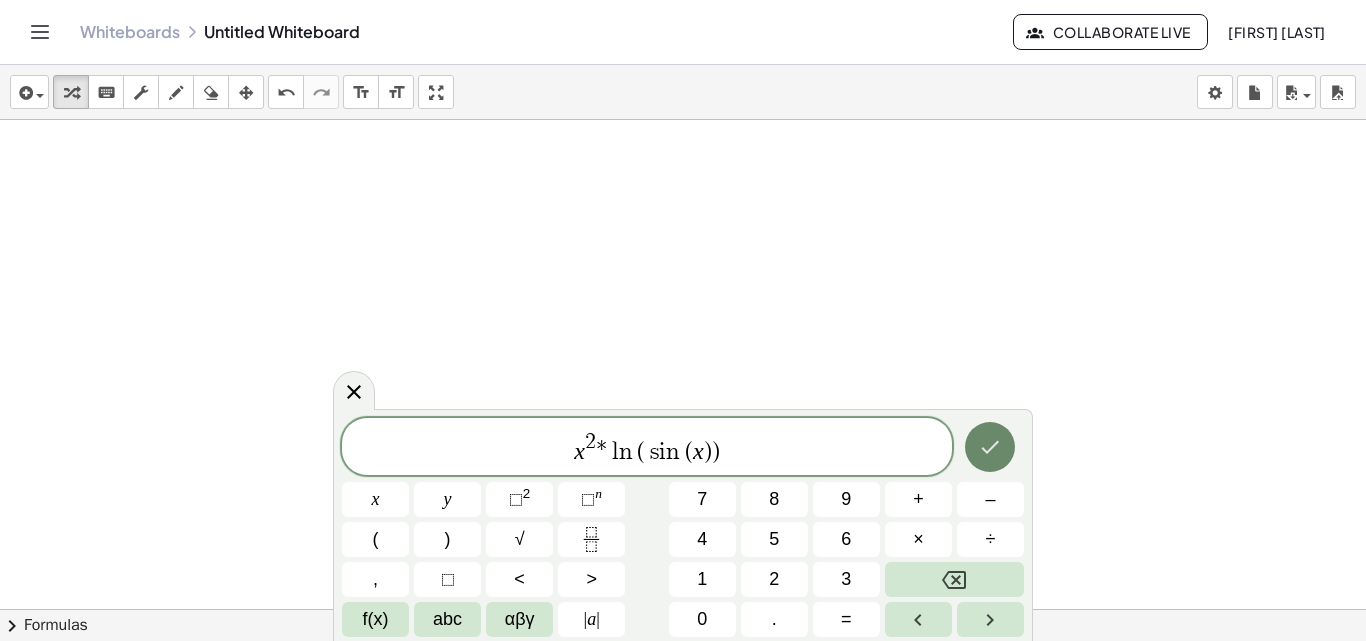 click 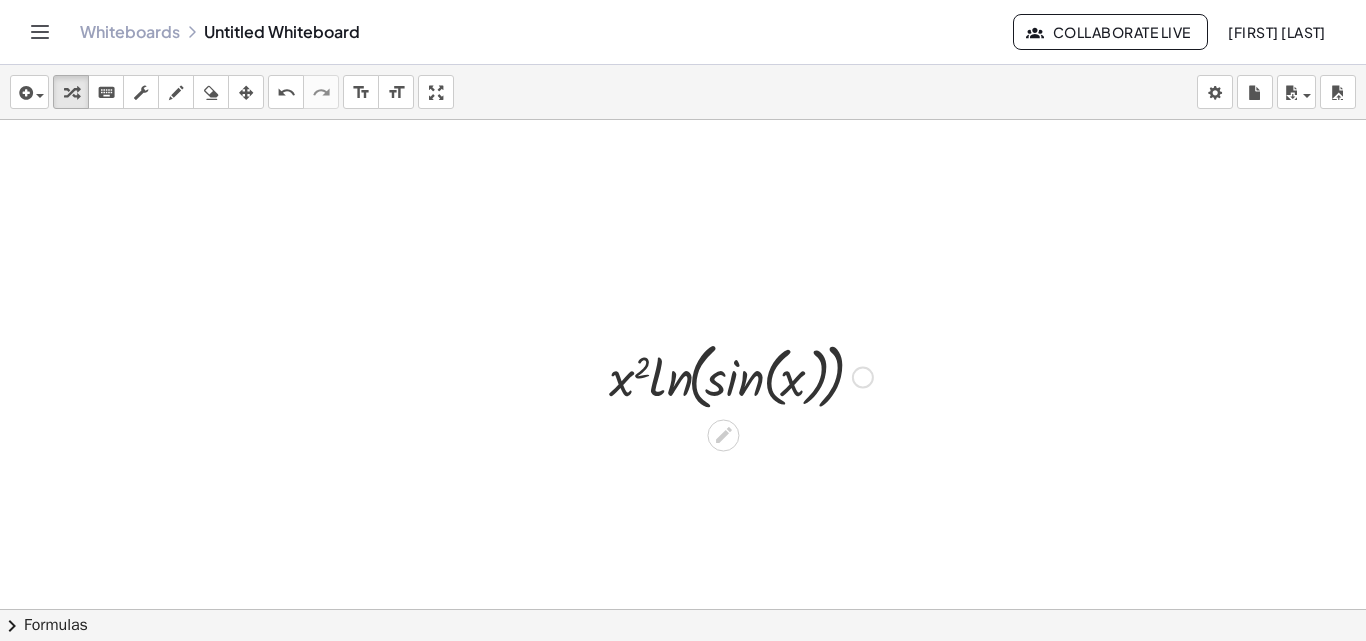 click at bounding box center (741, 375) 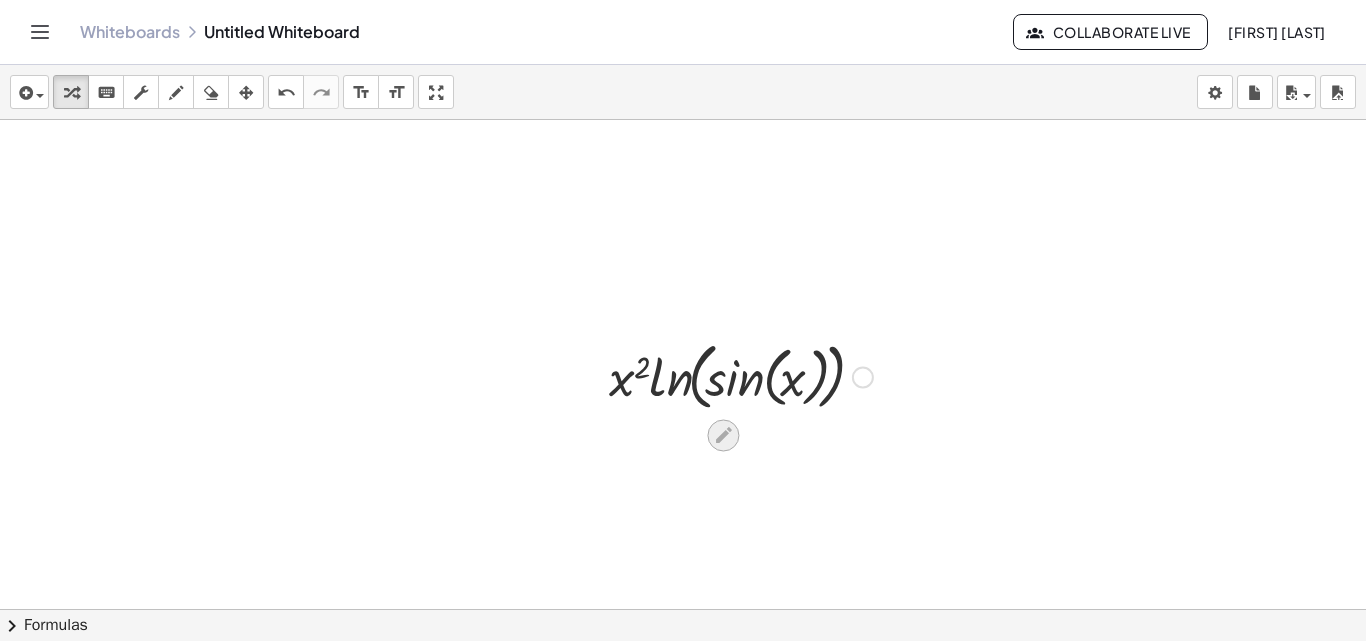 click 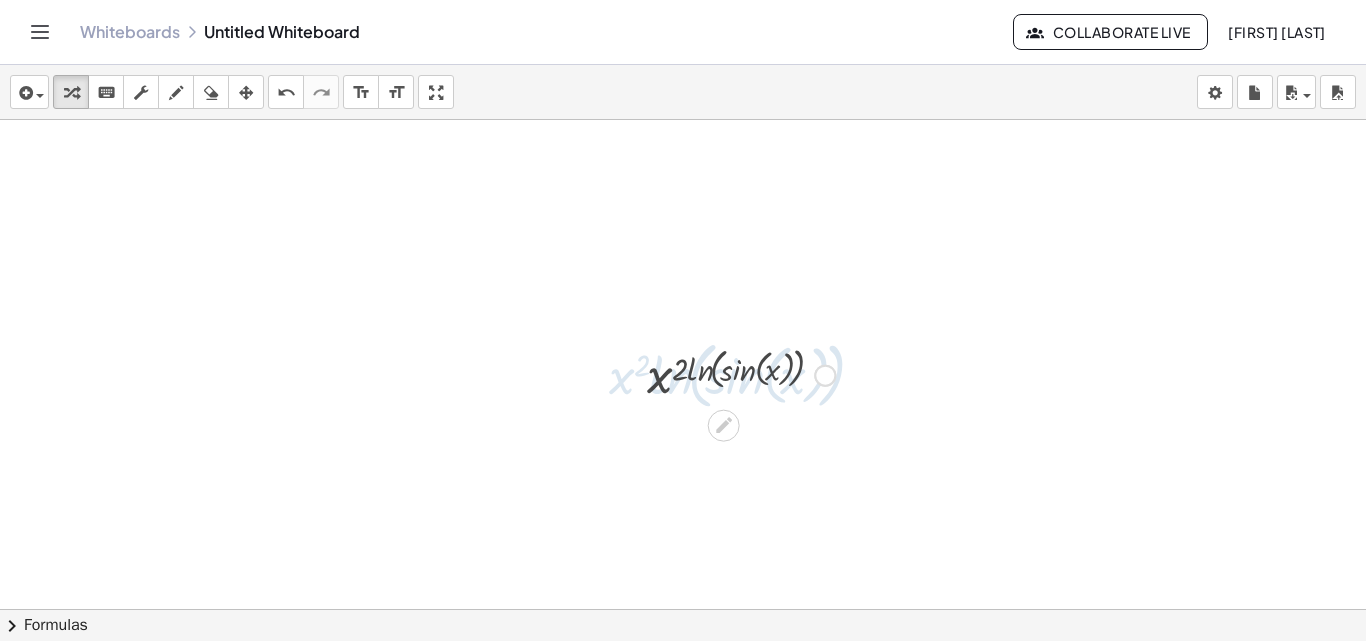 scroll, scrollTop: 0, scrollLeft: 0, axis: both 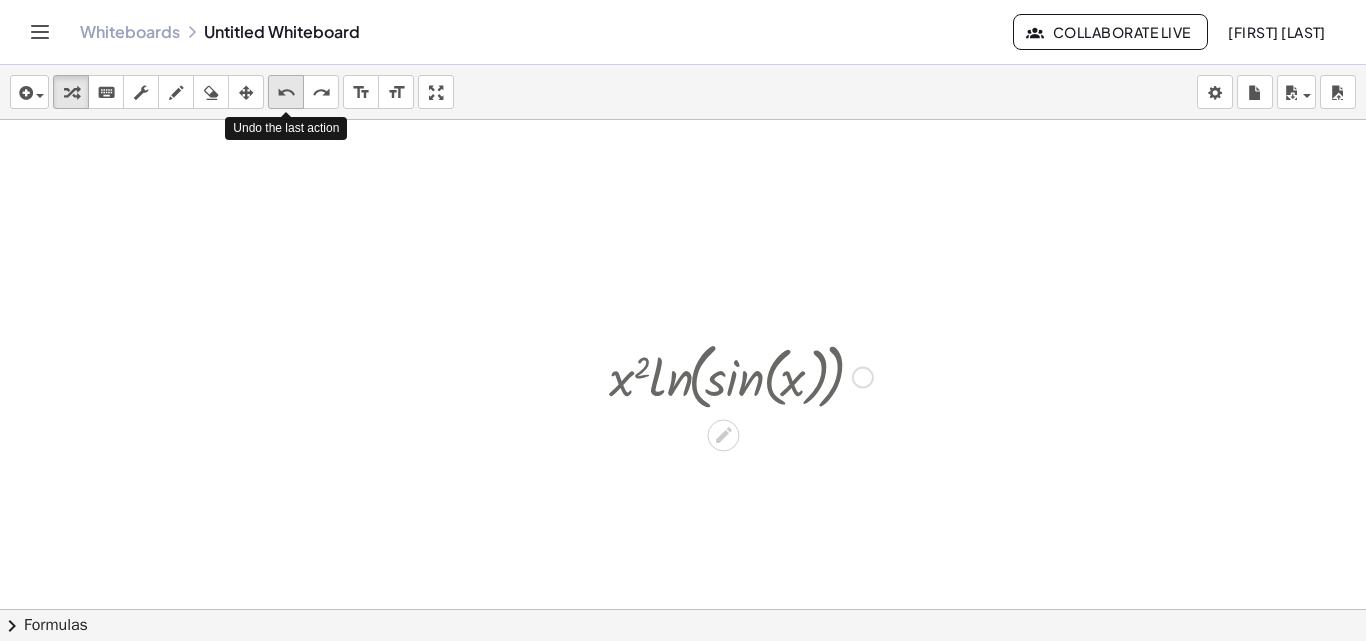 click on "undo undo" at bounding box center (286, 92) 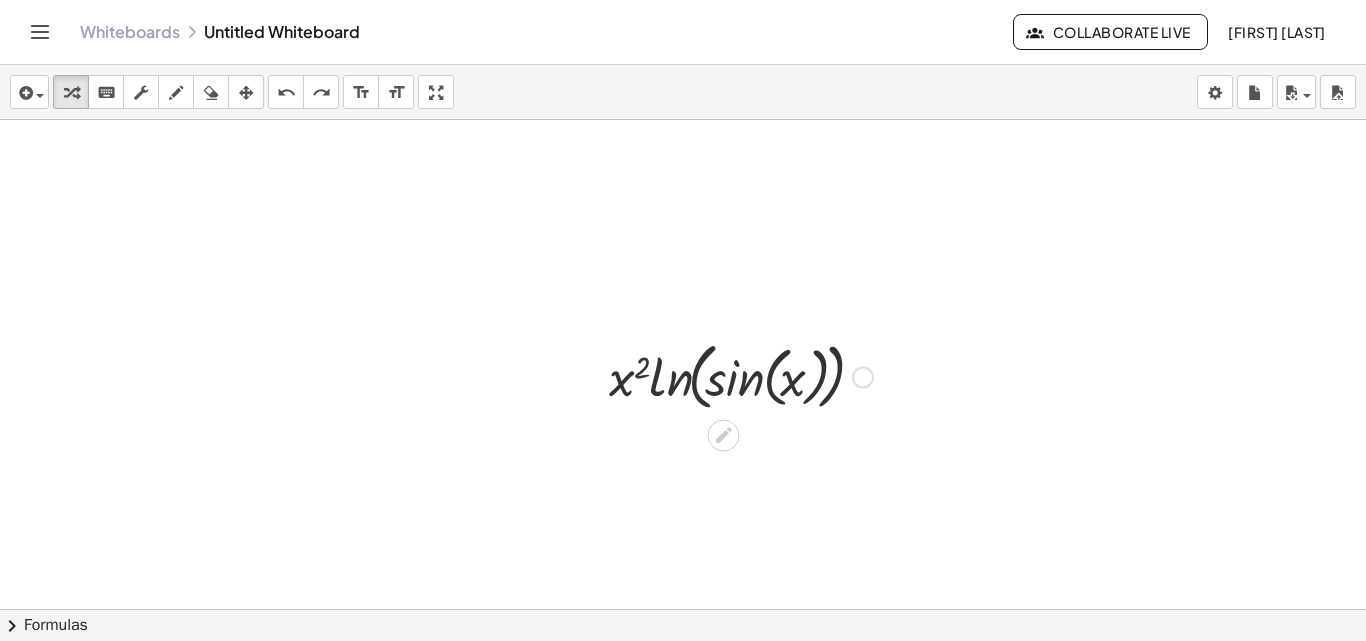drag, startPoint x: 575, startPoint y: 363, endPoint x: 758, endPoint y: 367, distance: 183.04372 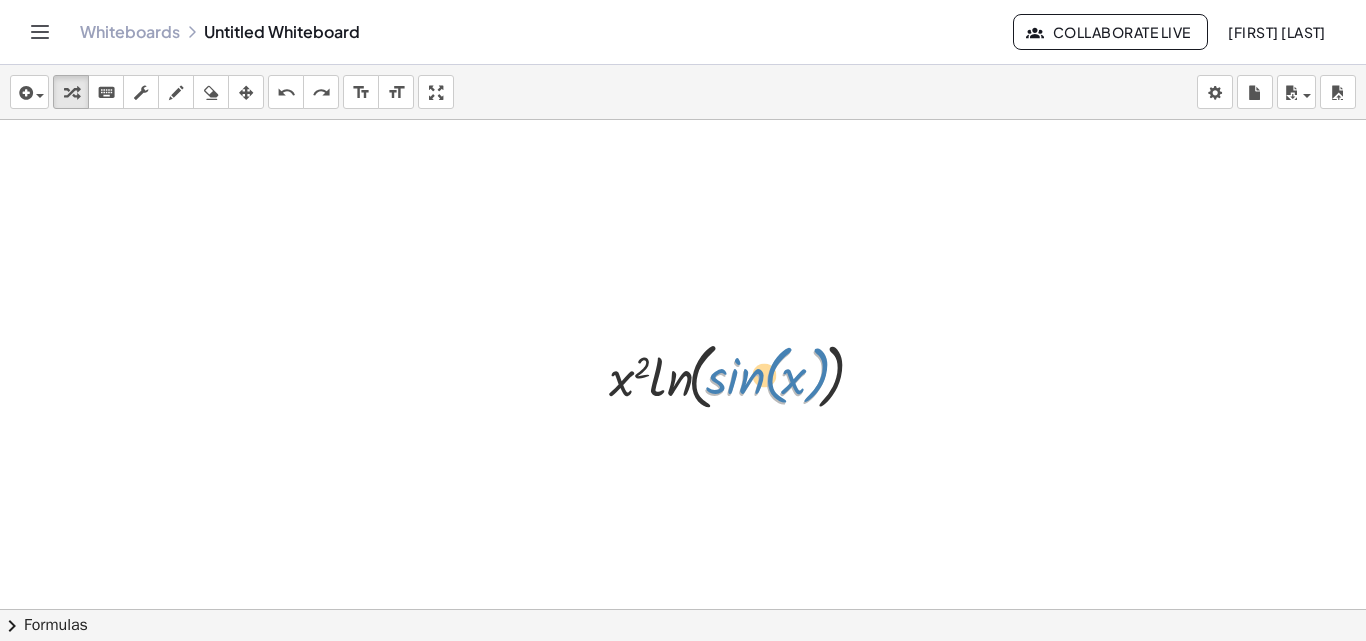 click at bounding box center [741, 375] 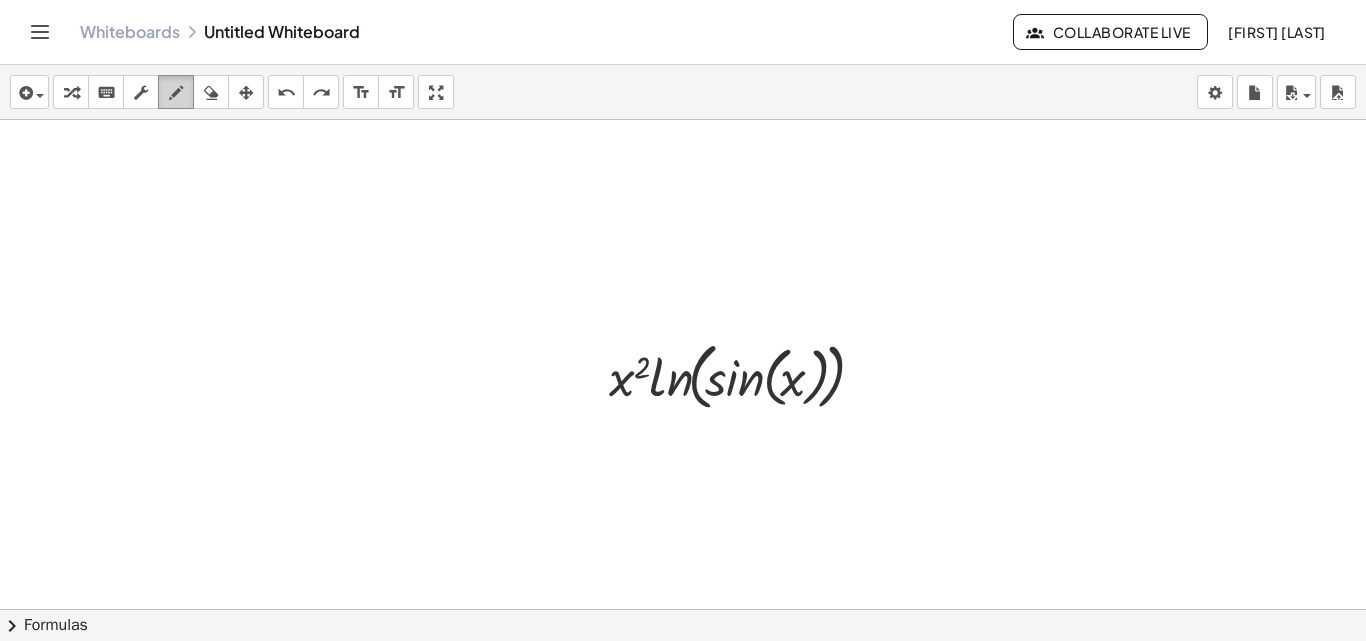 click at bounding box center (176, 93) 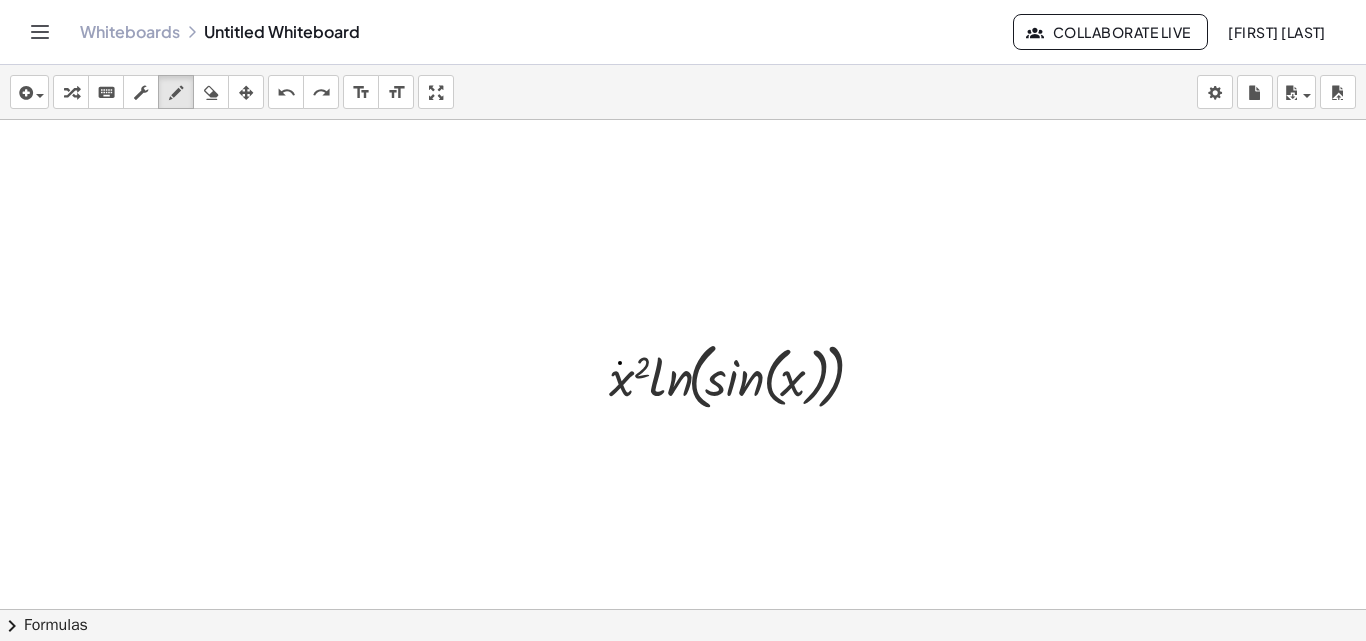 click at bounding box center (683, 654) 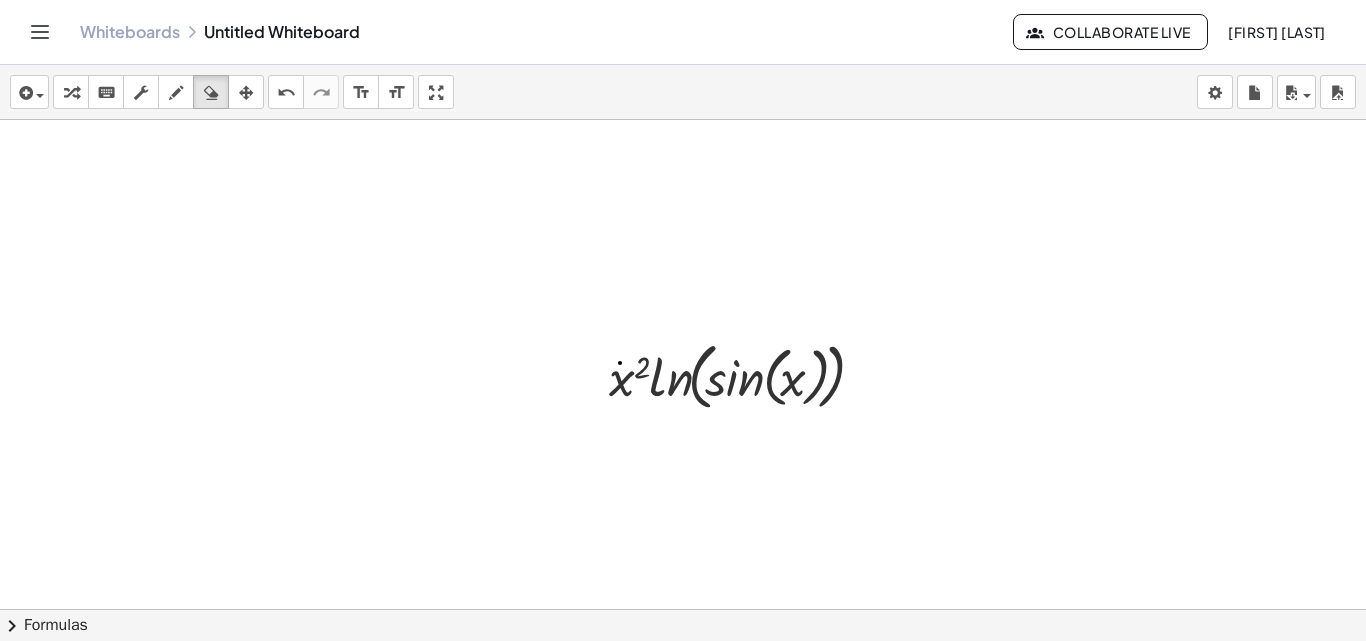 drag, startPoint x: 209, startPoint y: 94, endPoint x: 609, endPoint y: 361, distance: 480.92514 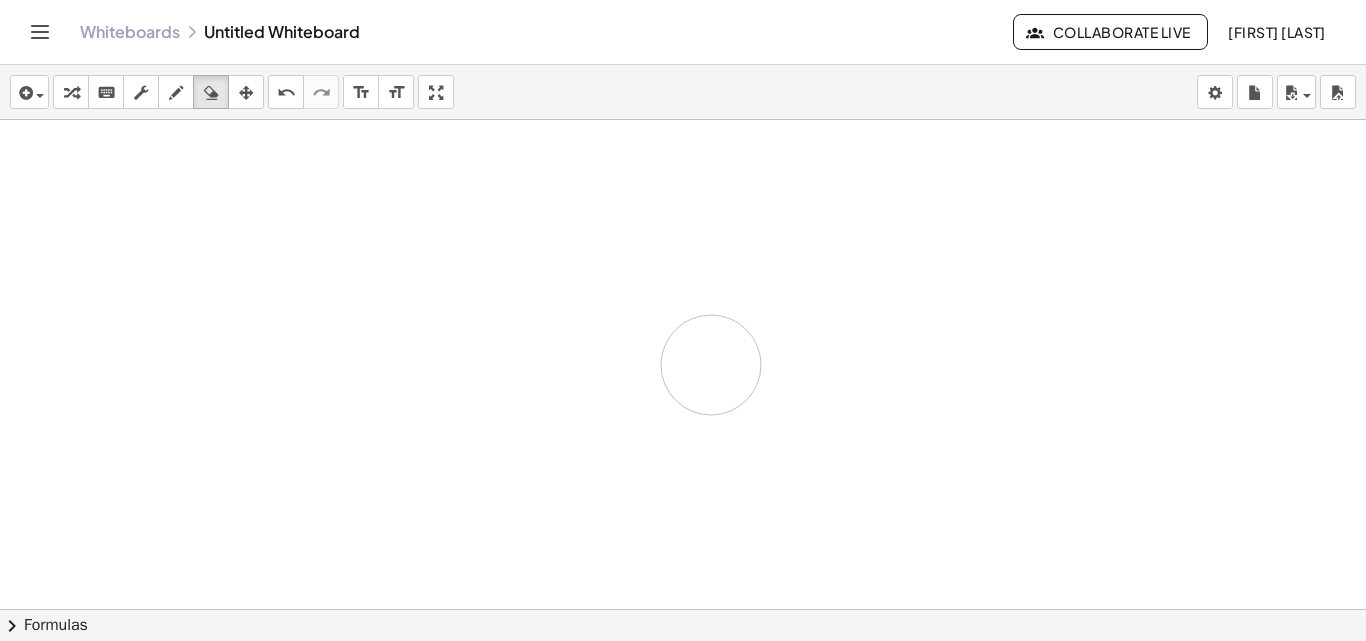 drag, startPoint x: 644, startPoint y: 354, endPoint x: 710, endPoint y: 365, distance: 66.910385 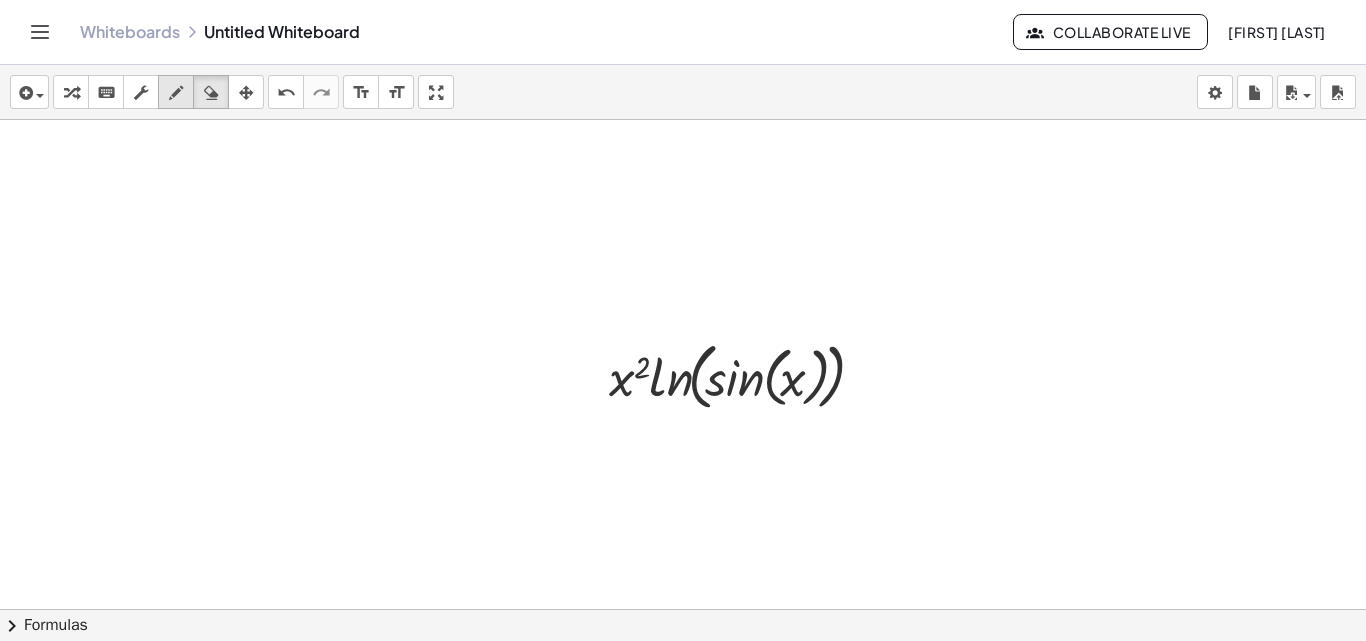 click at bounding box center (176, 92) 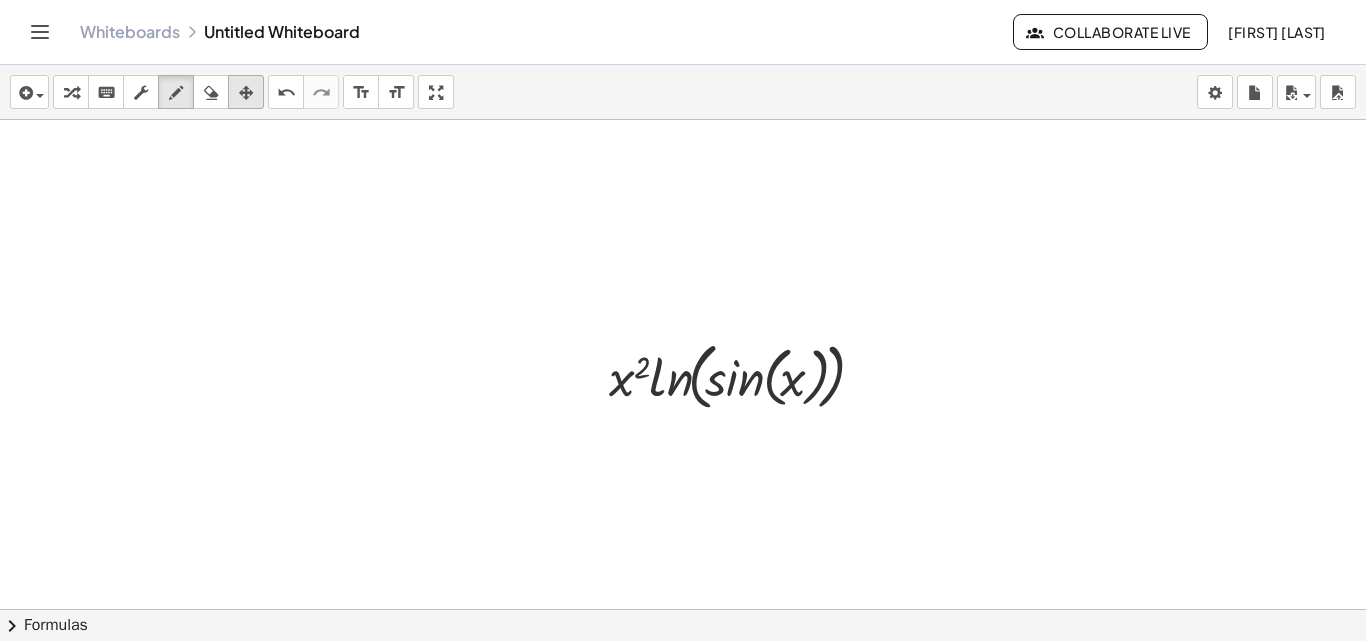click at bounding box center [246, 93] 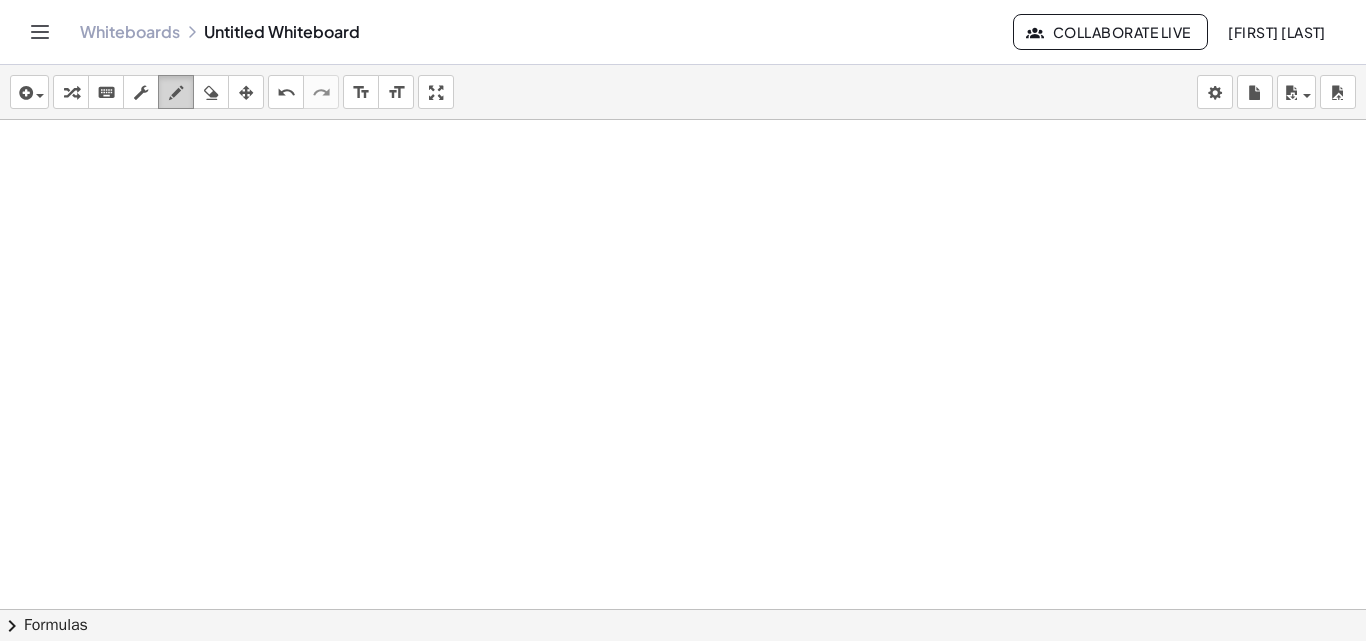 click at bounding box center [176, 92] 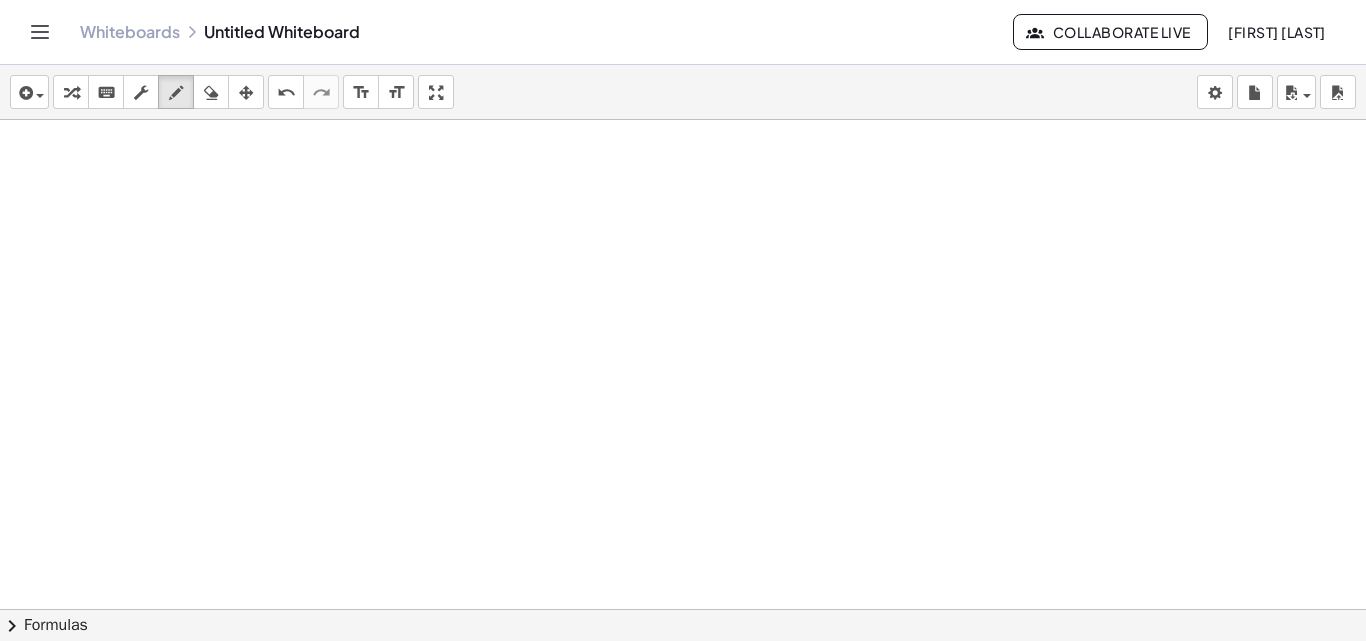 click at bounding box center [683, 654] 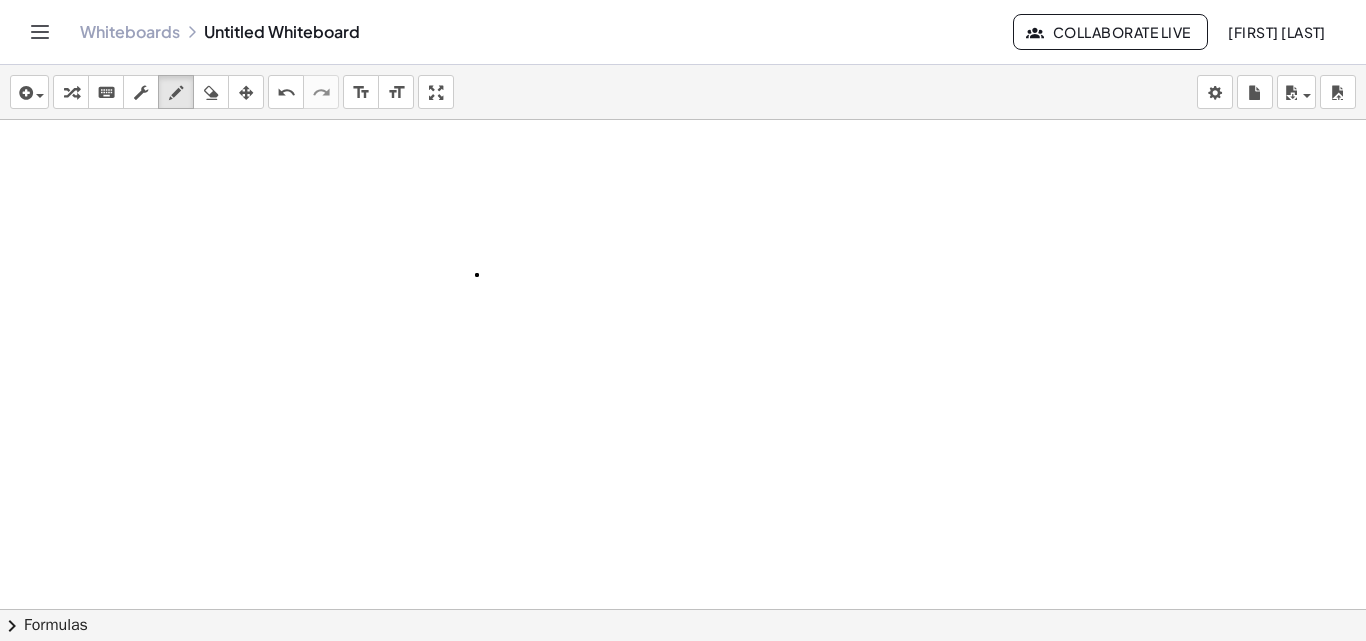 click at bounding box center (683, 654) 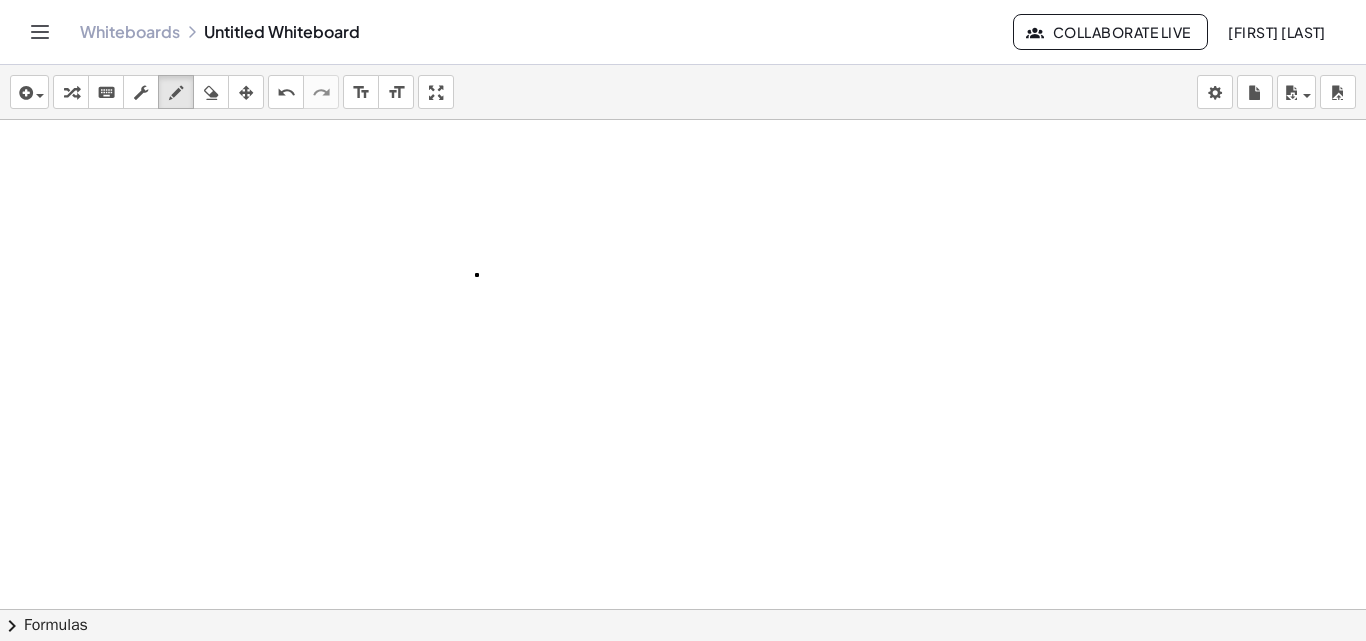click at bounding box center [683, 654] 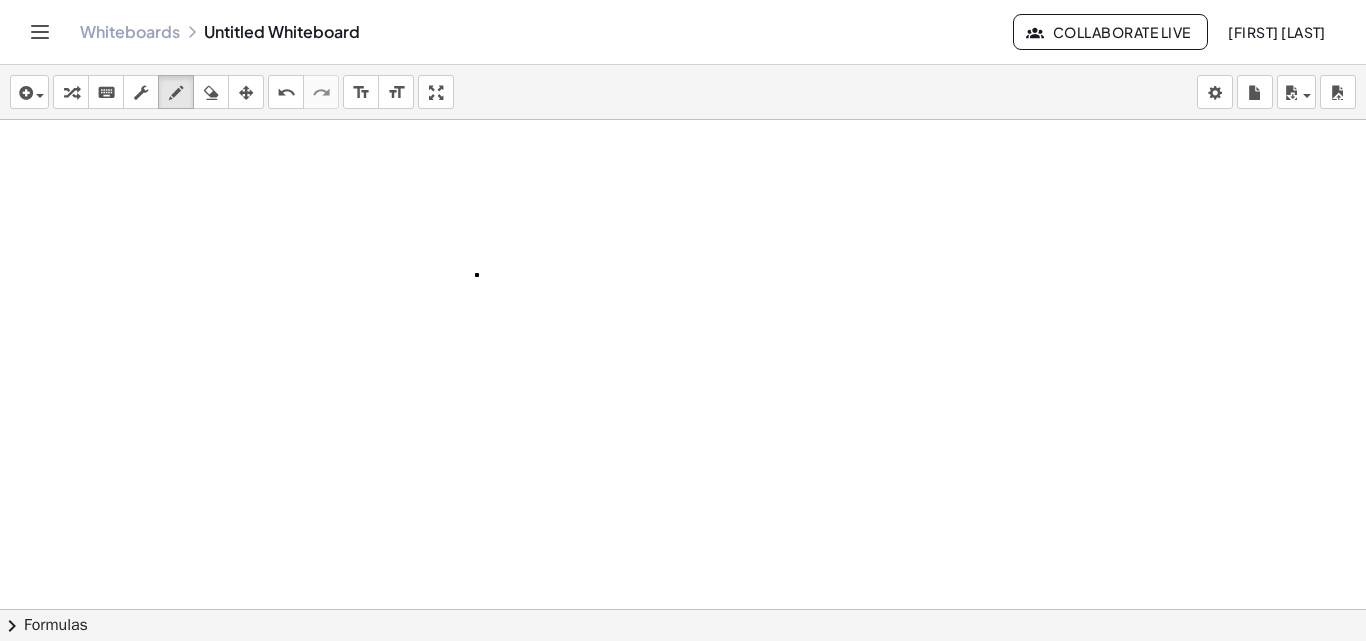 click at bounding box center (683, 654) 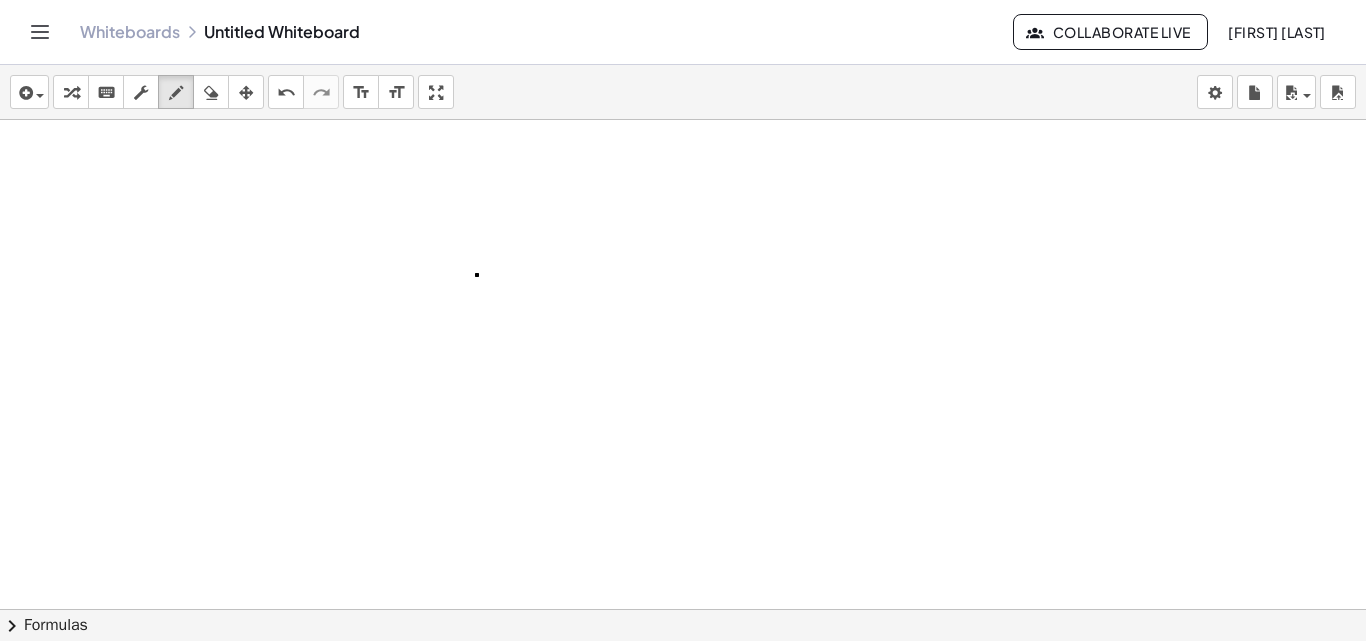 click at bounding box center [683, 654] 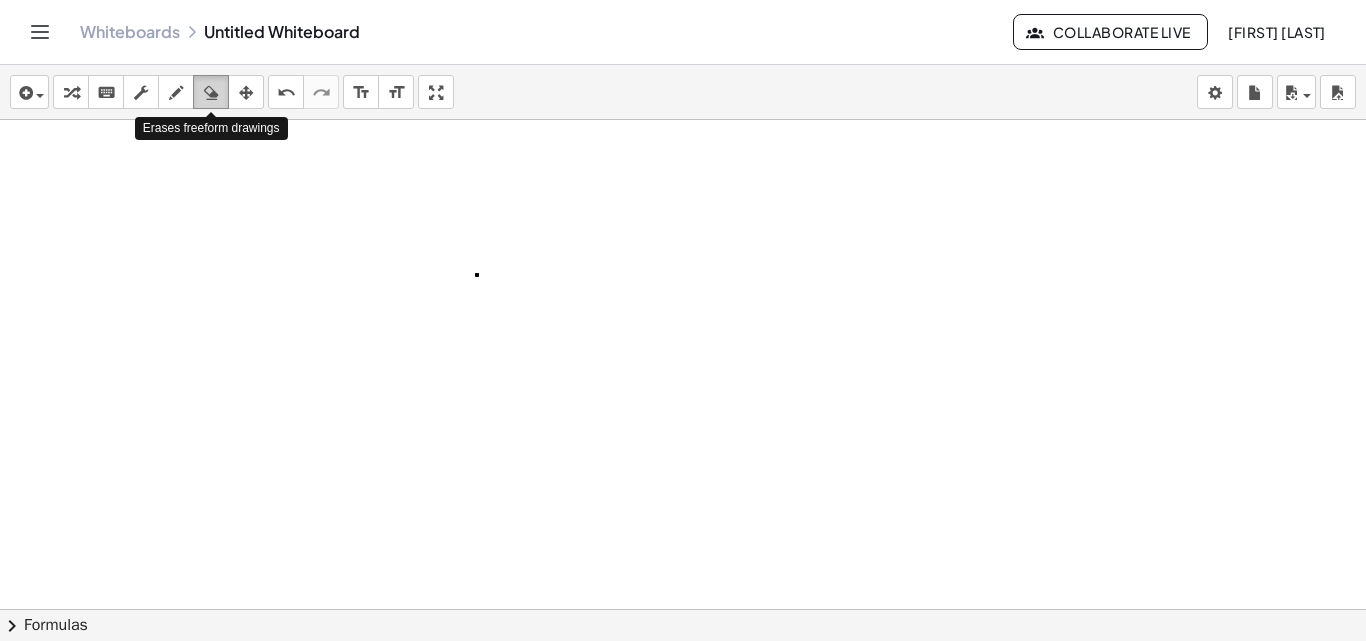 click at bounding box center [211, 93] 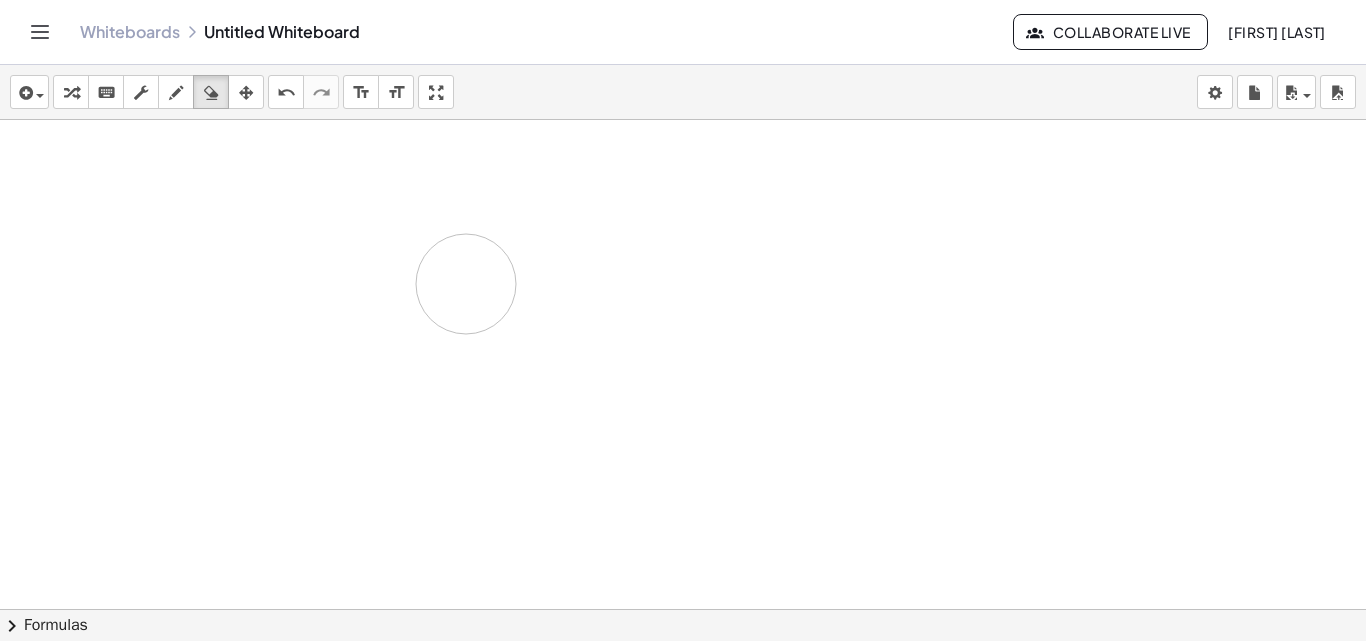 drag, startPoint x: 506, startPoint y: 255, endPoint x: 459, endPoint y: 286, distance: 56.302753 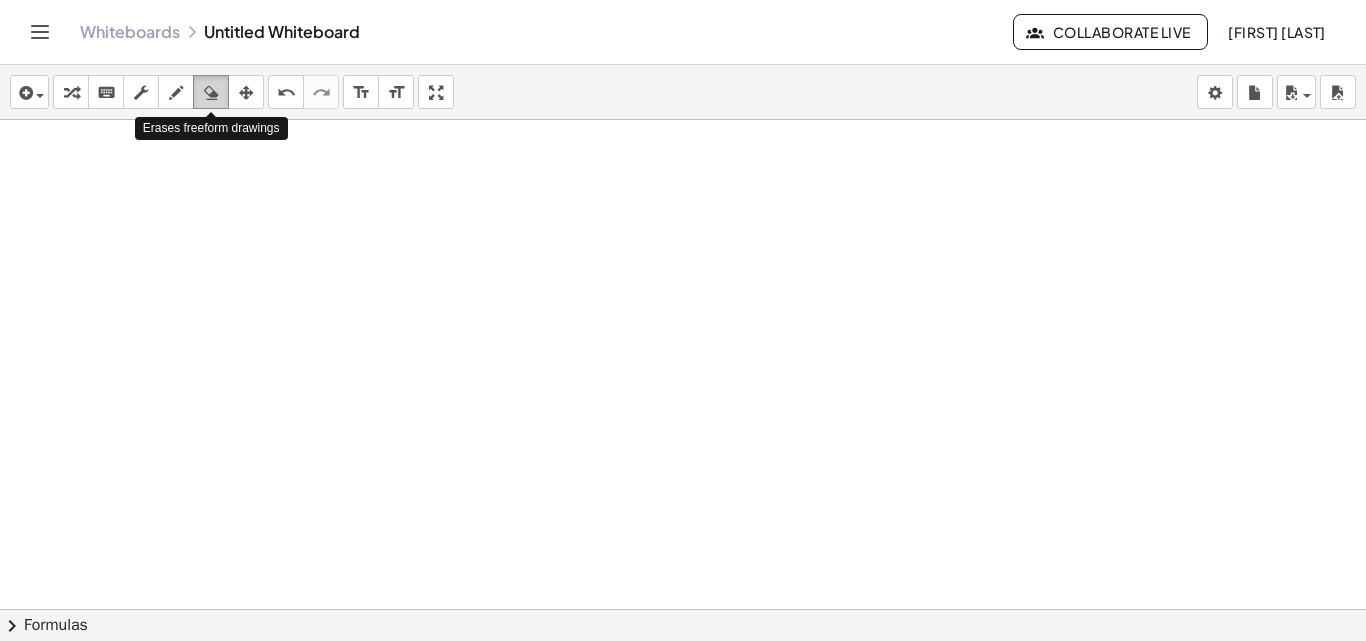 click on "erase" at bounding box center (211, 92) 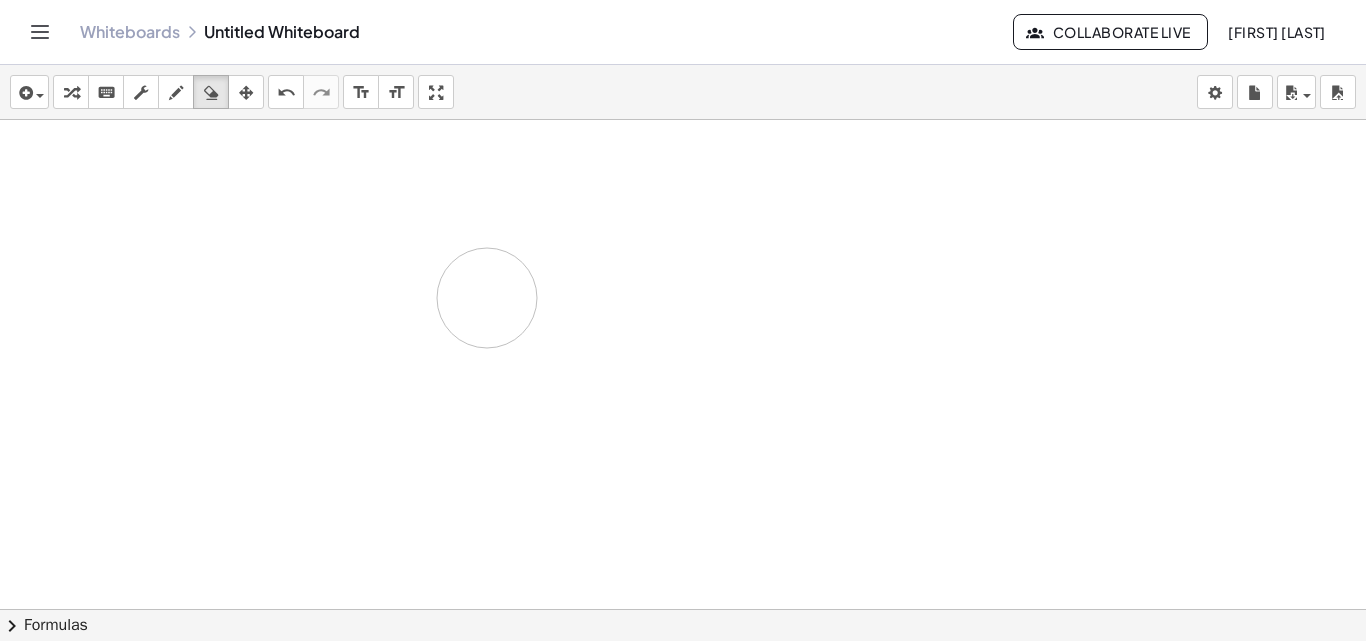 click at bounding box center (683, 654) 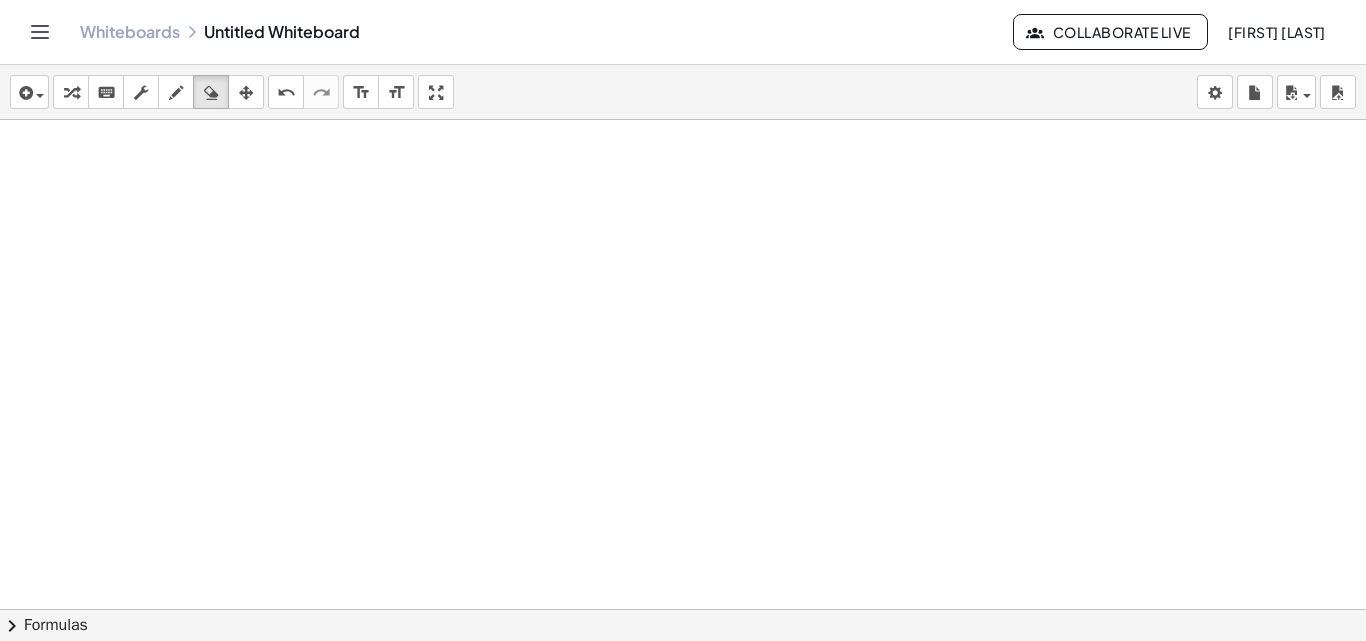 click at bounding box center [683, 654] 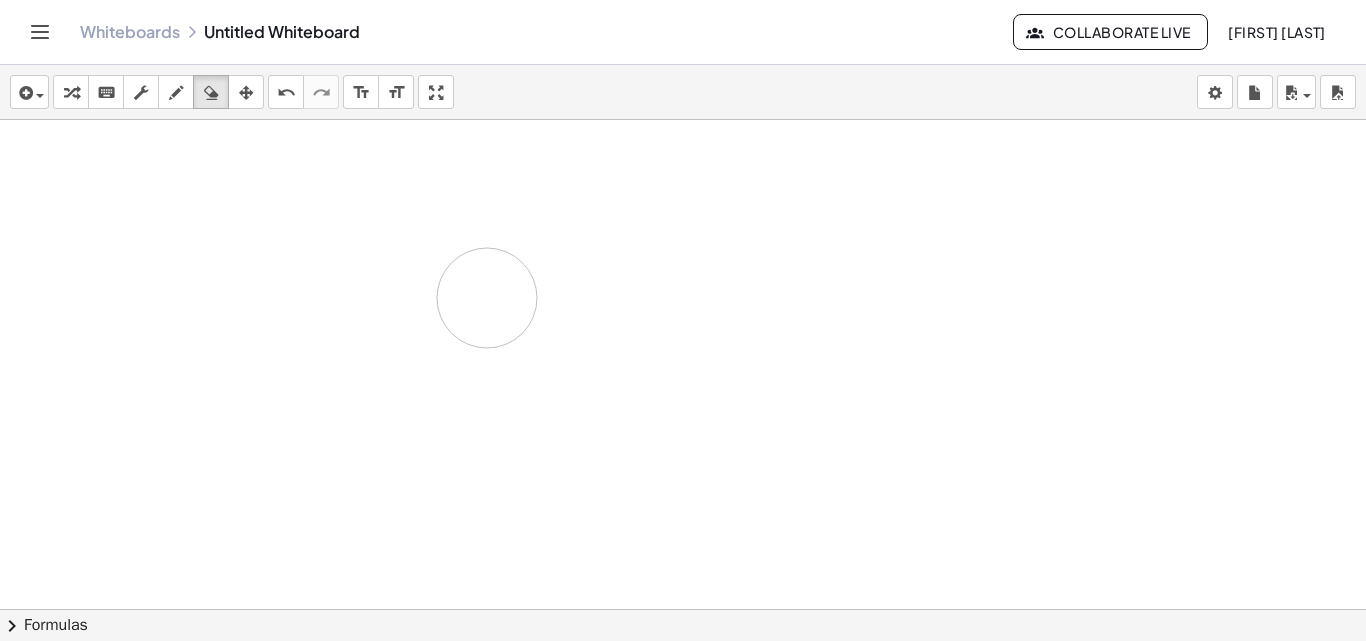 click at bounding box center (683, 654) 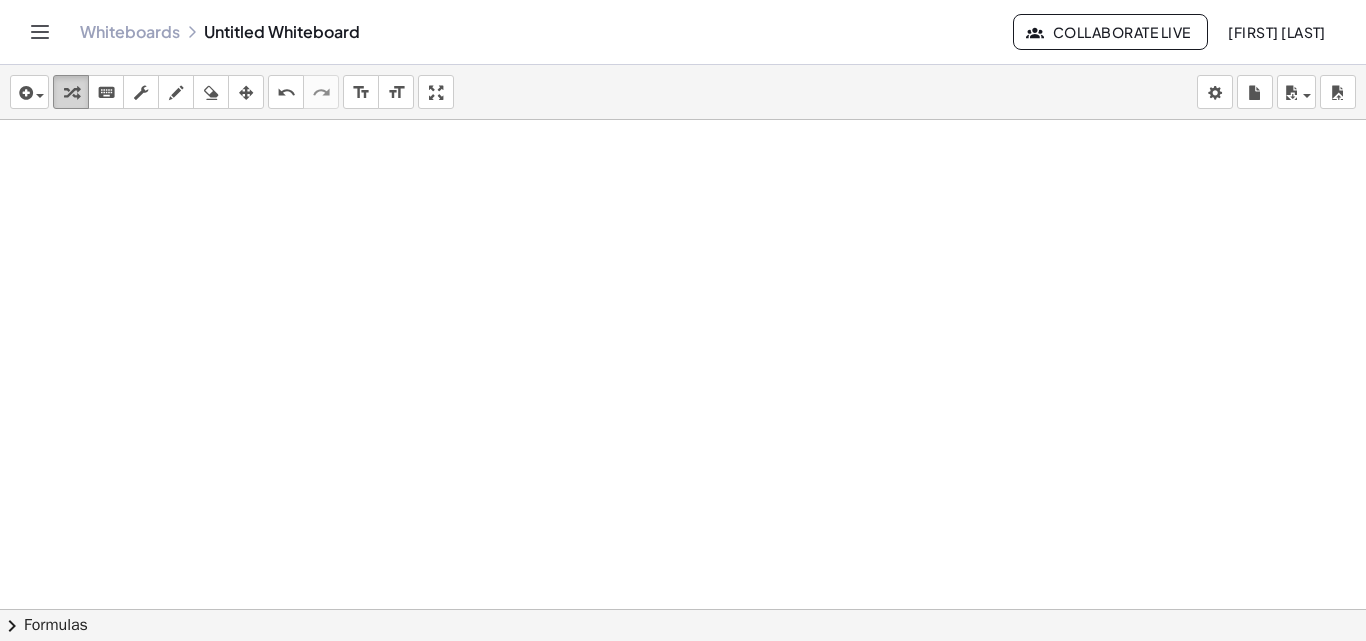 click at bounding box center [71, 93] 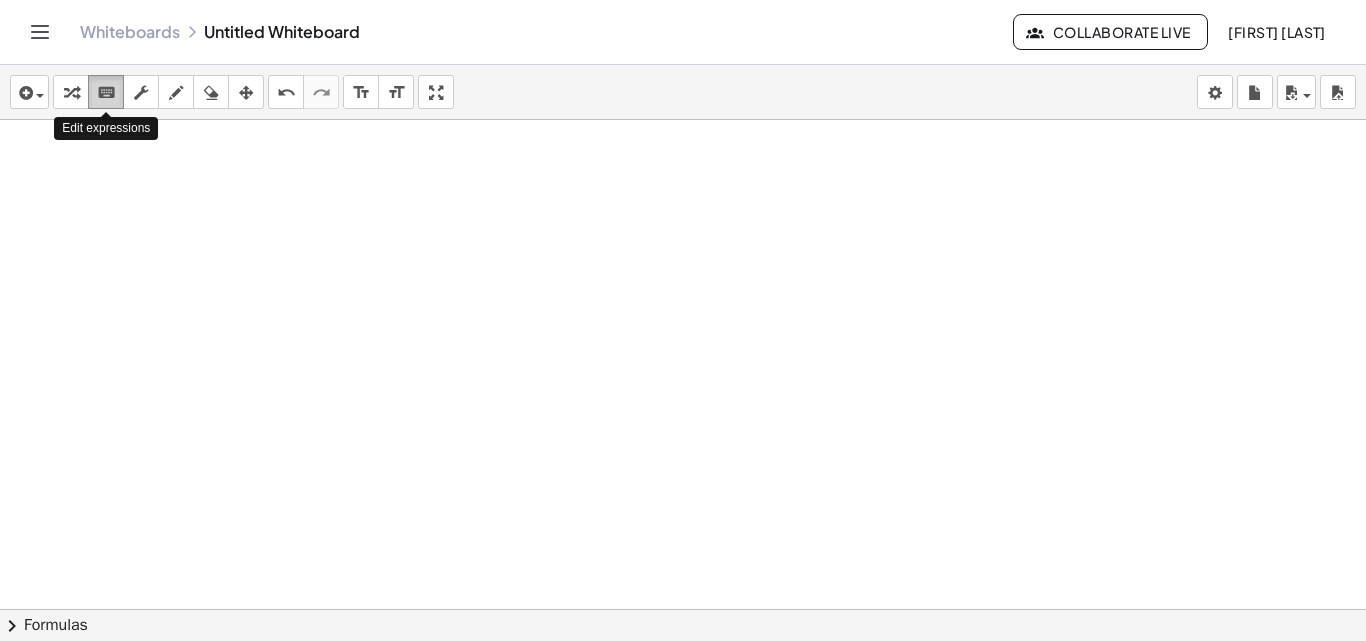 click on "keyboard" at bounding box center [106, 93] 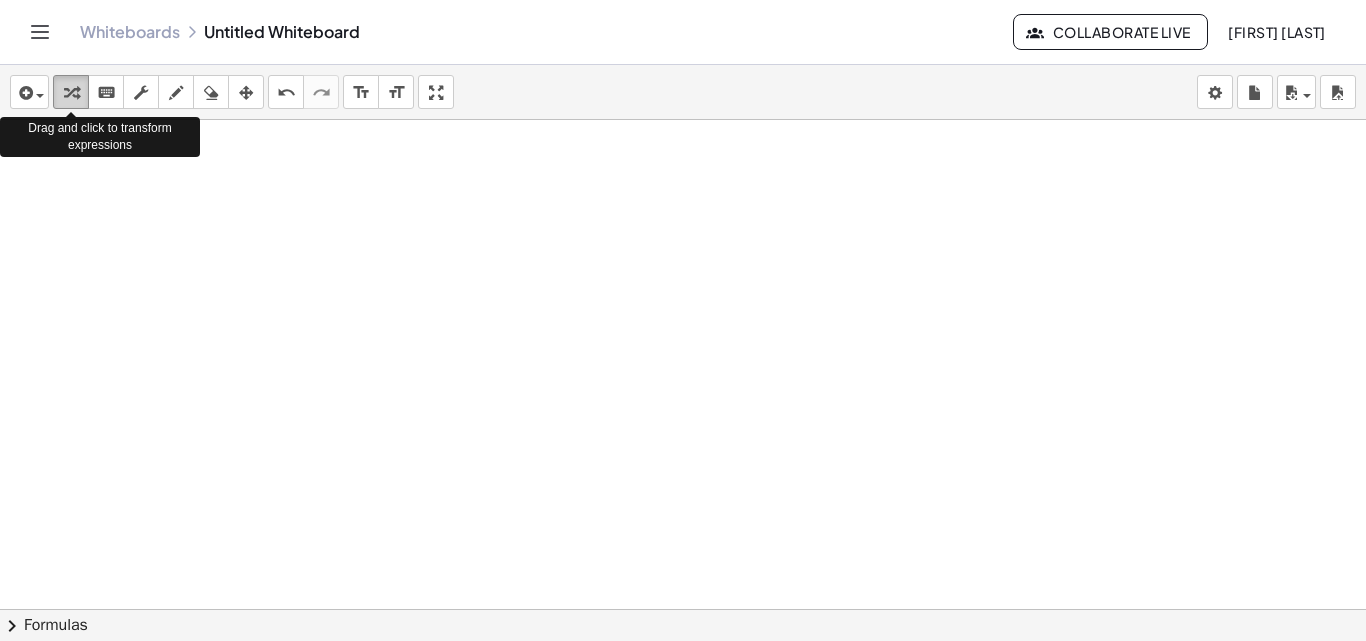 click at bounding box center (71, 93) 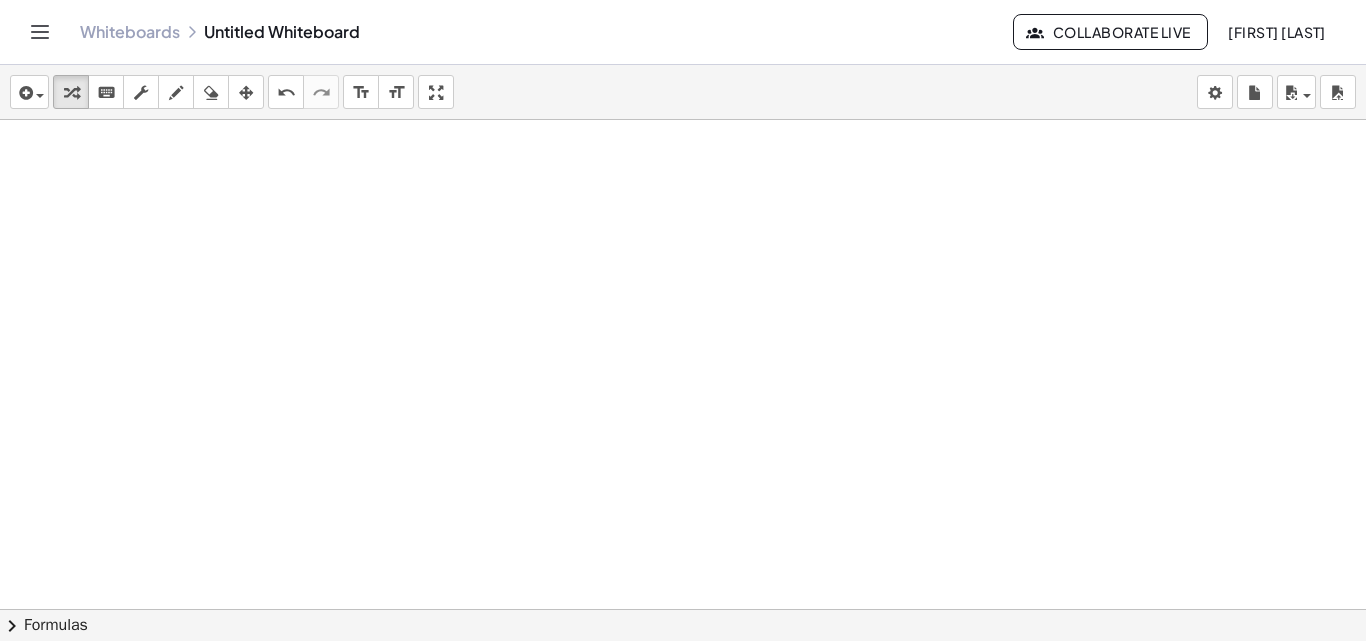 click at bounding box center (683, 654) 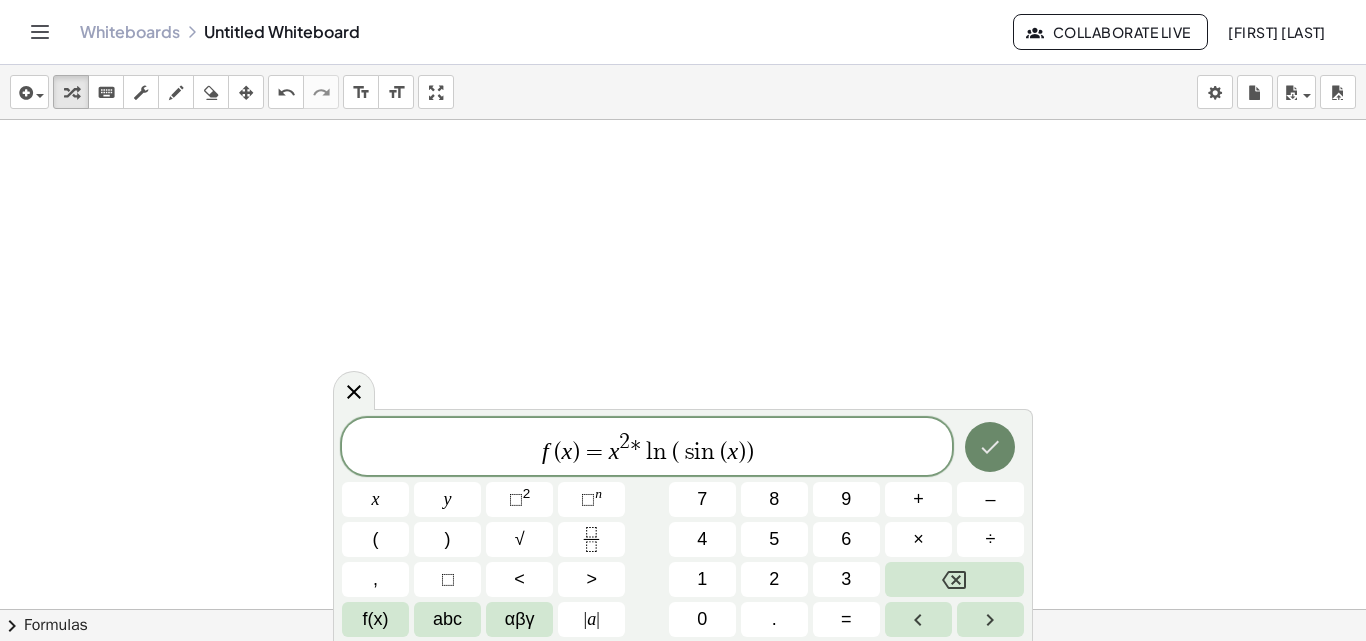 click at bounding box center [990, 447] 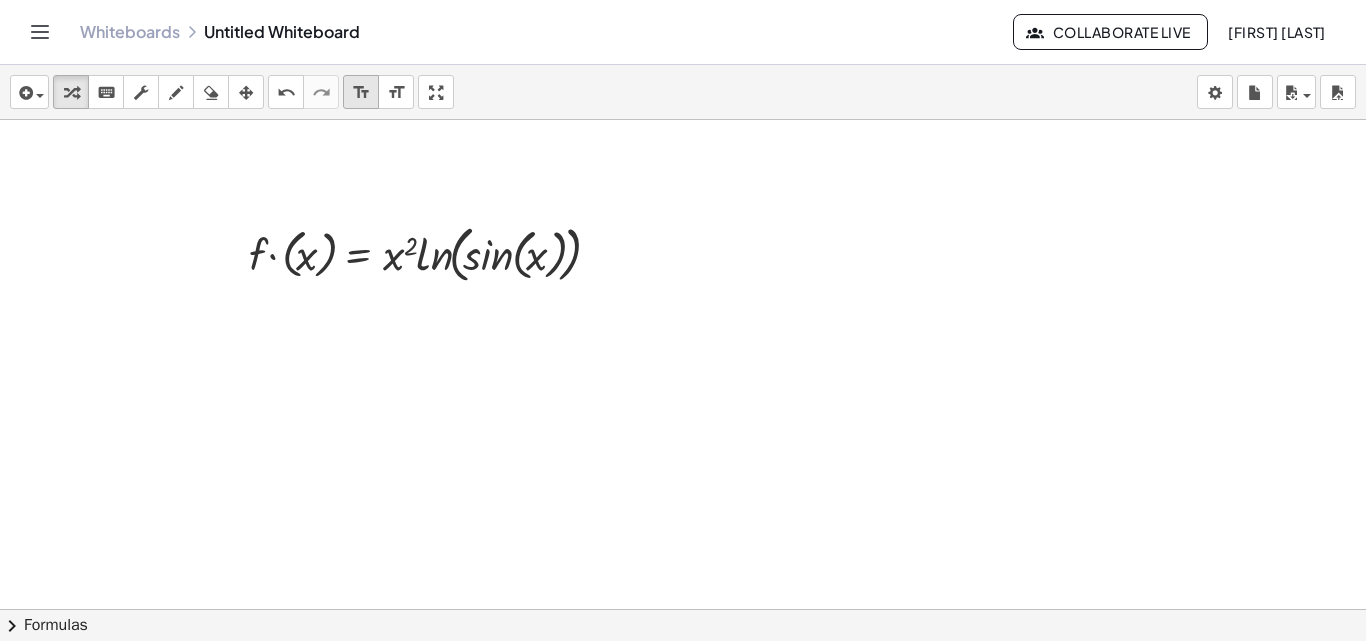 click on "format_size" at bounding box center [361, 93] 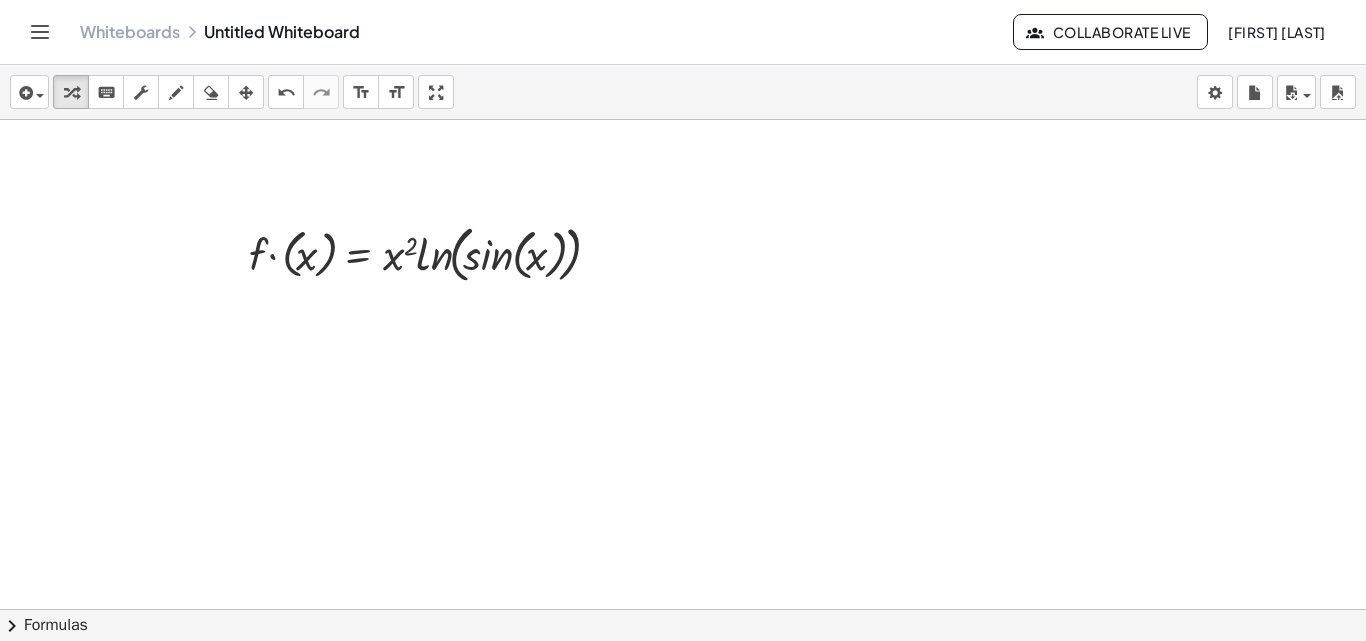 click at bounding box center (683, 654) 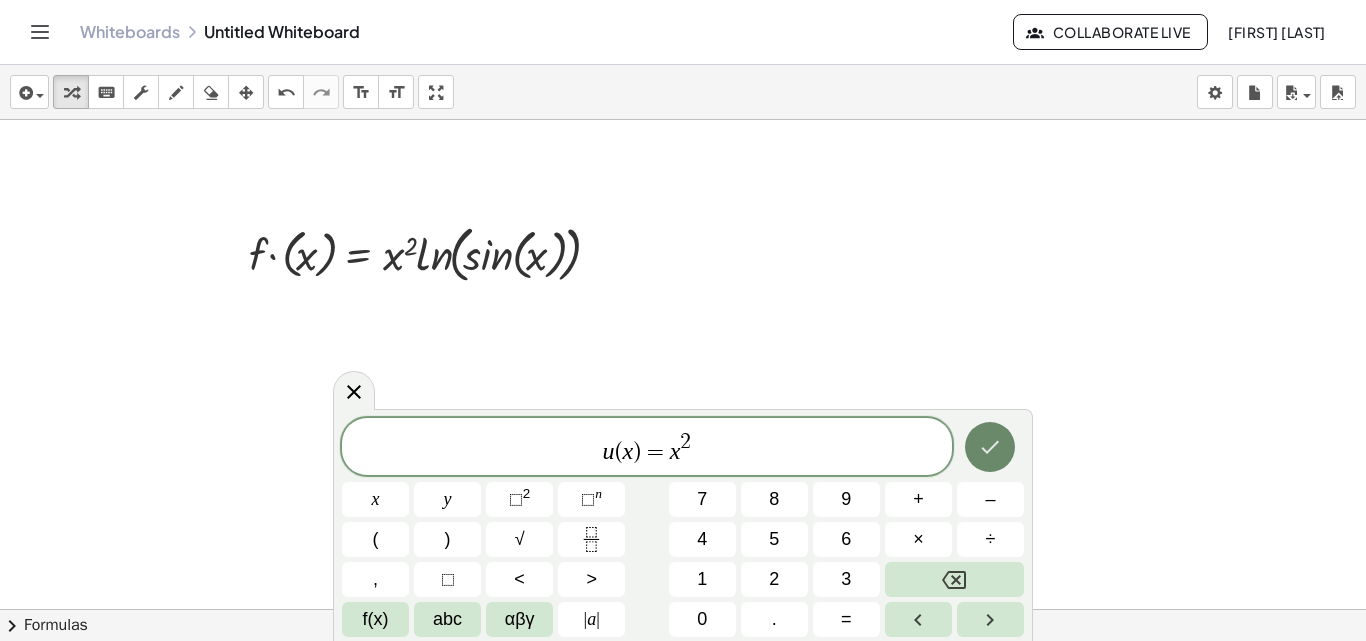 click at bounding box center [990, 447] 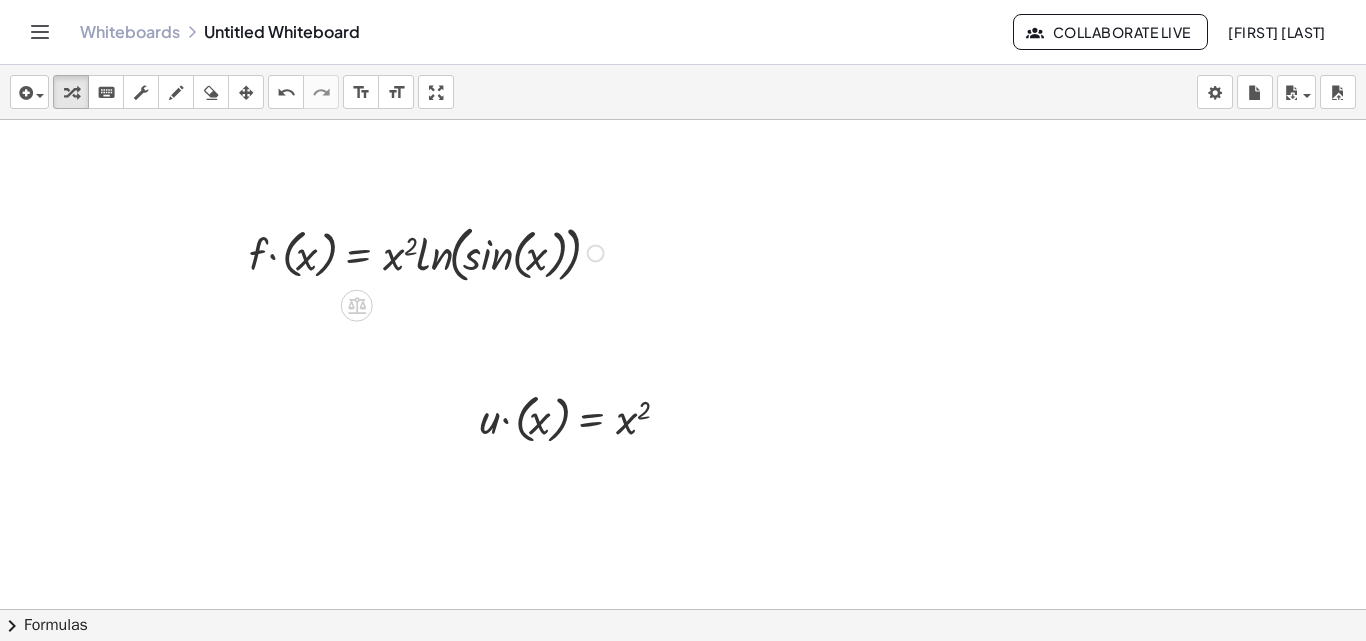 click at bounding box center [429, 251] 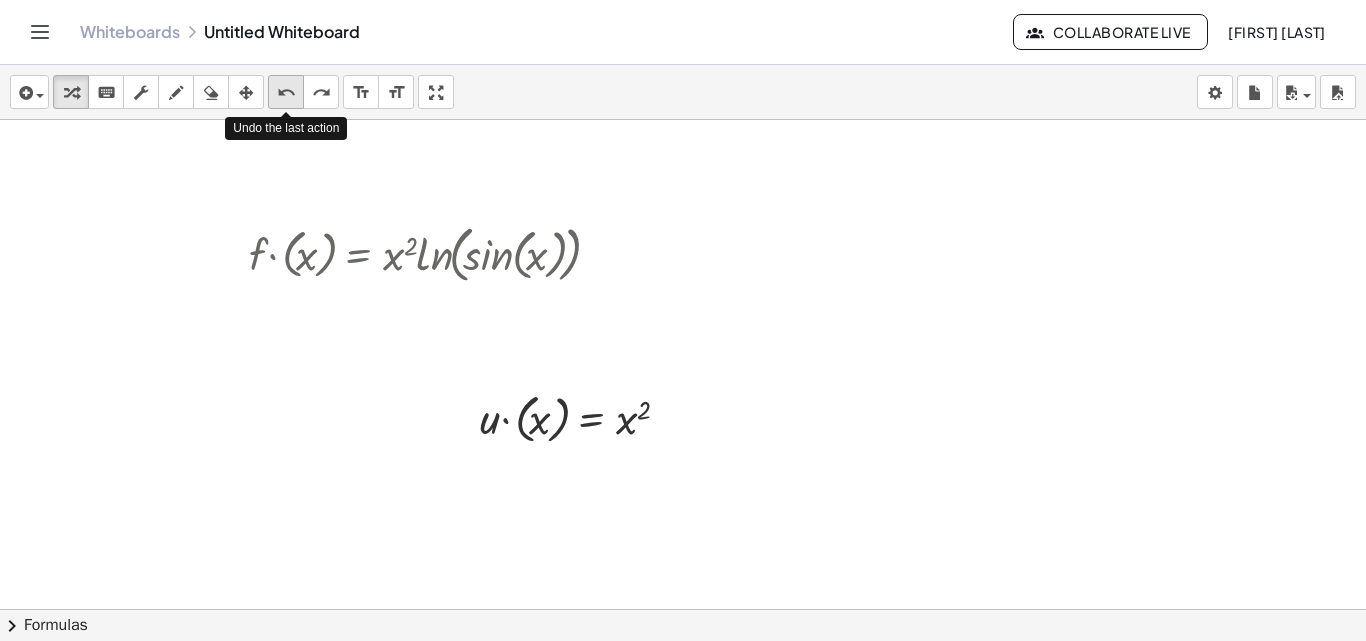 click on "undo" at bounding box center [286, 93] 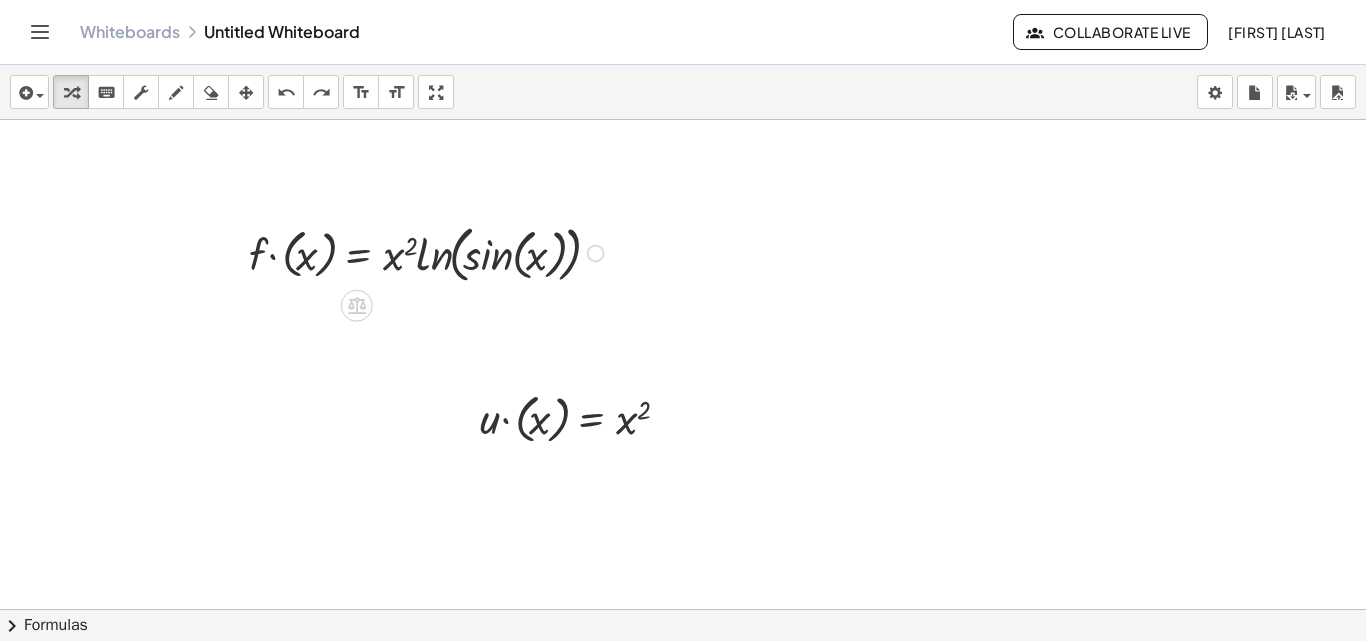 click at bounding box center (429, 251) 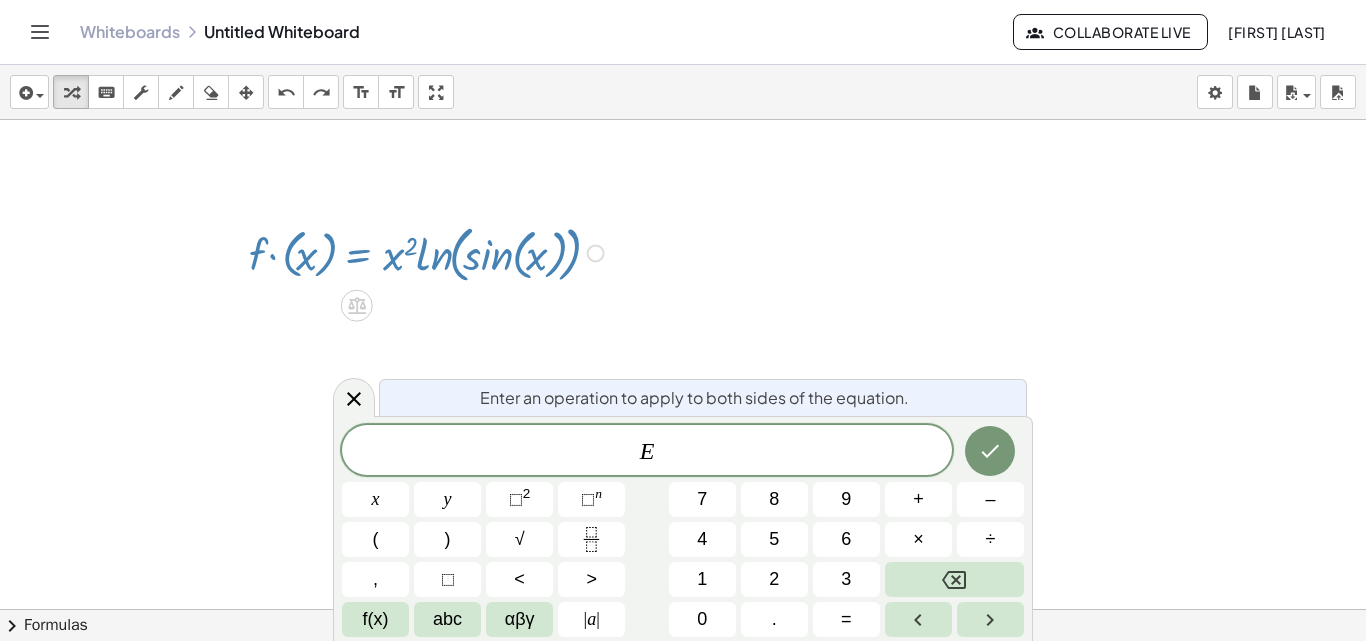 click at bounding box center (429, 251) 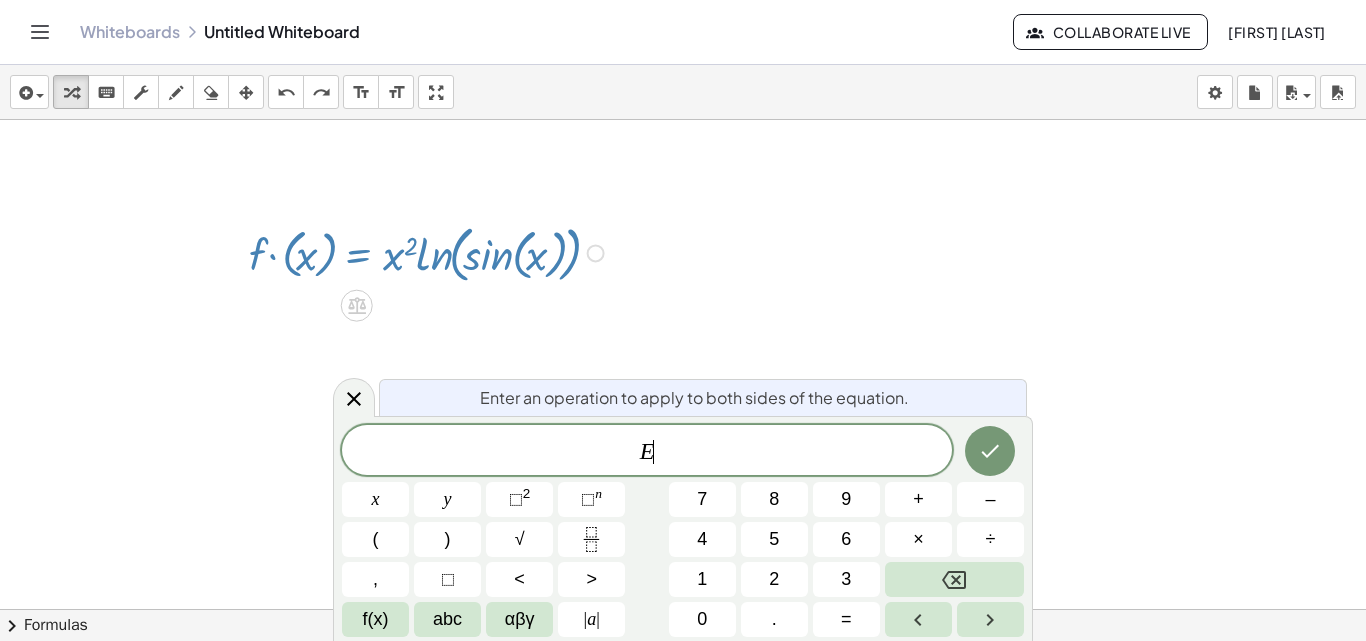 click at bounding box center [429, 251] 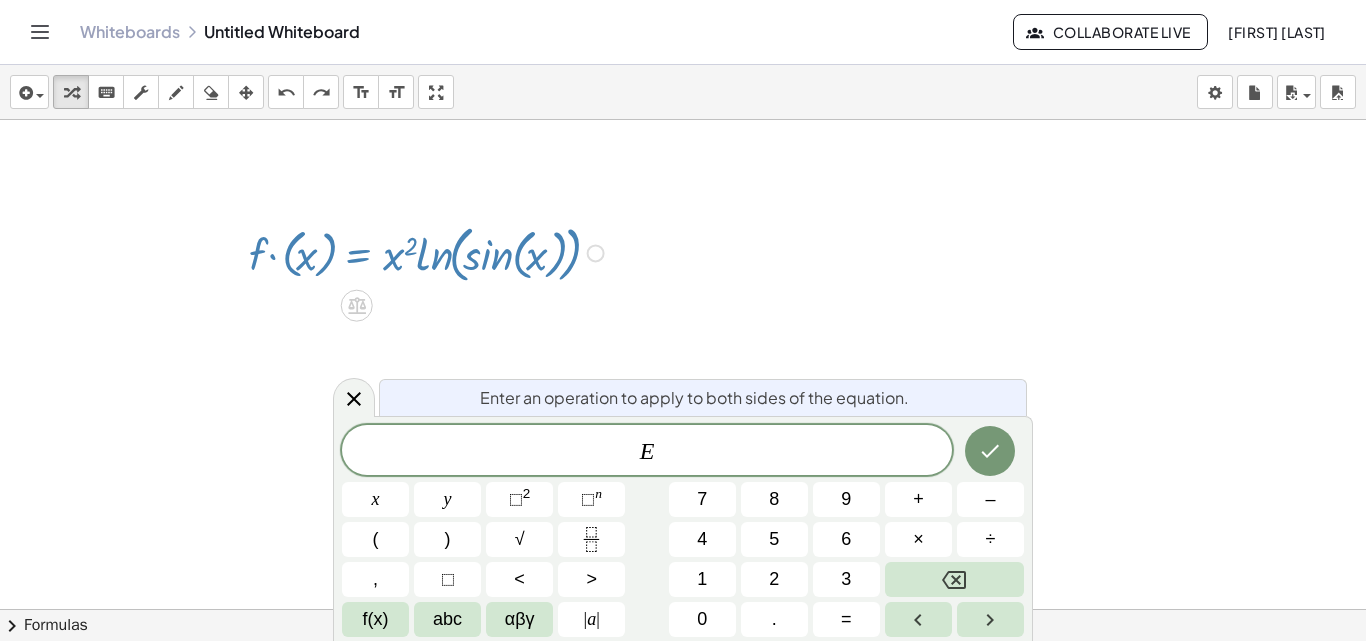 click at bounding box center [683, 654] 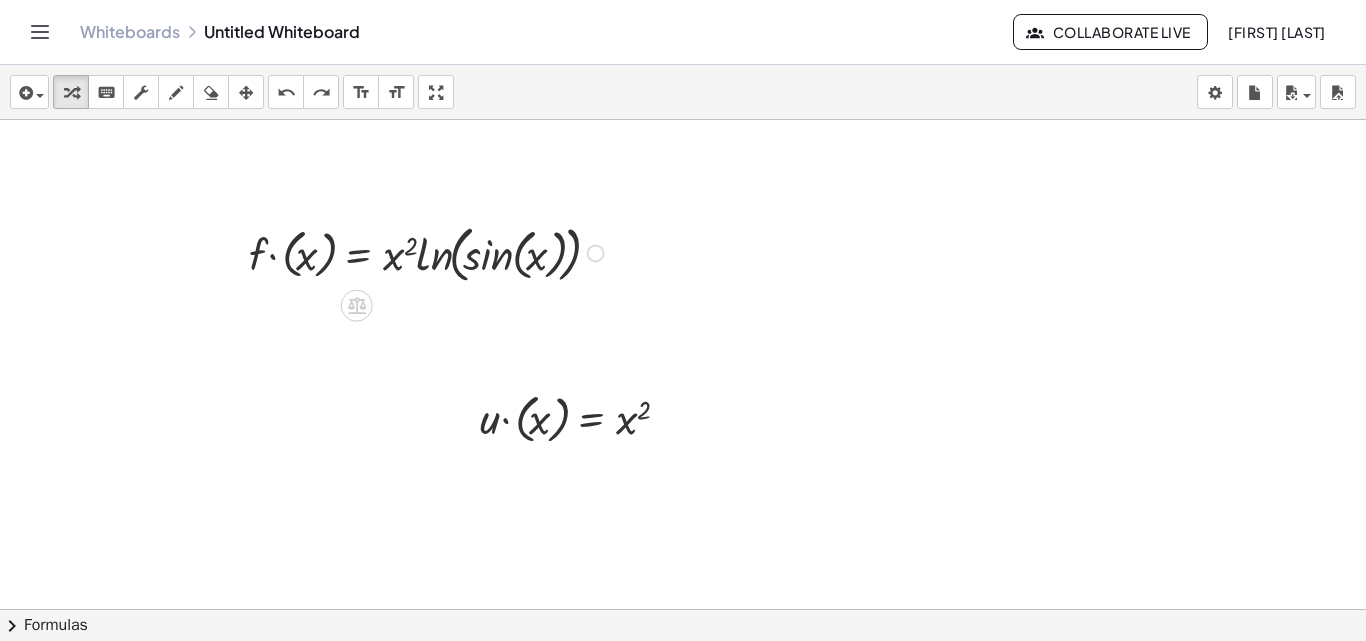 click at bounding box center [429, 251] 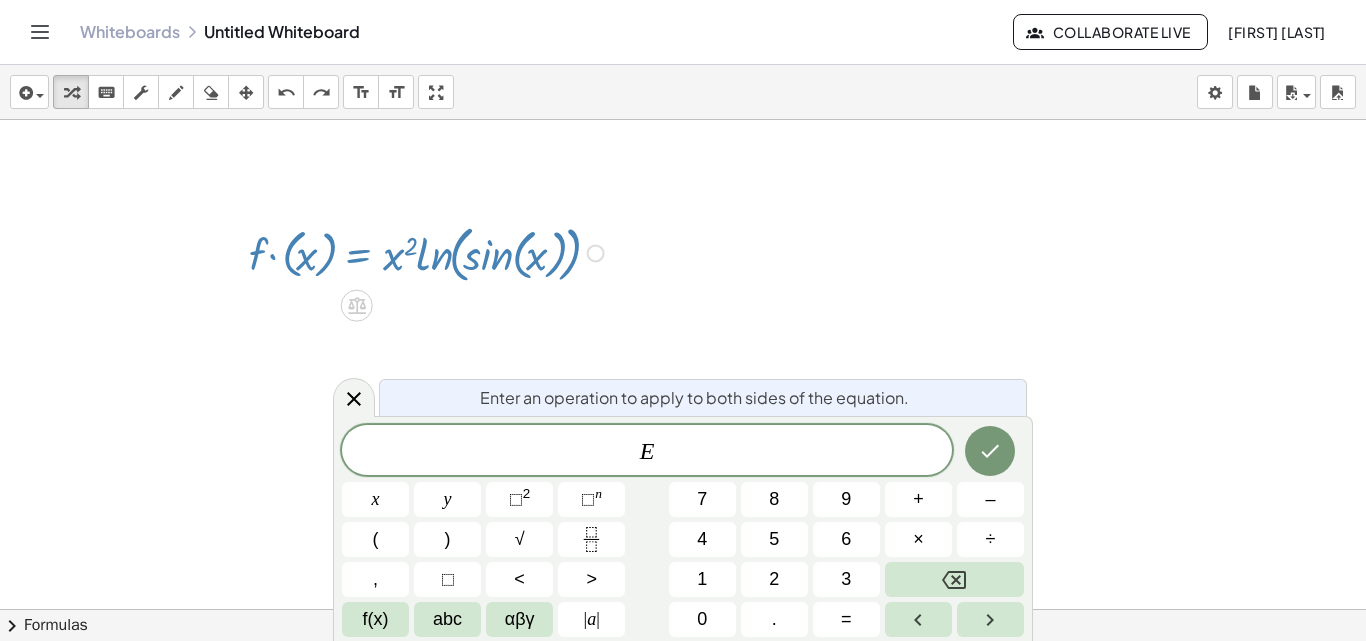 drag, startPoint x: 368, startPoint y: 226, endPoint x: 344, endPoint y: 220, distance: 24.738634 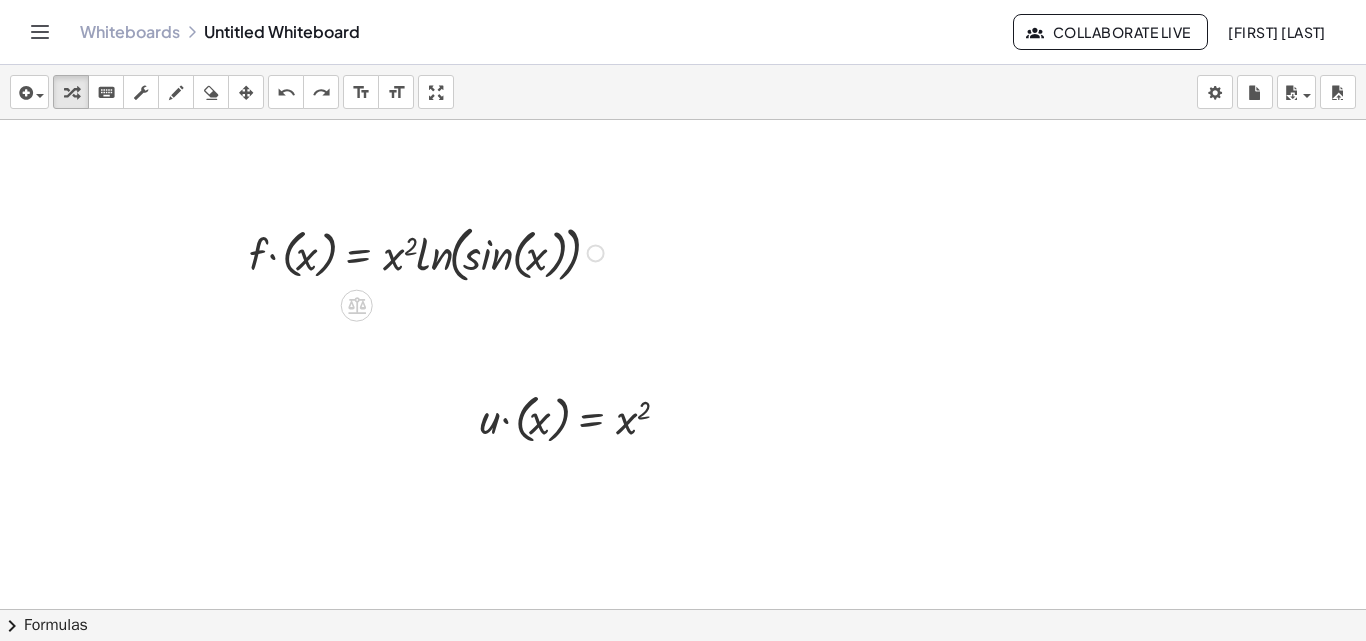 click at bounding box center (429, 251) 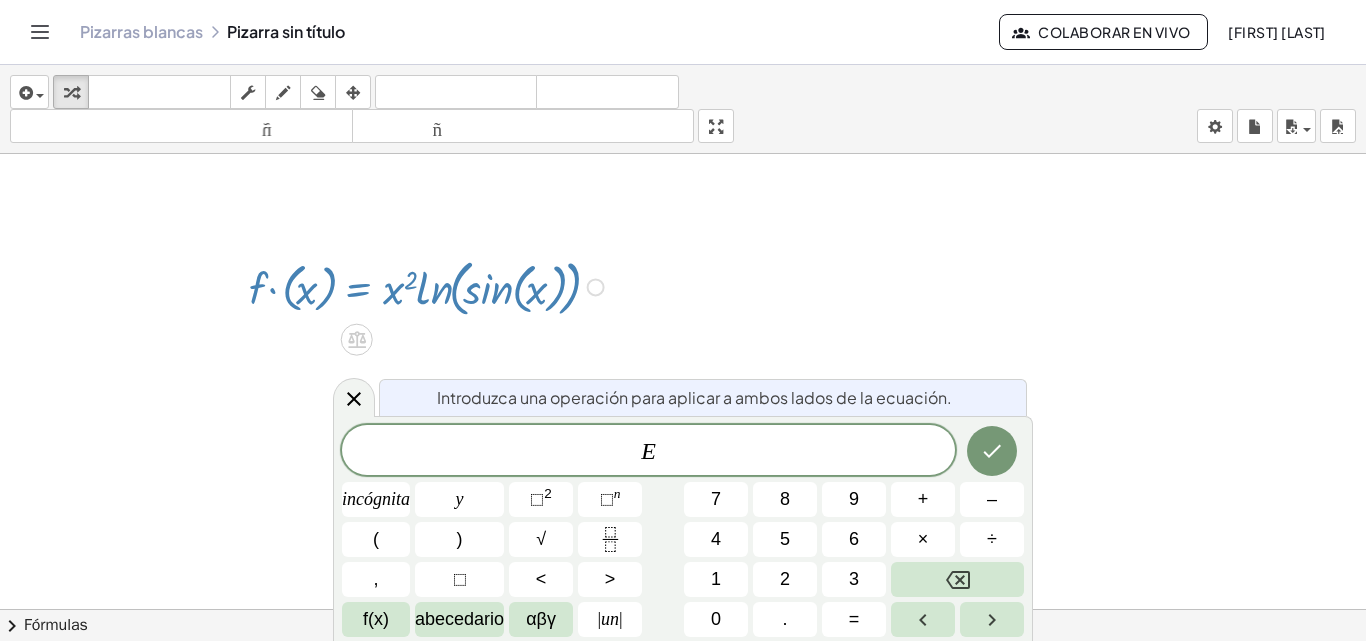 click at bounding box center [683, 688] 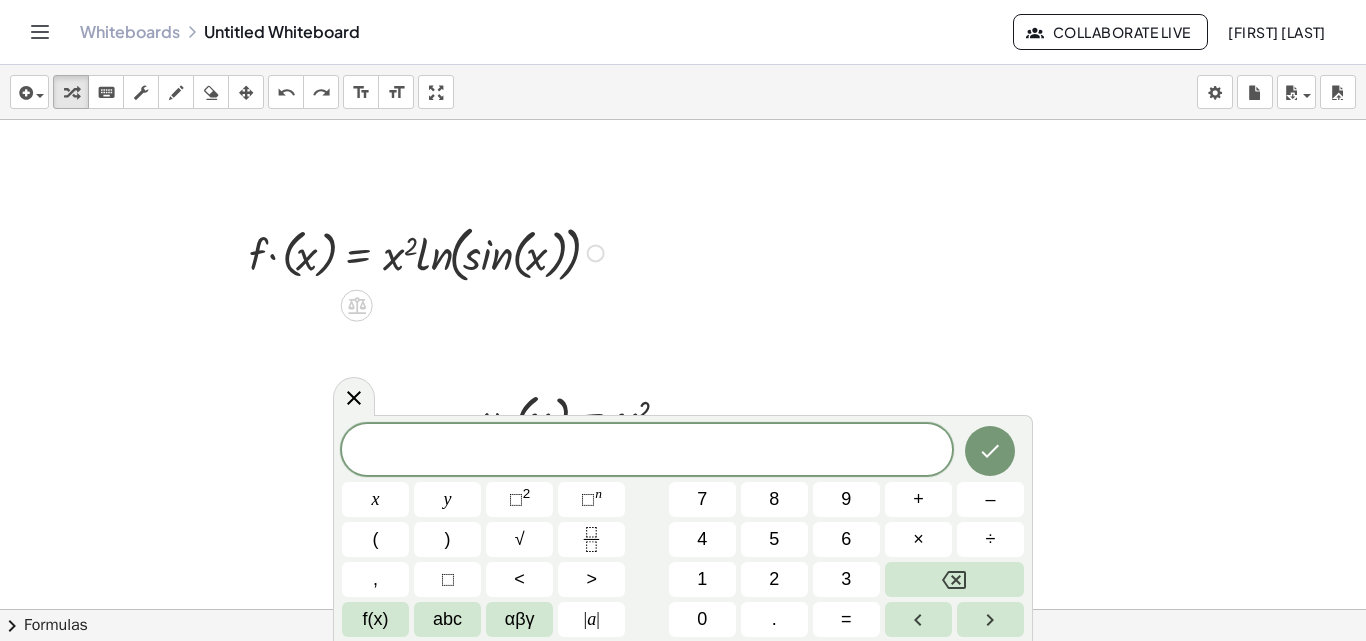 click at bounding box center (683, 654) 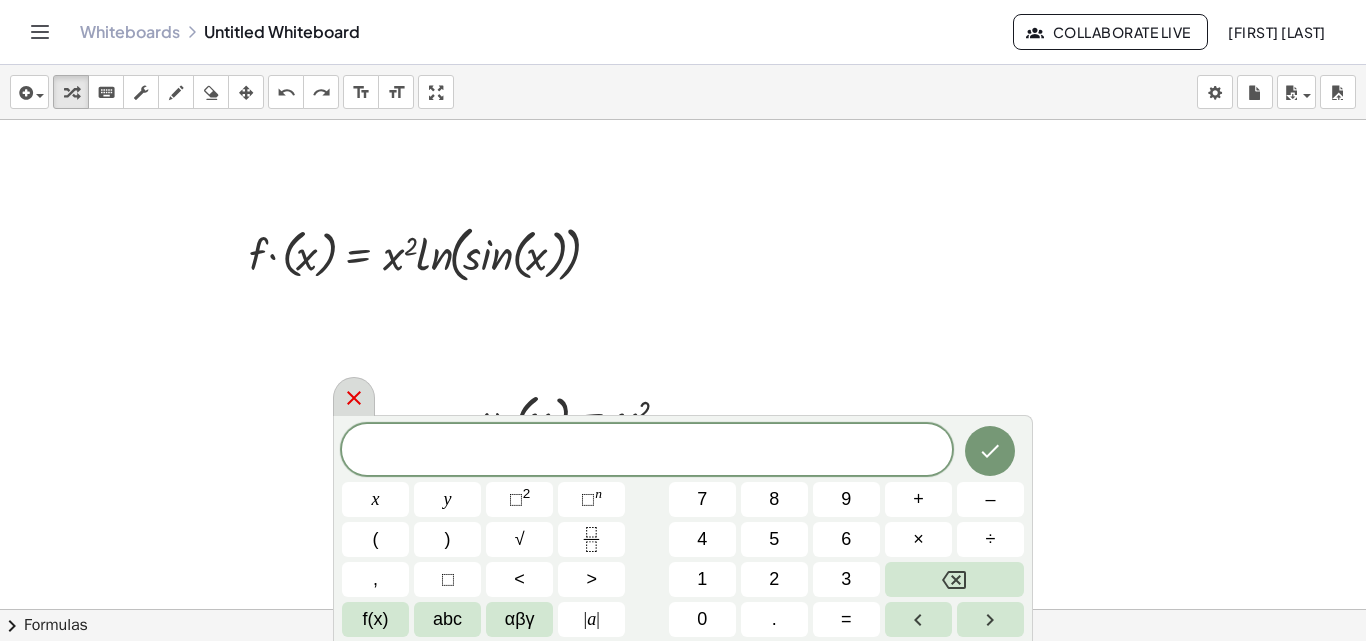 click 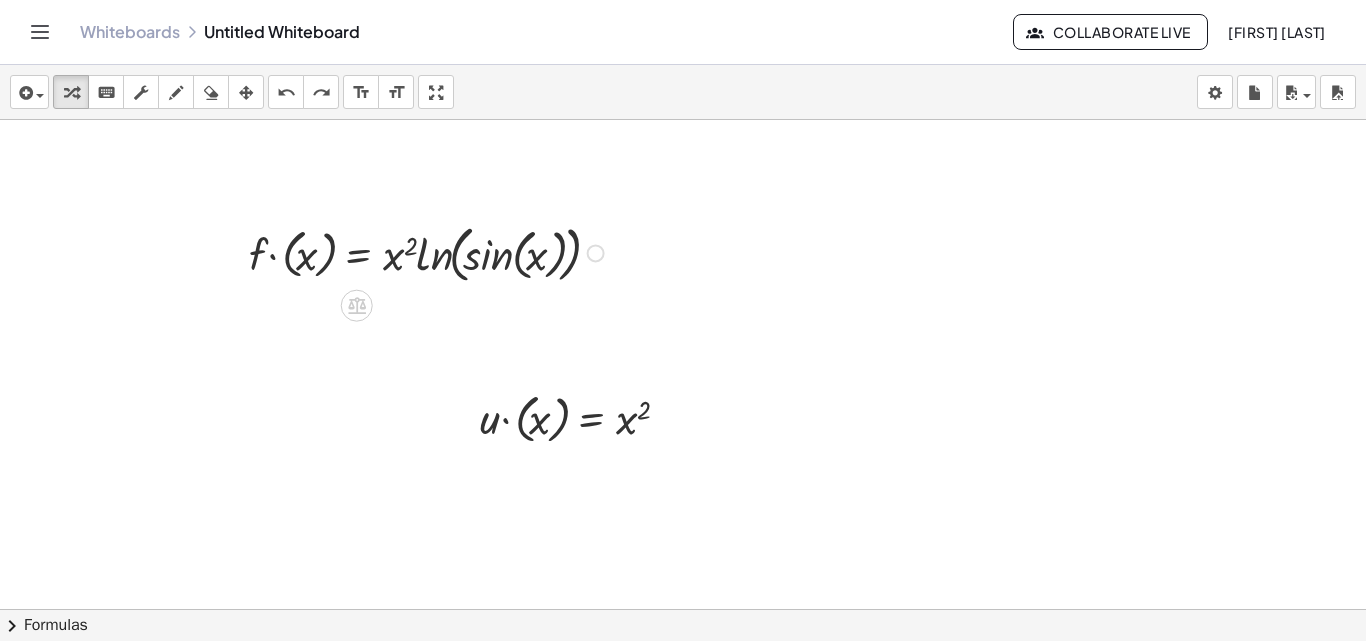click at bounding box center (234, 251) 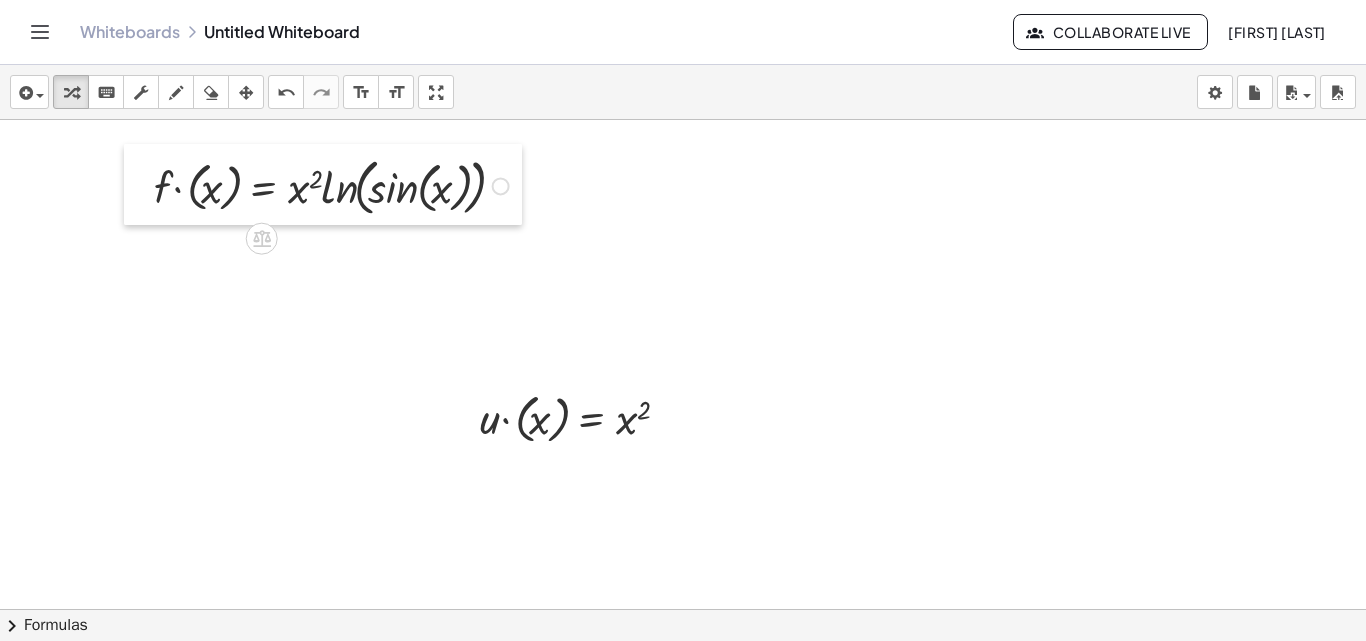 drag, startPoint x: 264, startPoint y: 238, endPoint x: 136, endPoint y: 171, distance: 144.47491 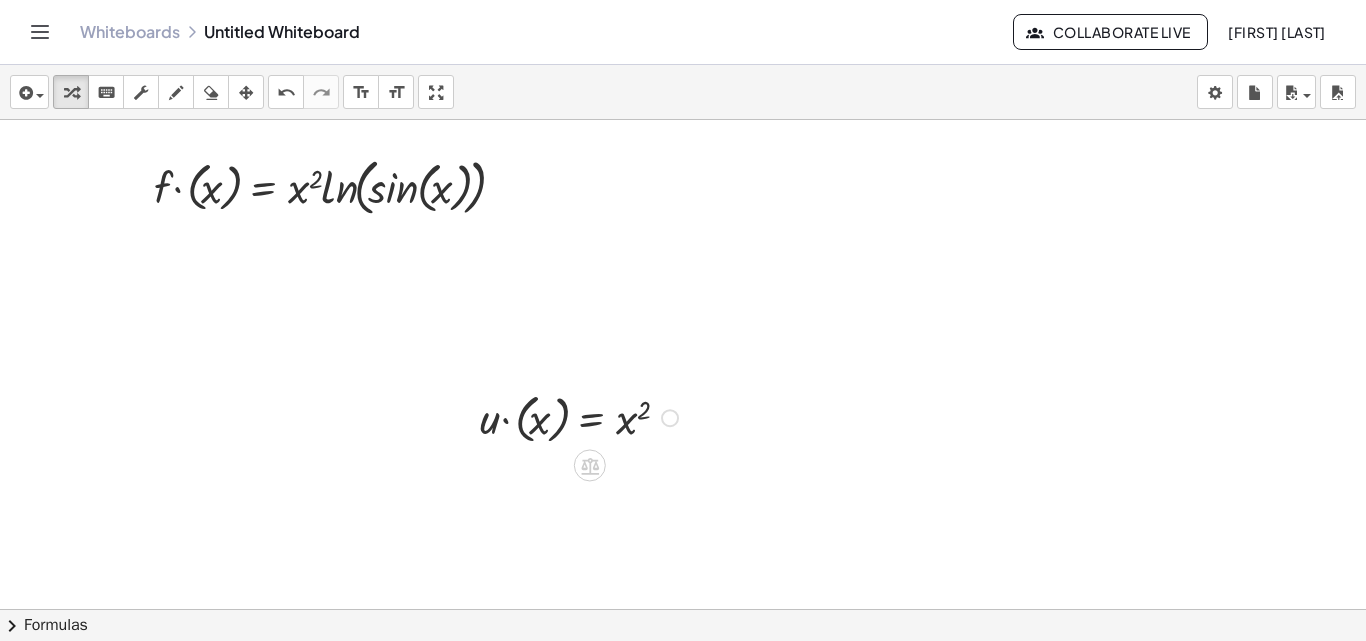 click at bounding box center [465, 416] 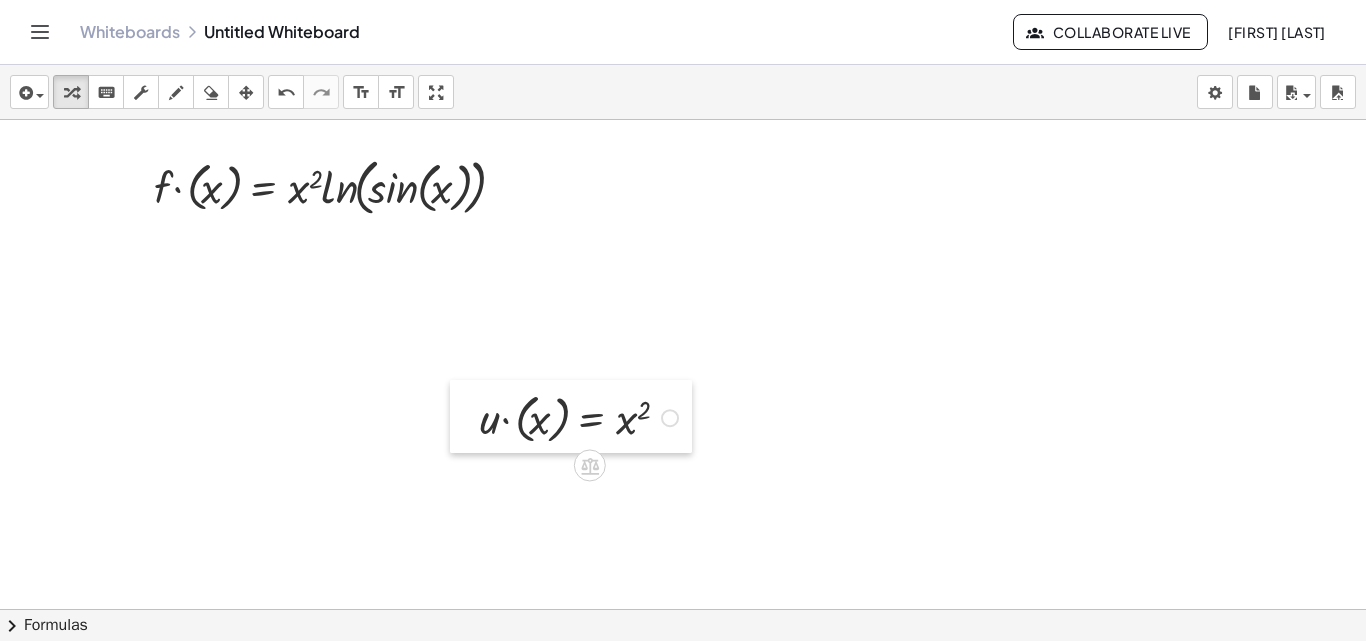 drag, startPoint x: 460, startPoint y: 386, endPoint x: 311, endPoint y: 307, distance: 168.64757 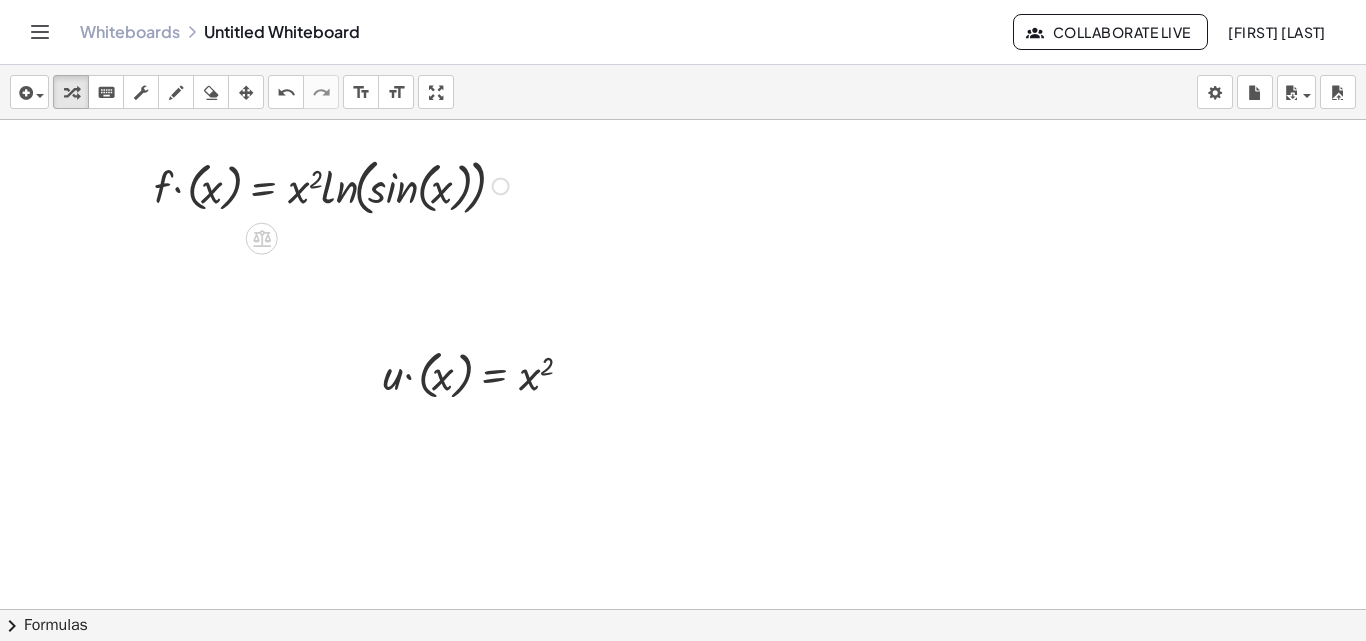 drag, startPoint x: 311, startPoint y: 307, endPoint x: 136, endPoint y: 210, distance: 200.08498 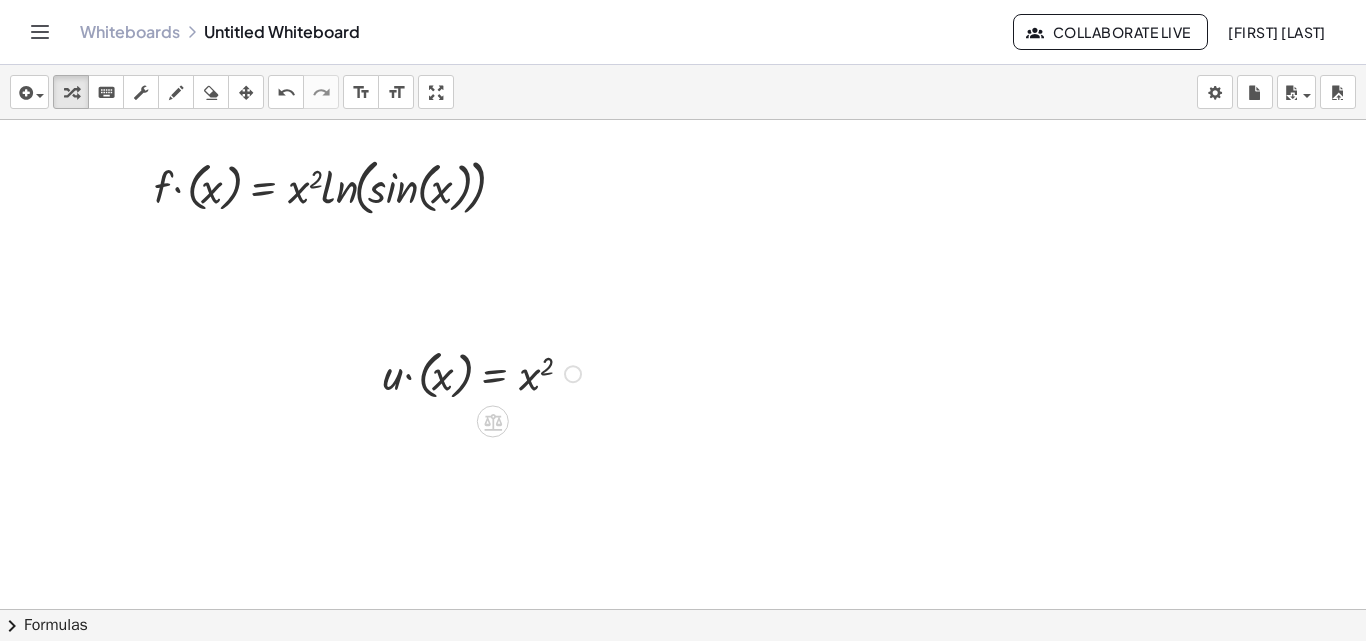 click at bounding box center [368, 372] 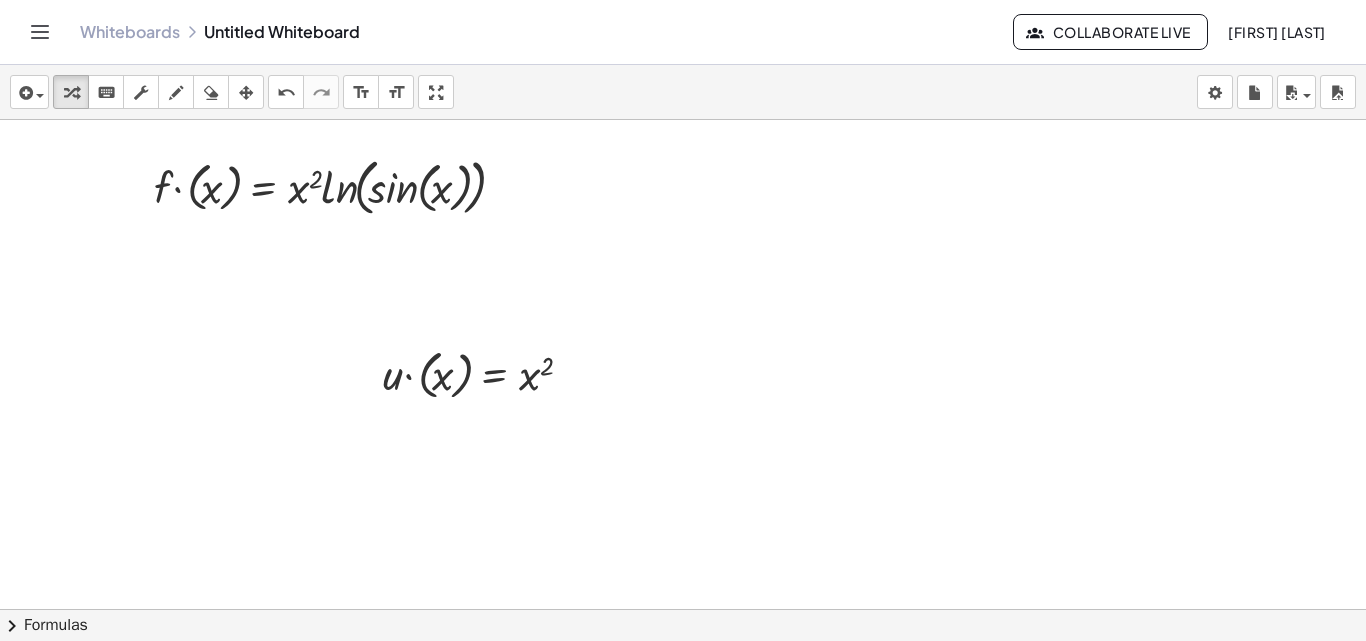 click at bounding box center [683, 654] 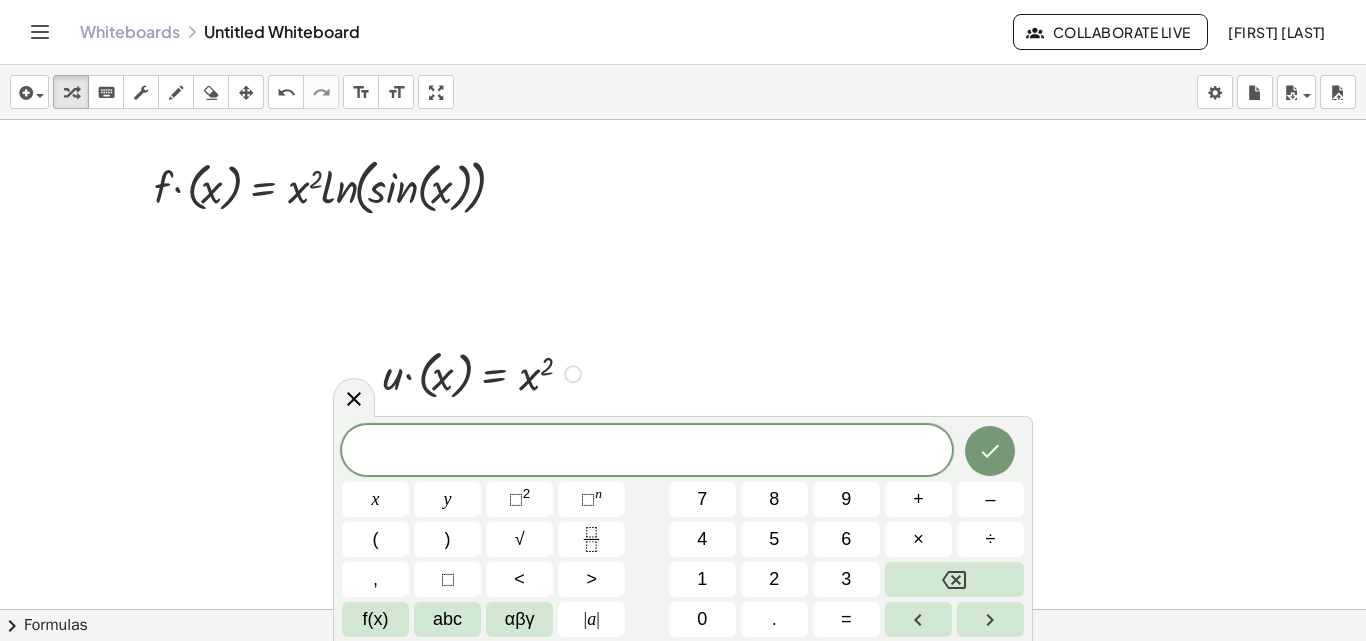 click at bounding box center (485, 372) 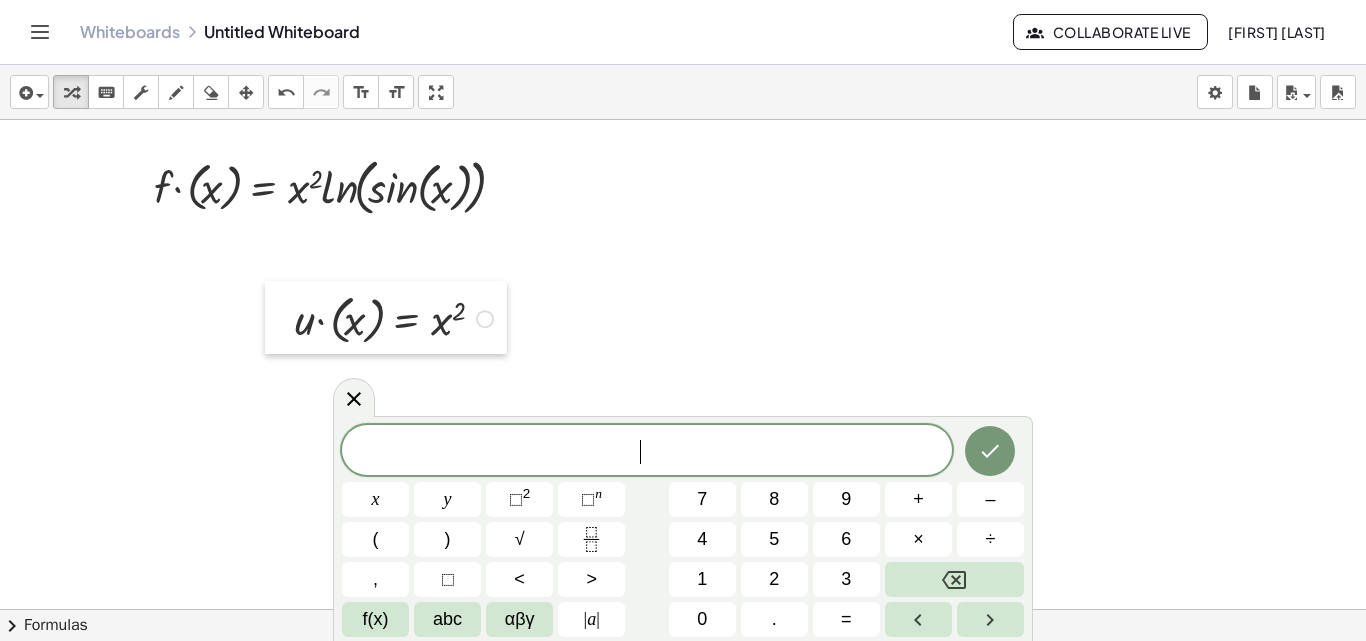 drag, startPoint x: 350, startPoint y: 336, endPoint x: 176, endPoint y: 228, distance: 204.79257 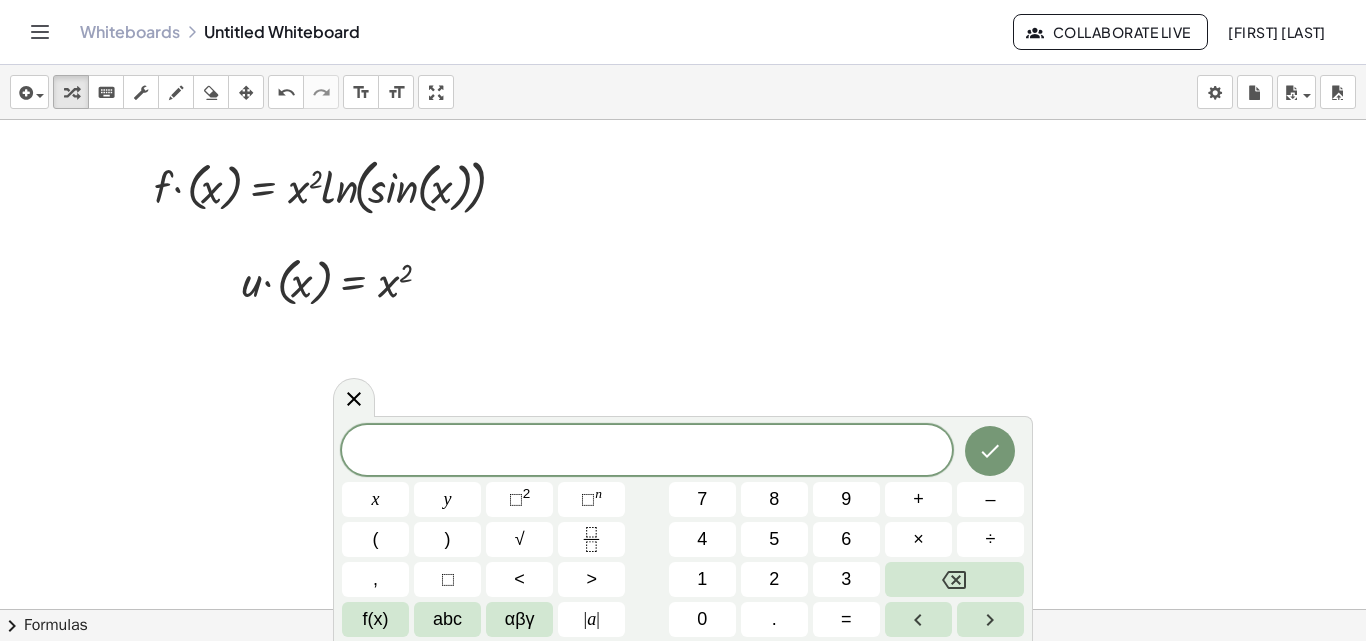 click at bounding box center (683, 654) 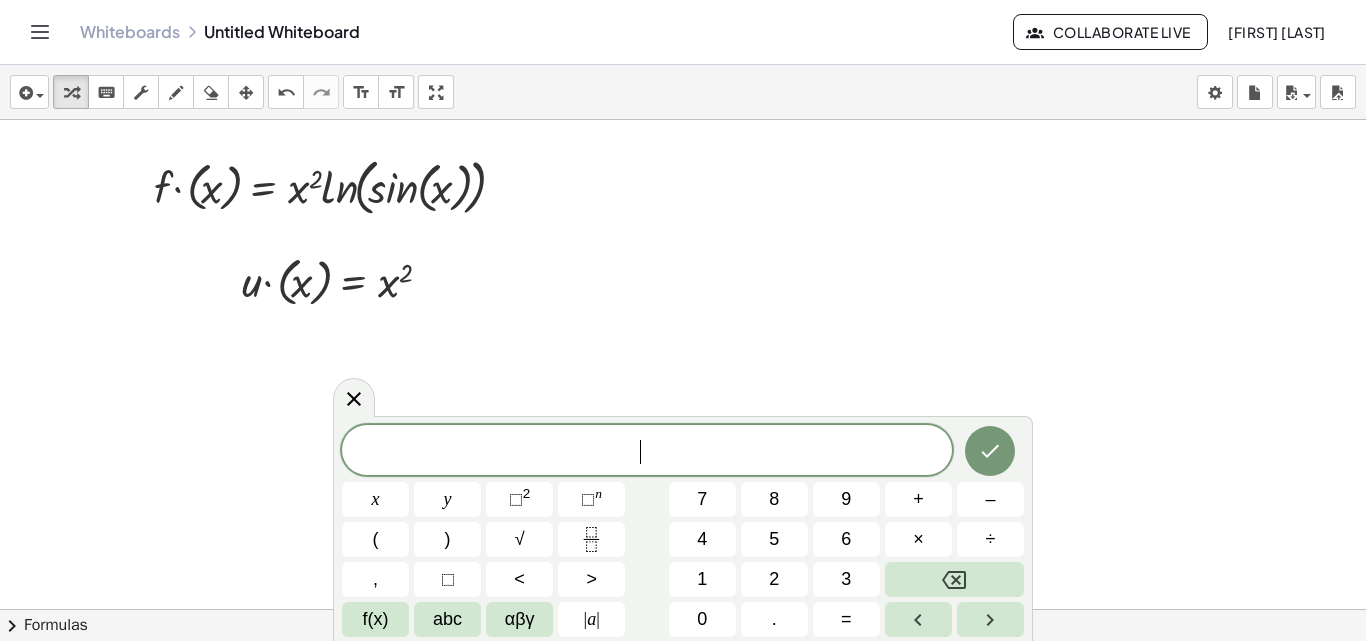 click at bounding box center (683, 654) 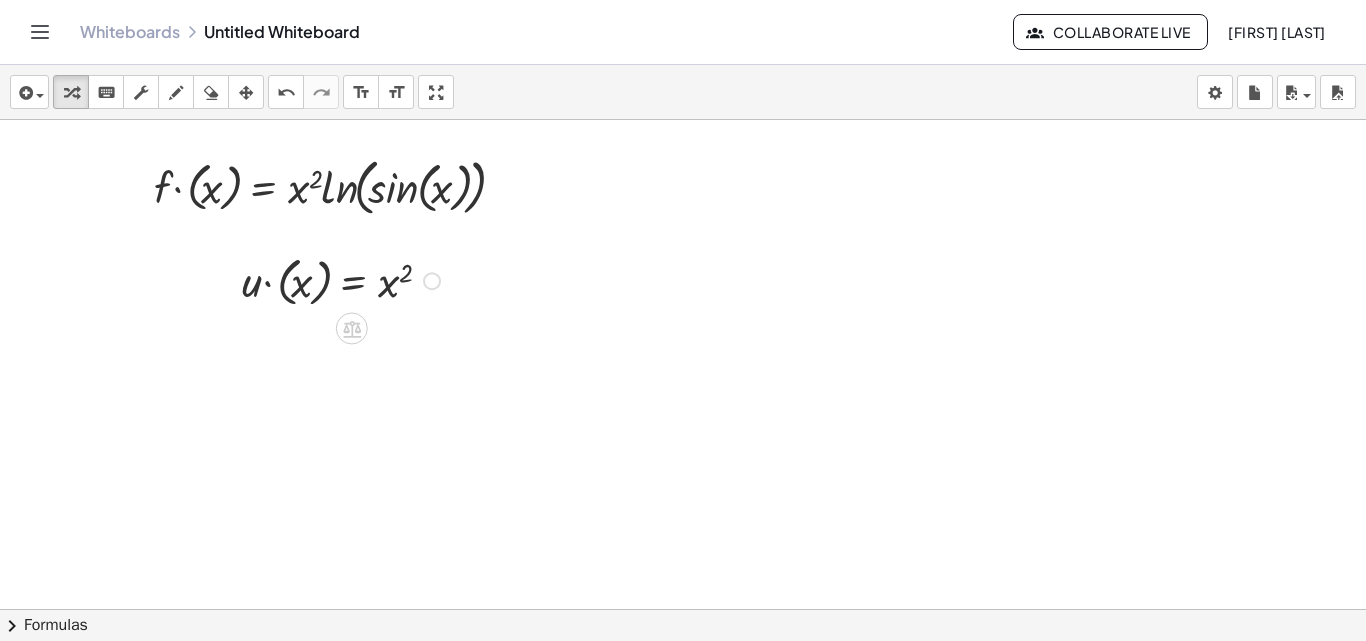 click on "· u · ( x ) = x 2" at bounding box center (333, 279) 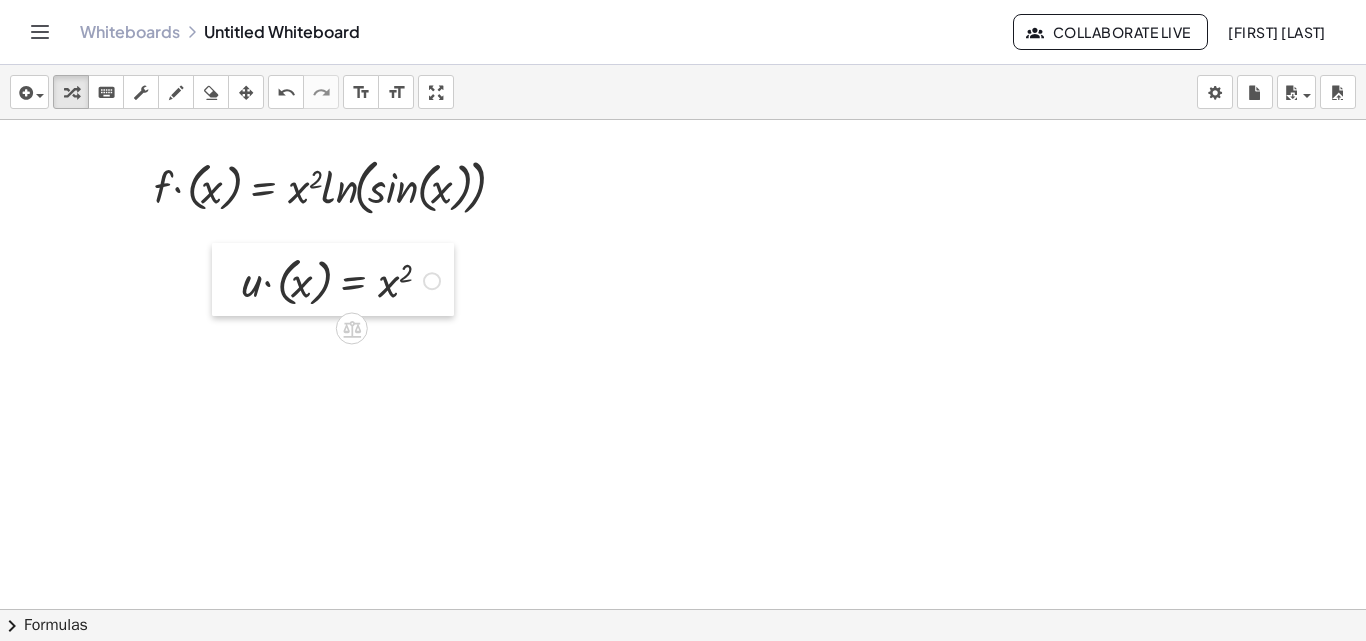 click at bounding box center [227, 279] 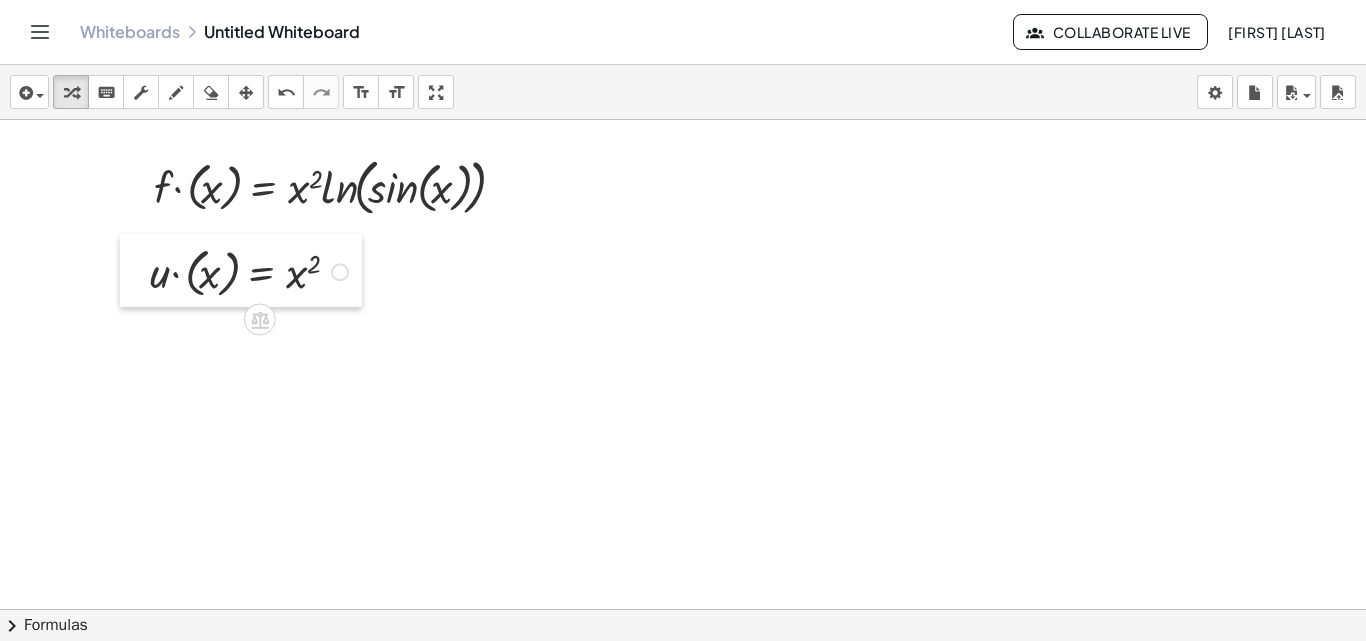drag, startPoint x: 231, startPoint y: 253, endPoint x: 139, endPoint y: 244, distance: 92.43917 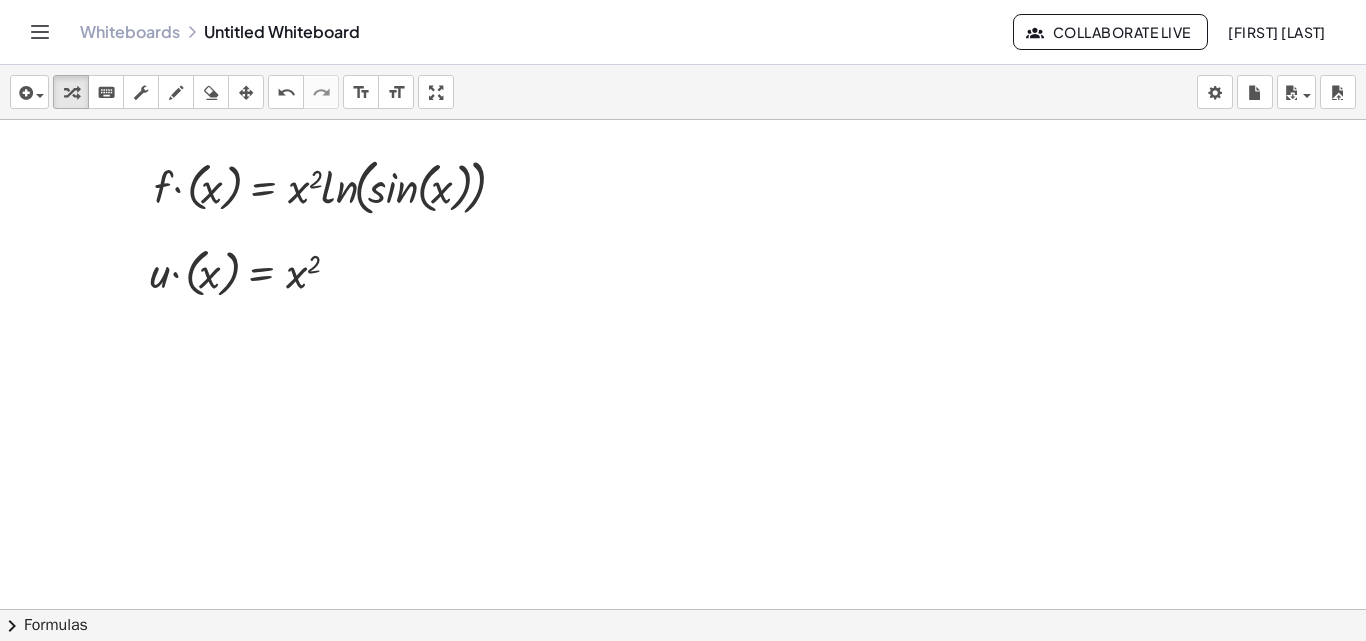 click at bounding box center (683, 654) 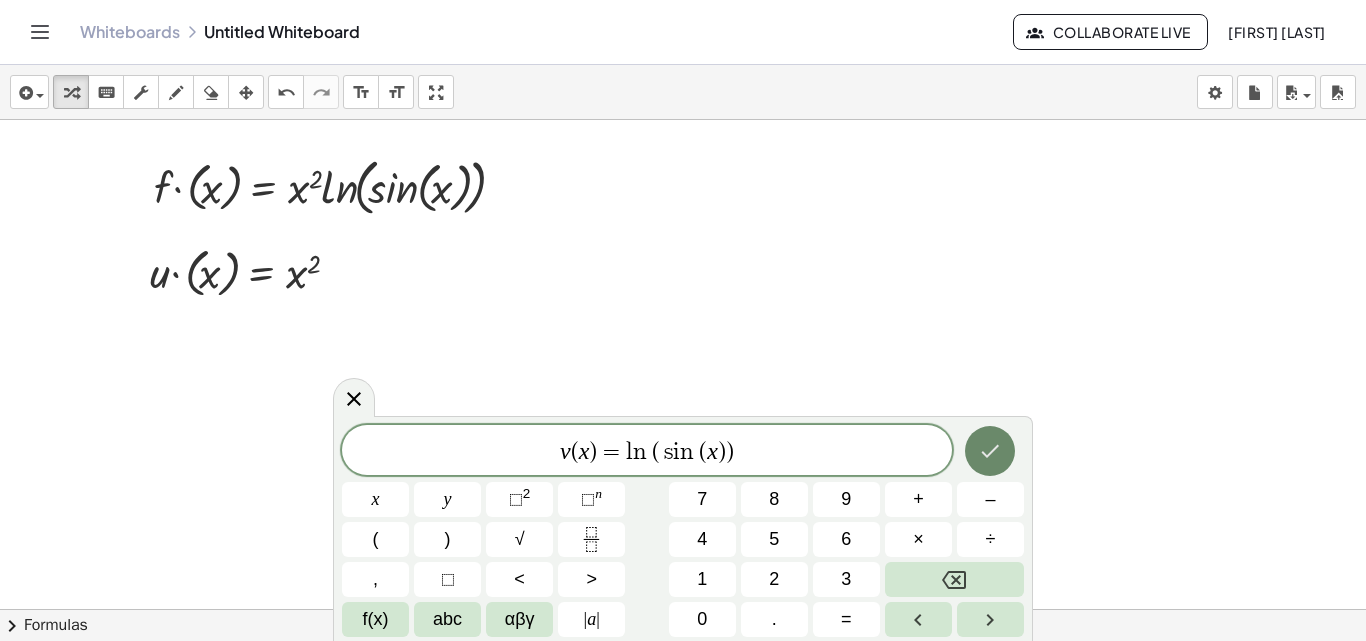 click at bounding box center (990, 451) 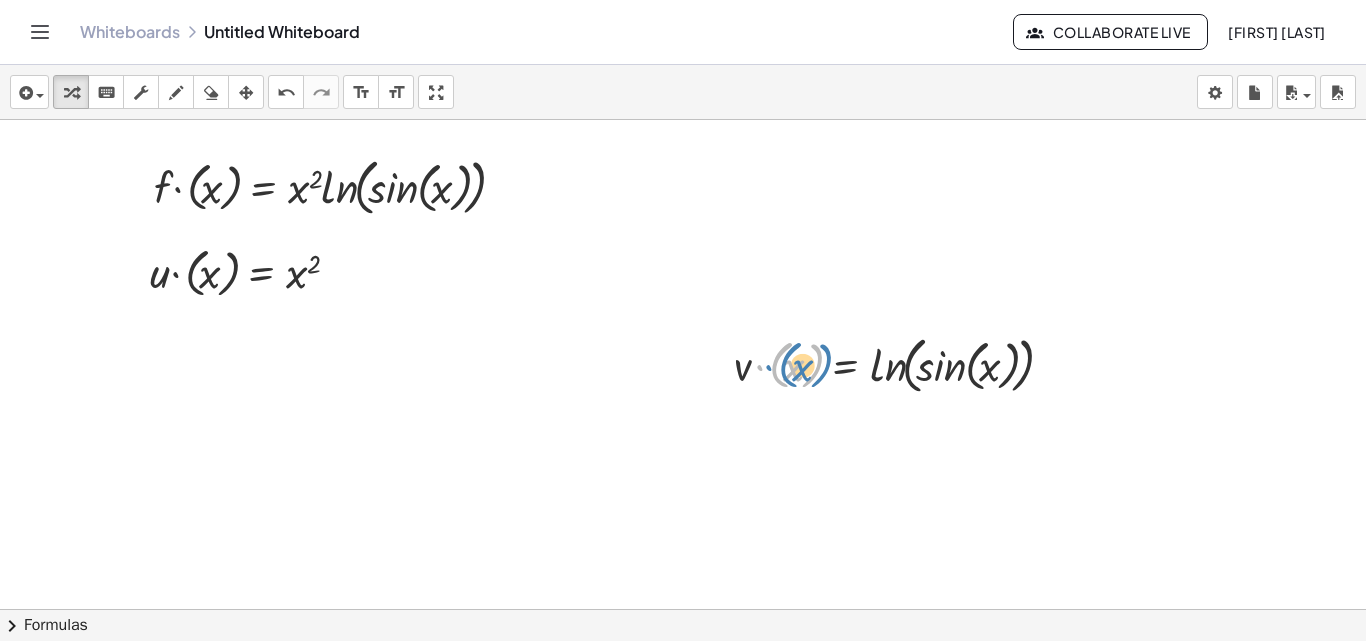 click at bounding box center (898, 362) 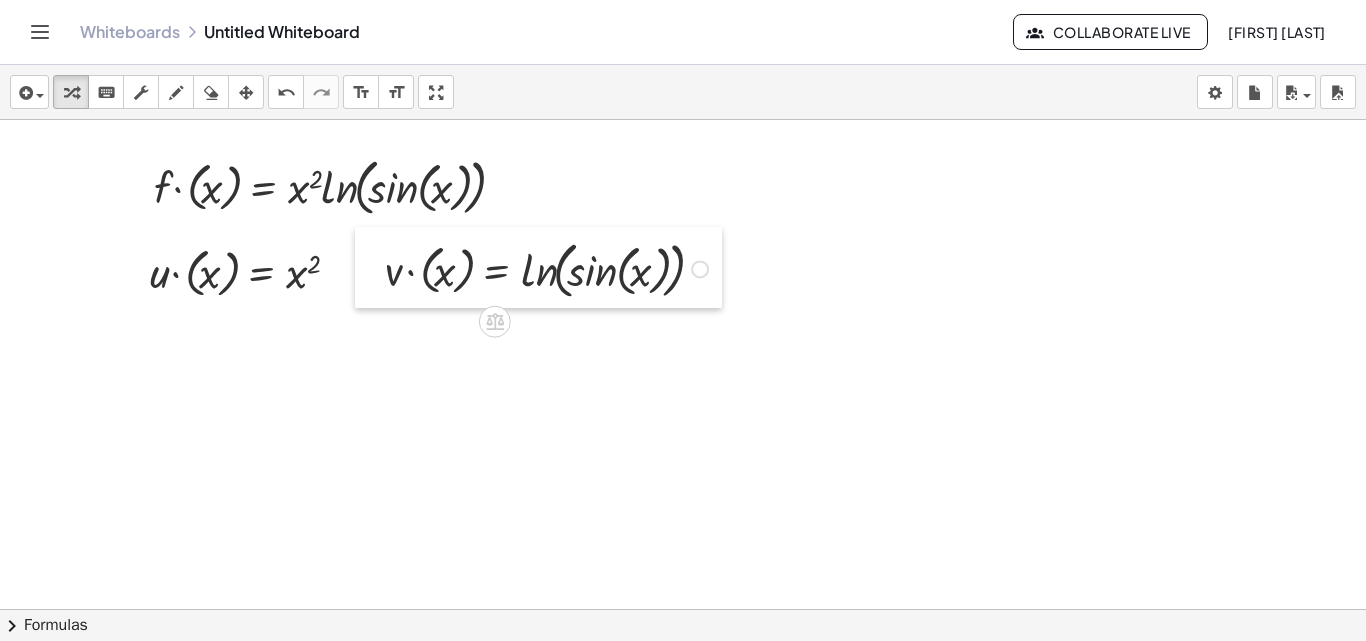 drag, startPoint x: 726, startPoint y: 343, endPoint x: 377, endPoint y: 248, distance: 361.69876 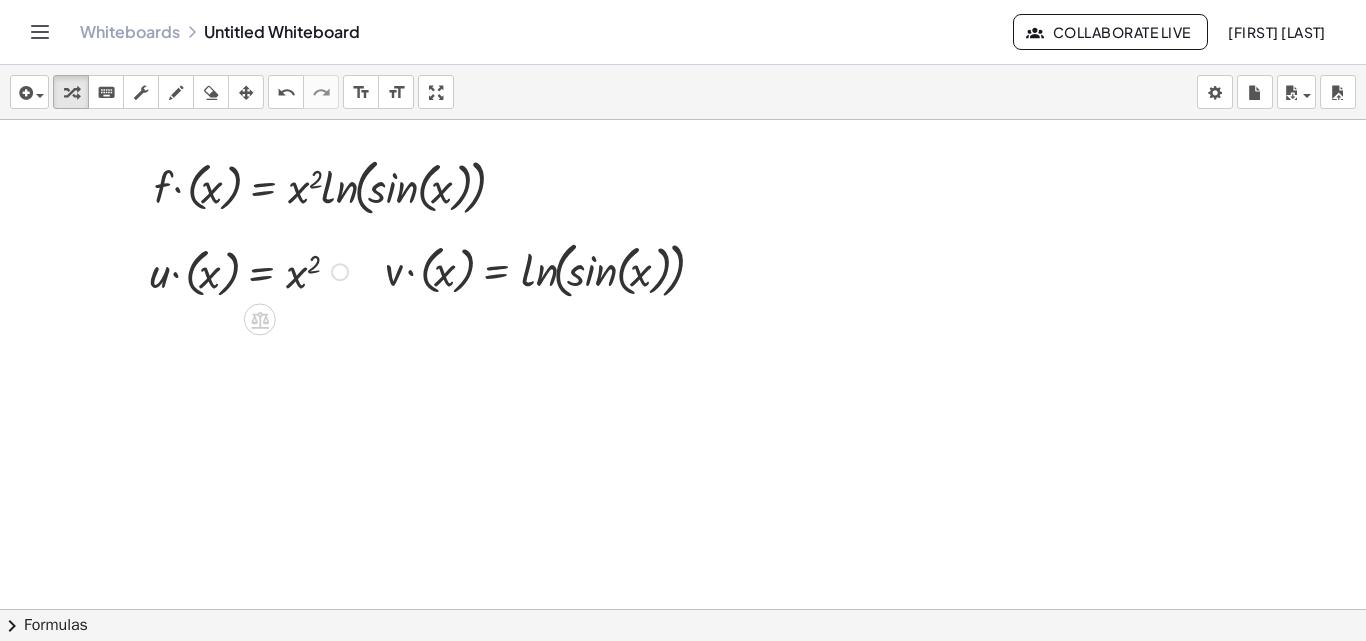 click at bounding box center (252, 270) 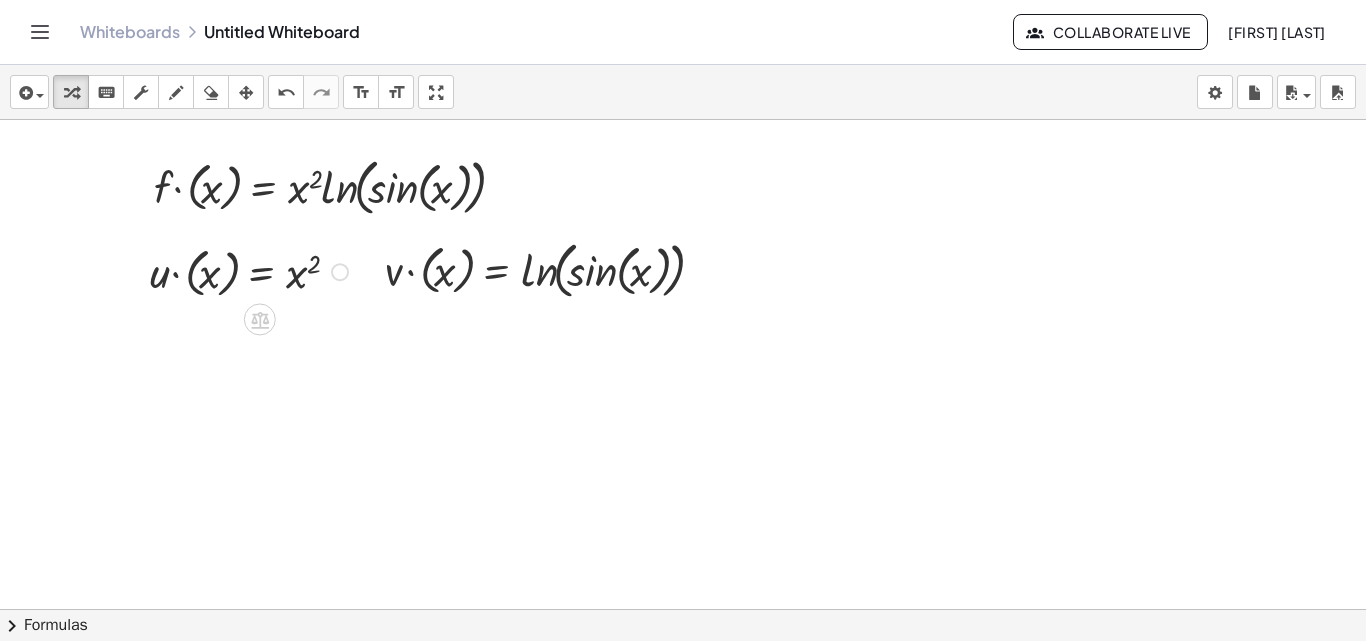 click at bounding box center (252, 270) 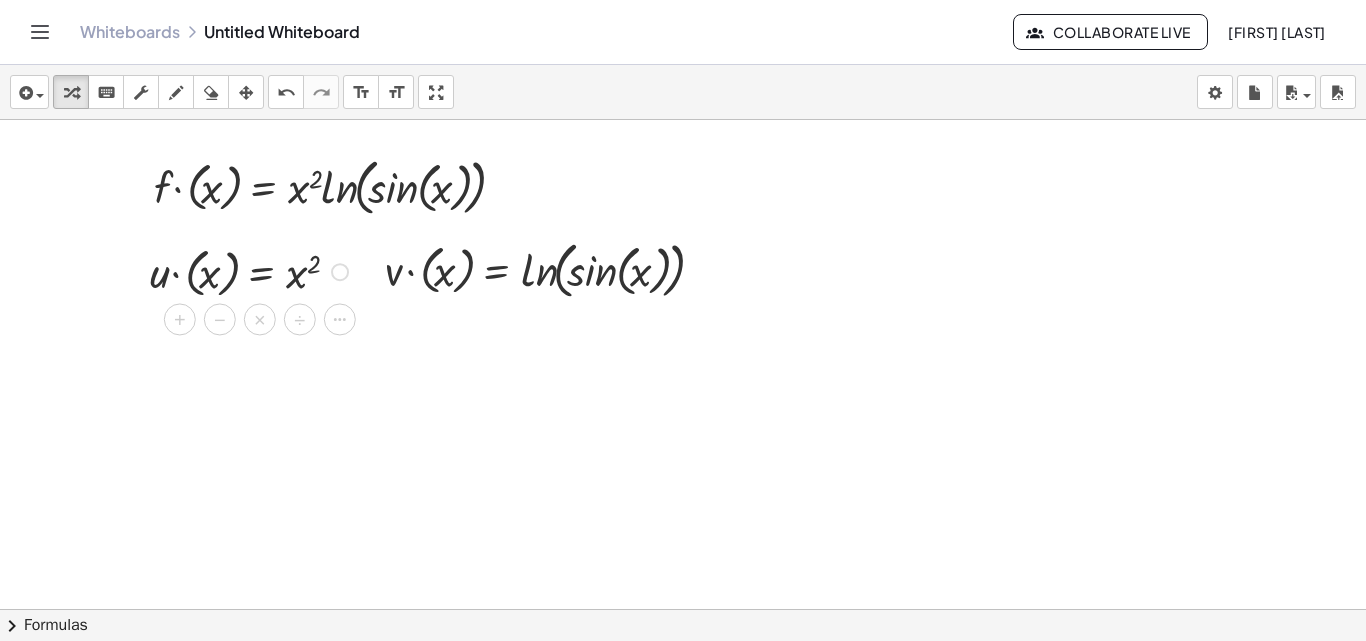 click on "×" at bounding box center (260, 320) 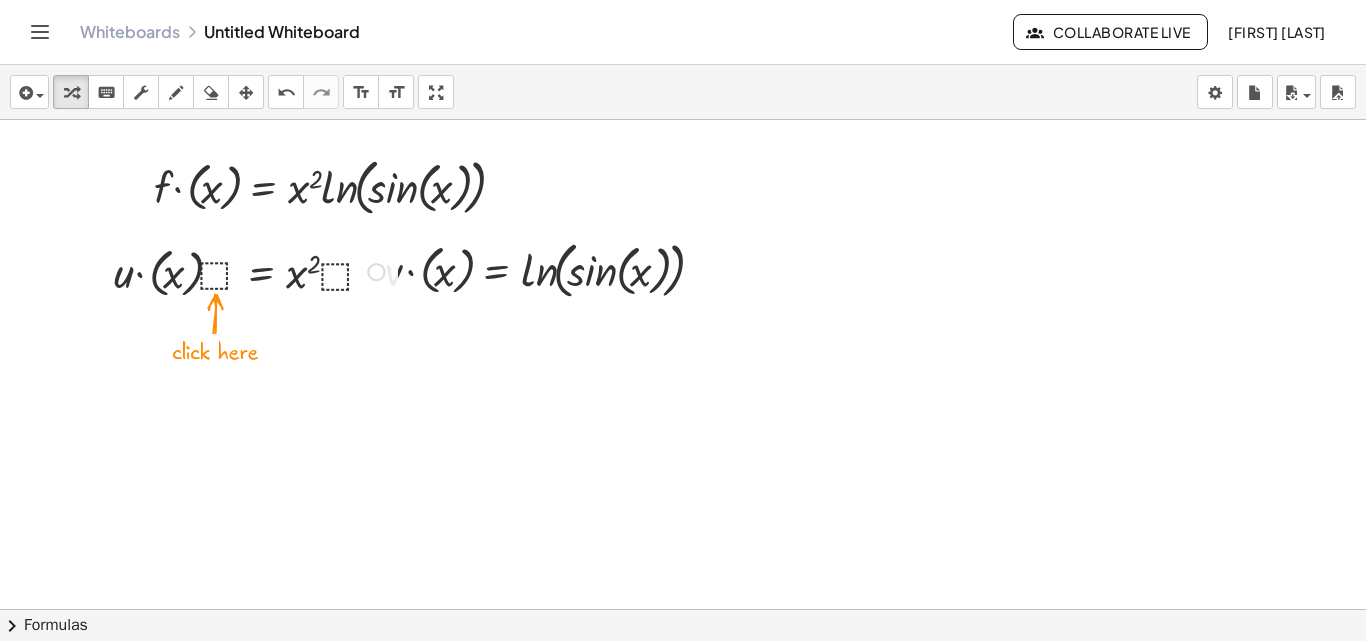 click at bounding box center [252, 270] 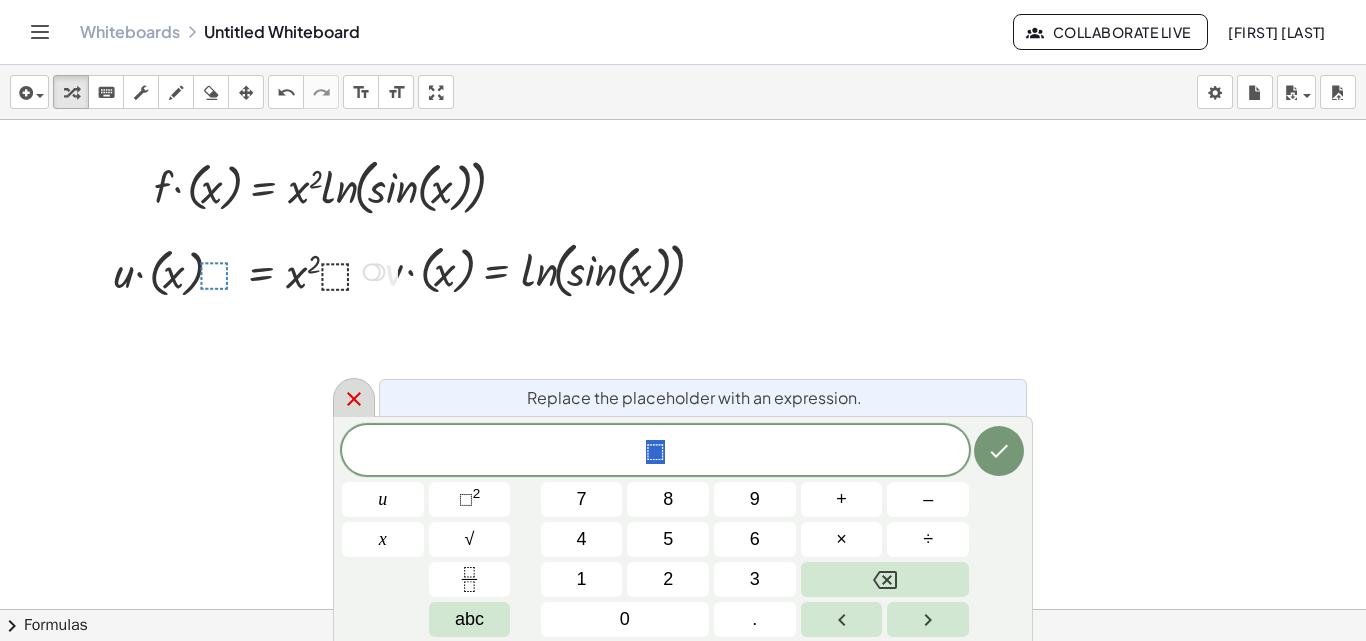 click 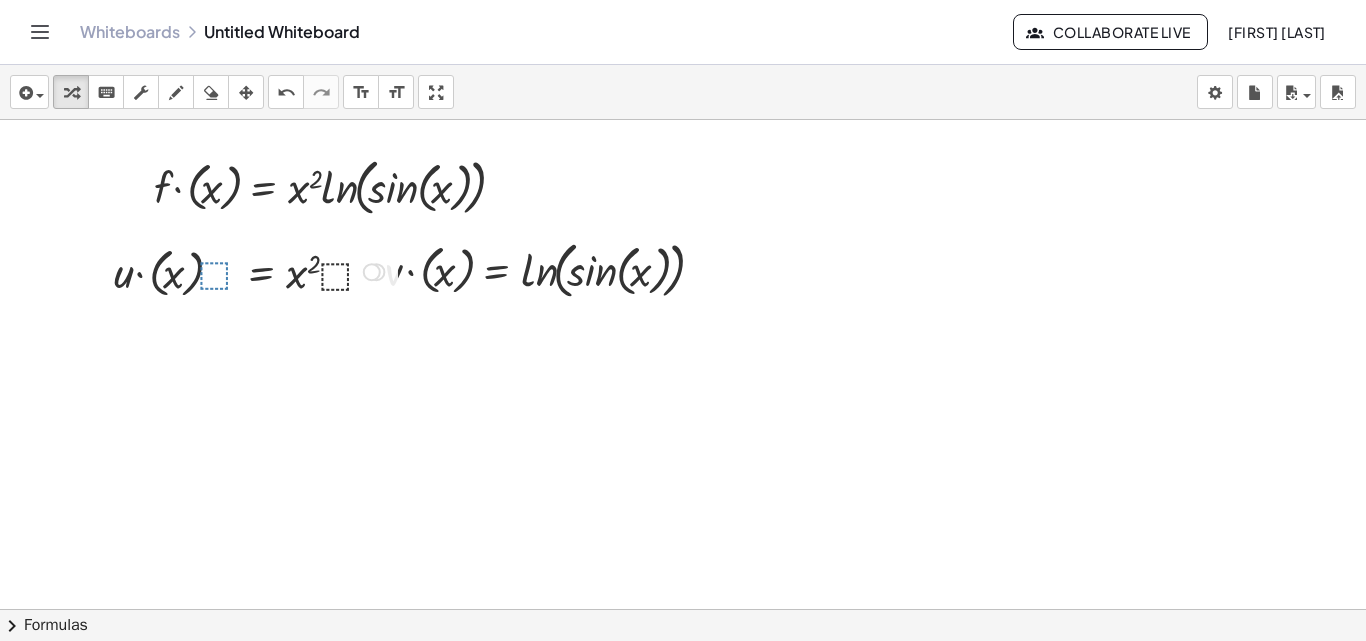 click at bounding box center (683, 654) 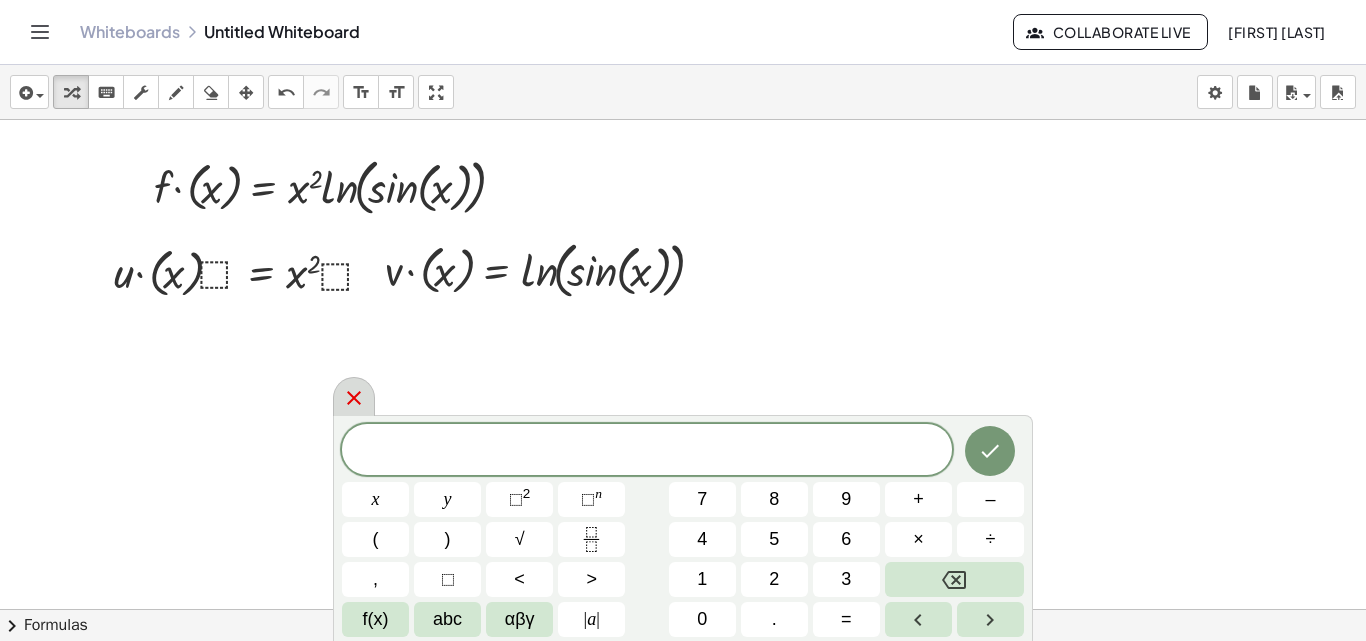 click 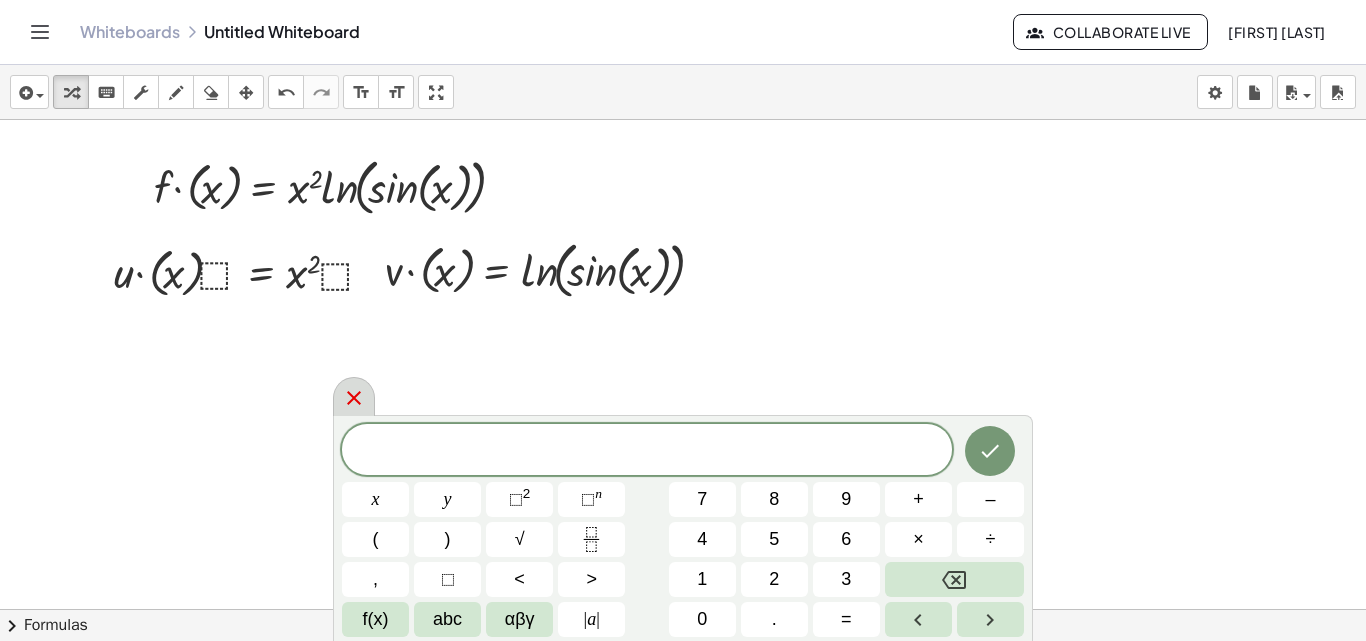 click 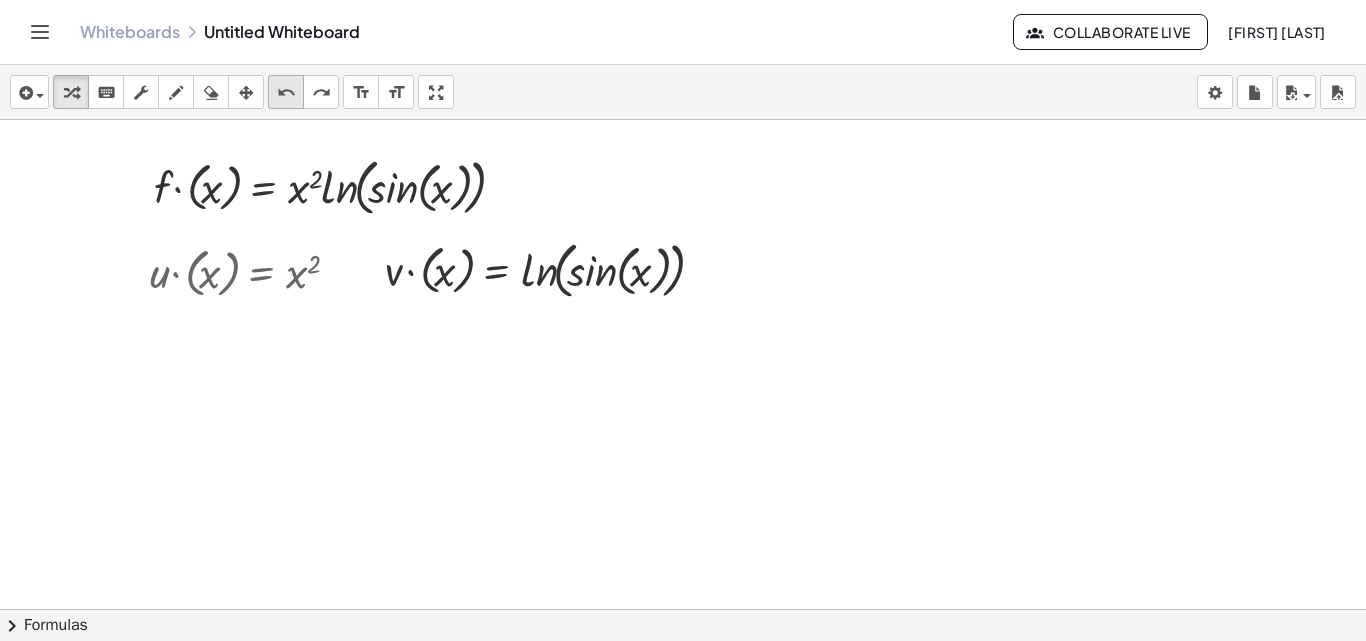 click on "undo" at bounding box center (286, 93) 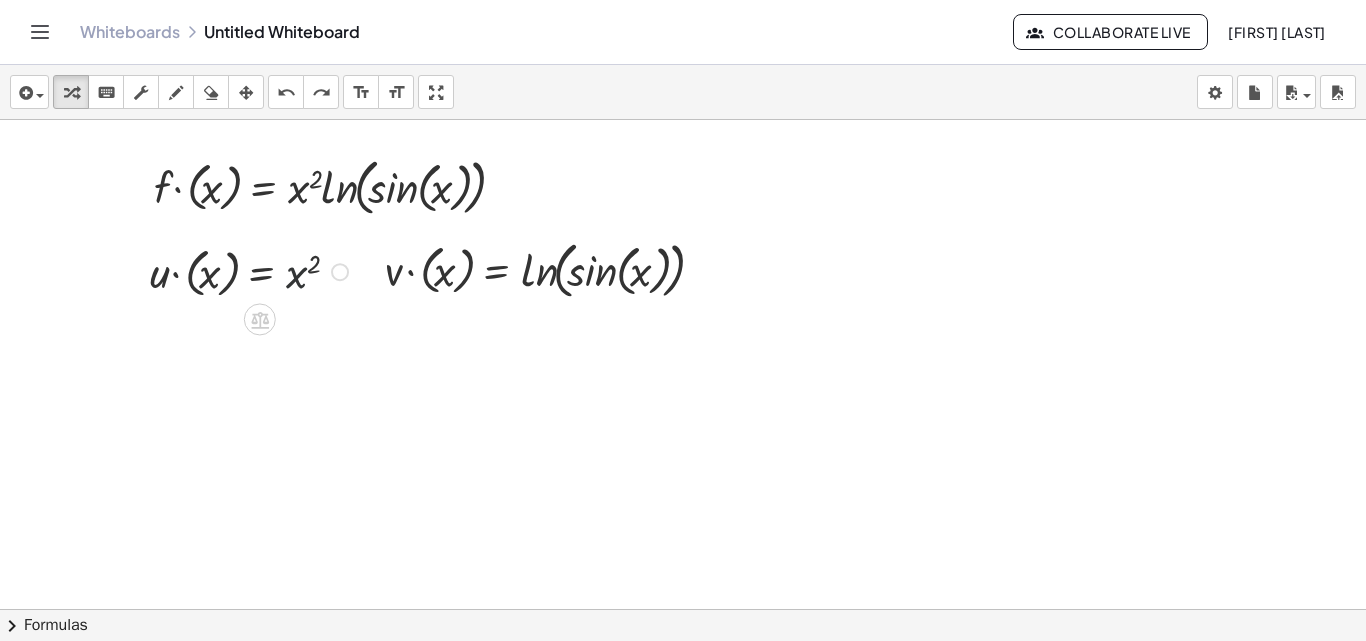 click at bounding box center (252, 270) 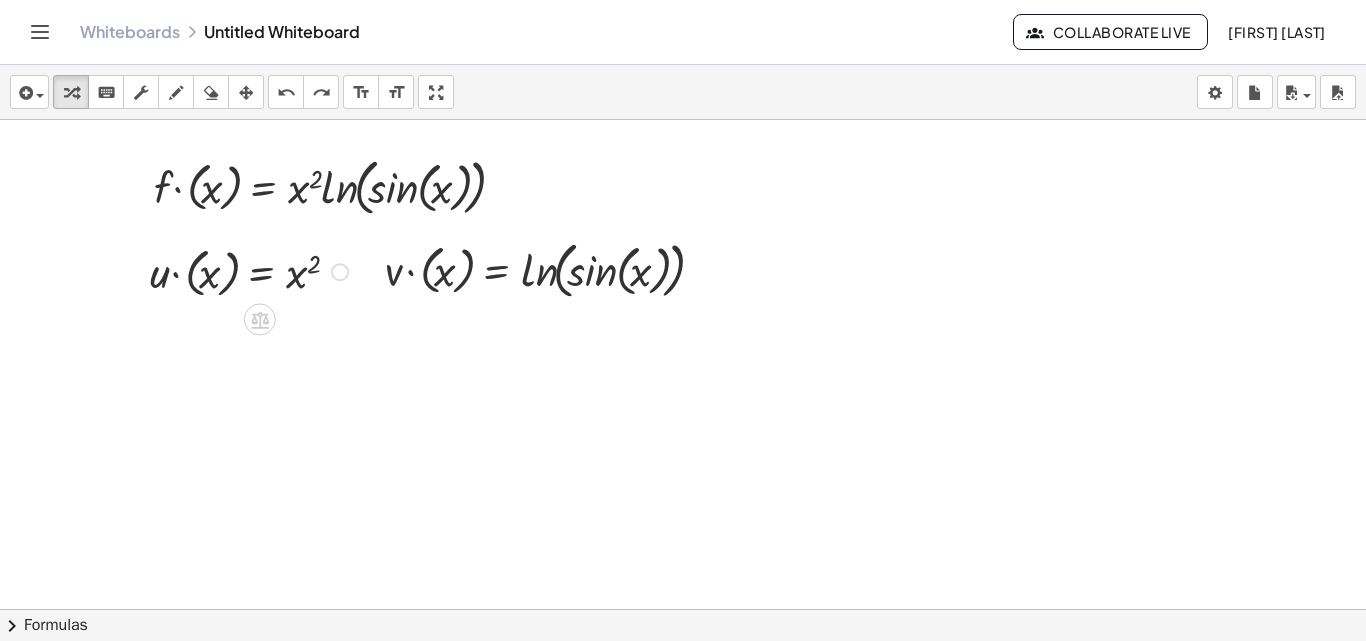 click at bounding box center [340, 272] 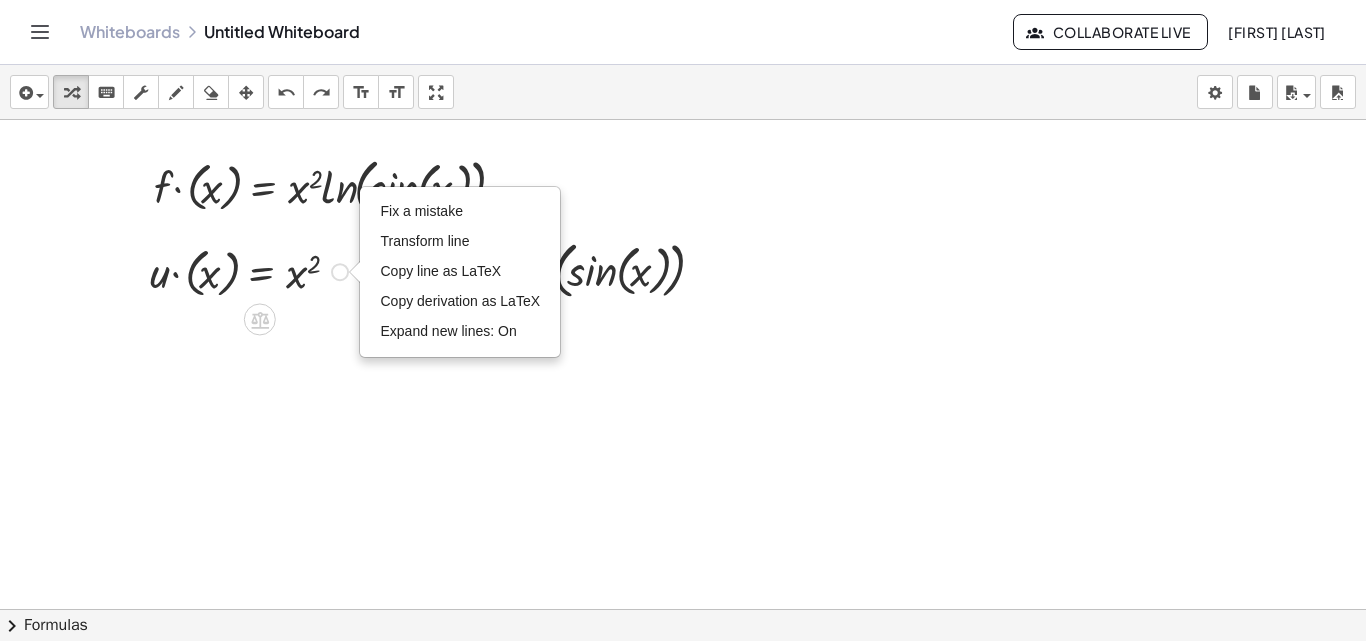click at bounding box center (252, 270) 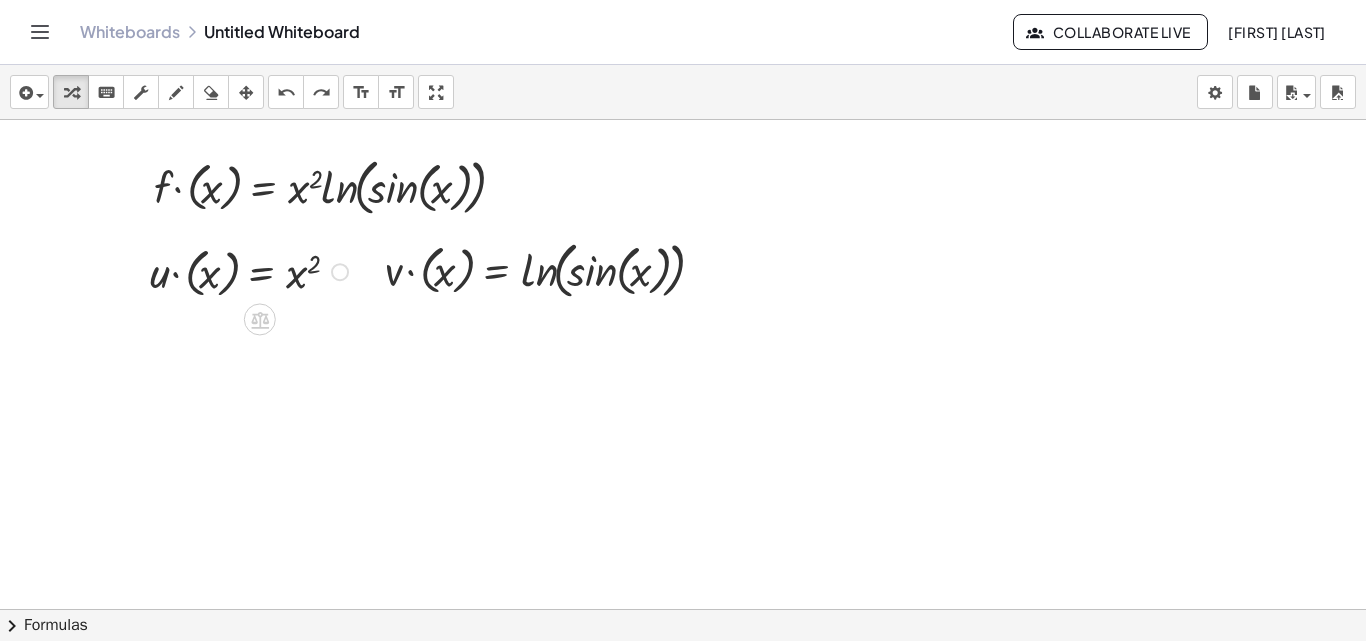 click at bounding box center (252, 270) 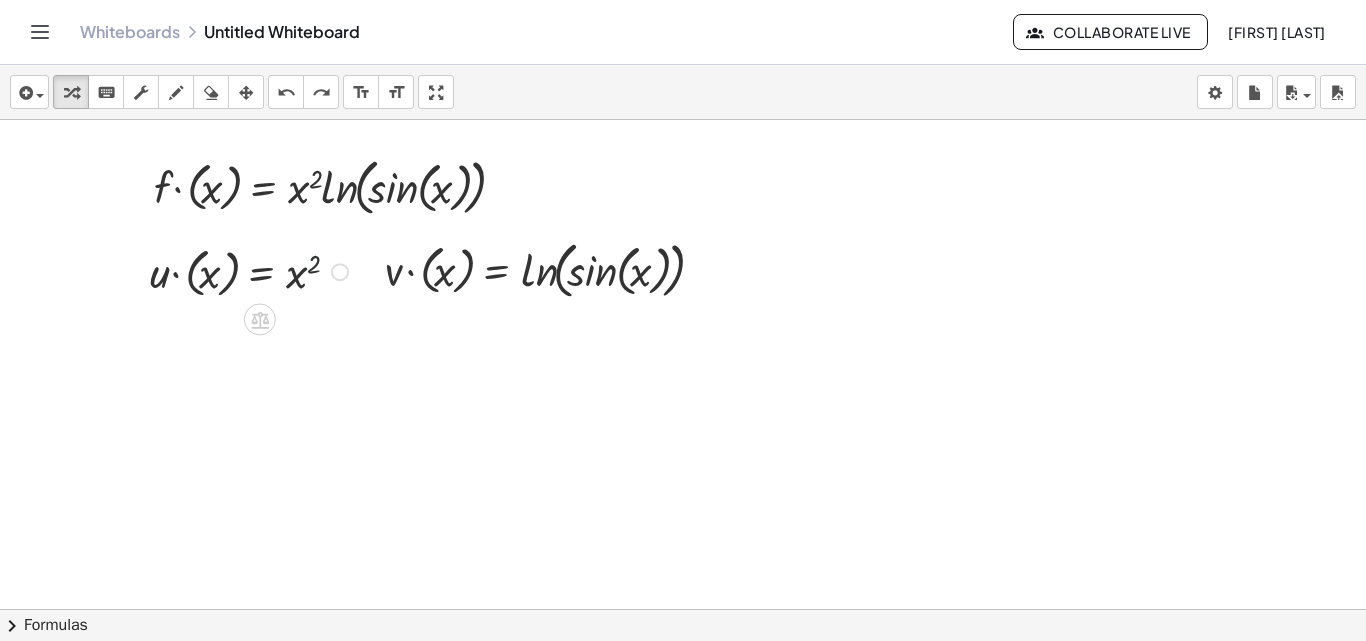 click at bounding box center (252, 270) 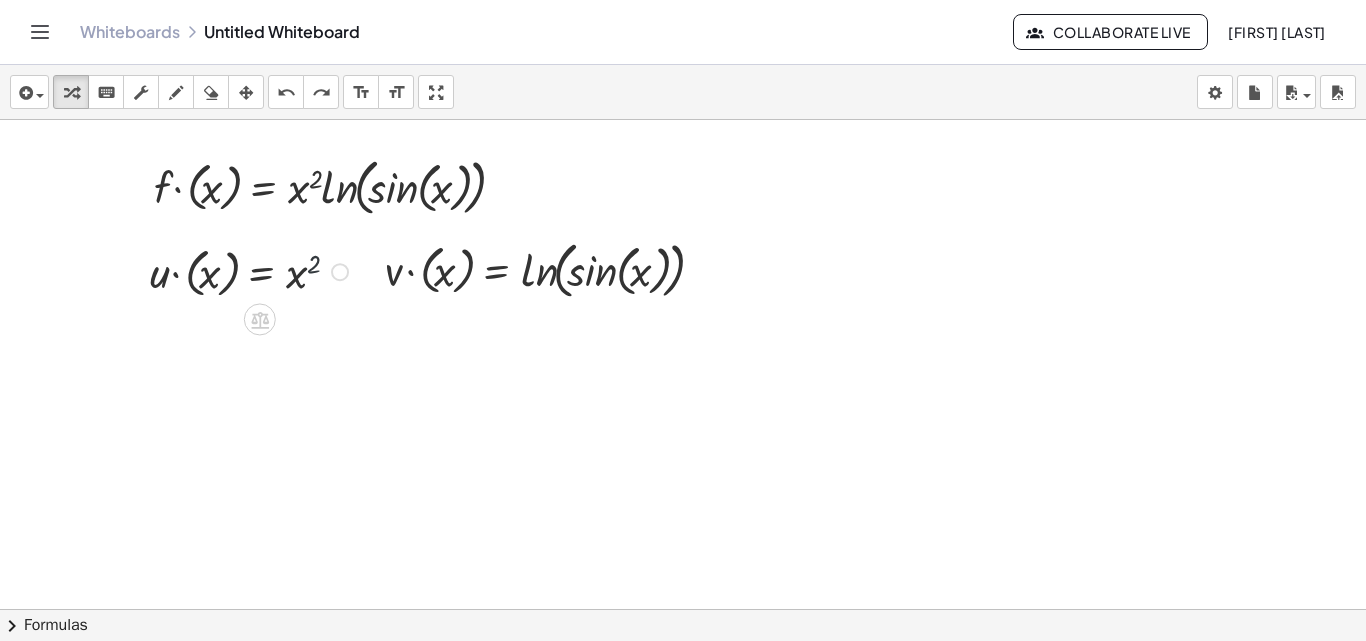 click at bounding box center (252, 270) 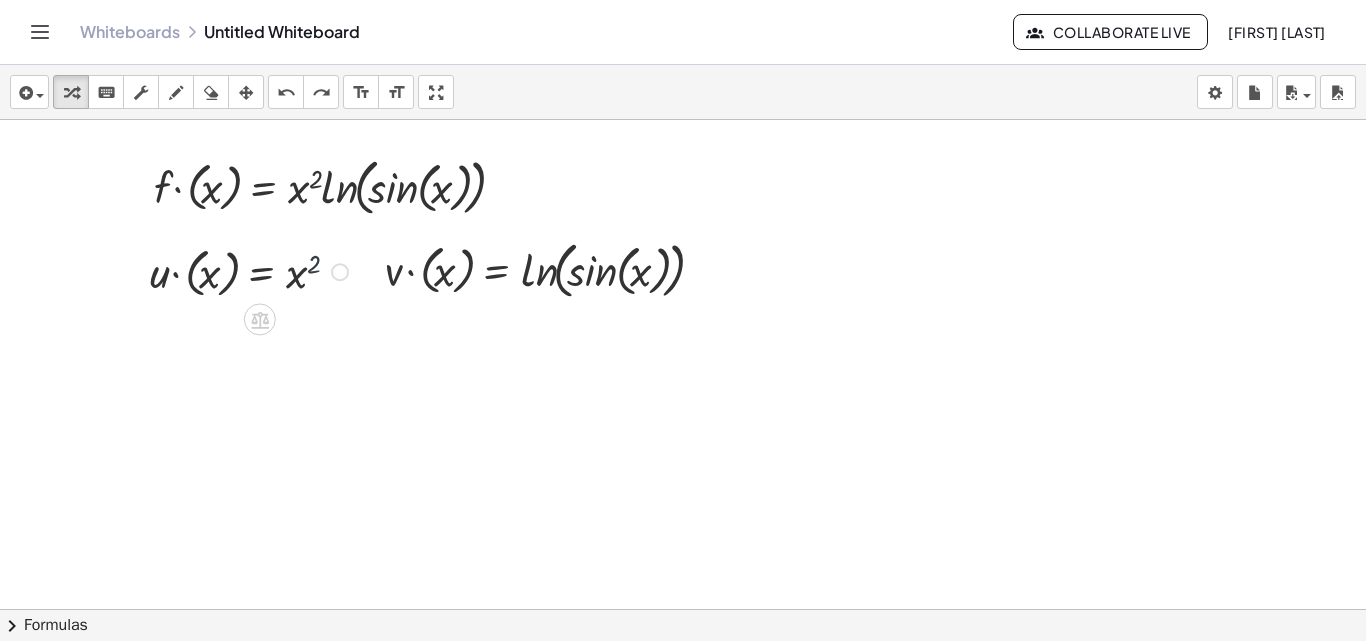 click at bounding box center [252, 270] 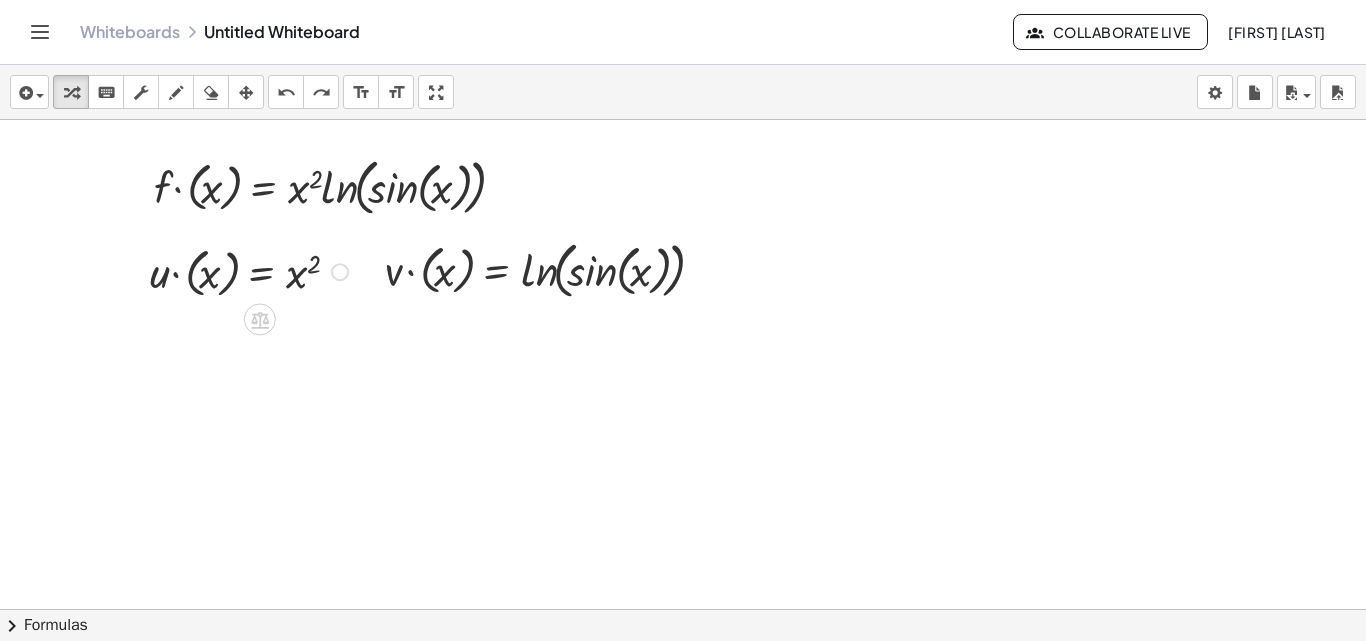 click 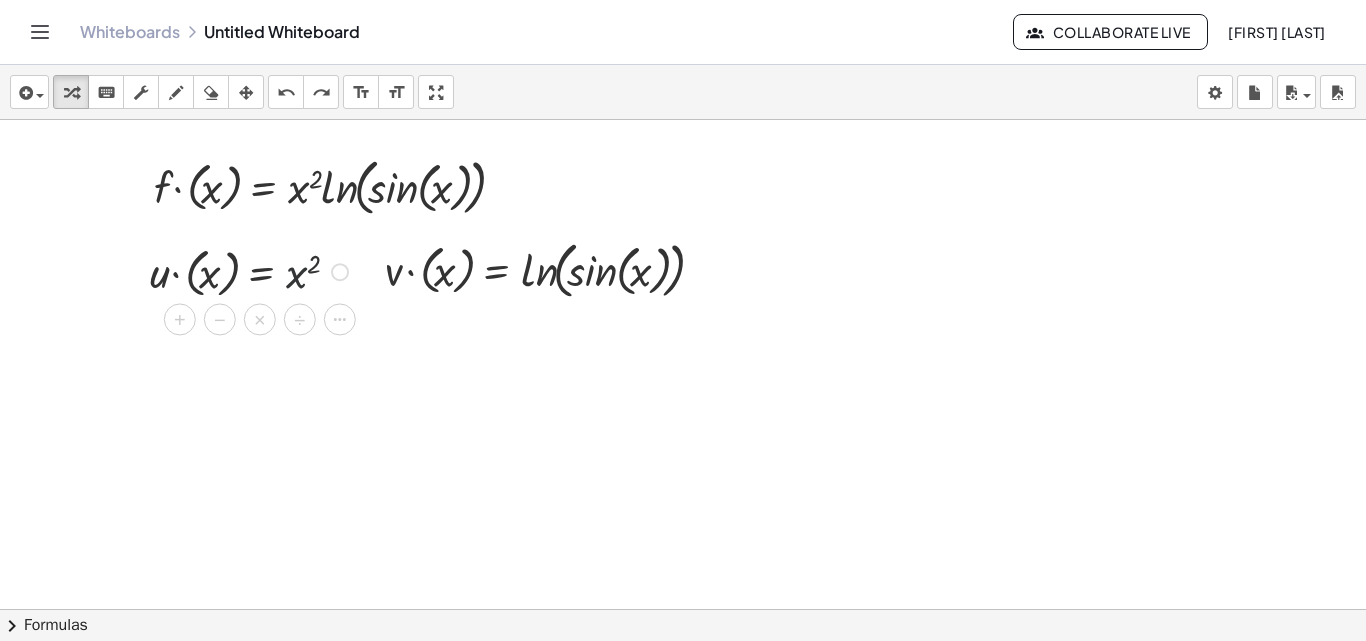 click at bounding box center [252, 270] 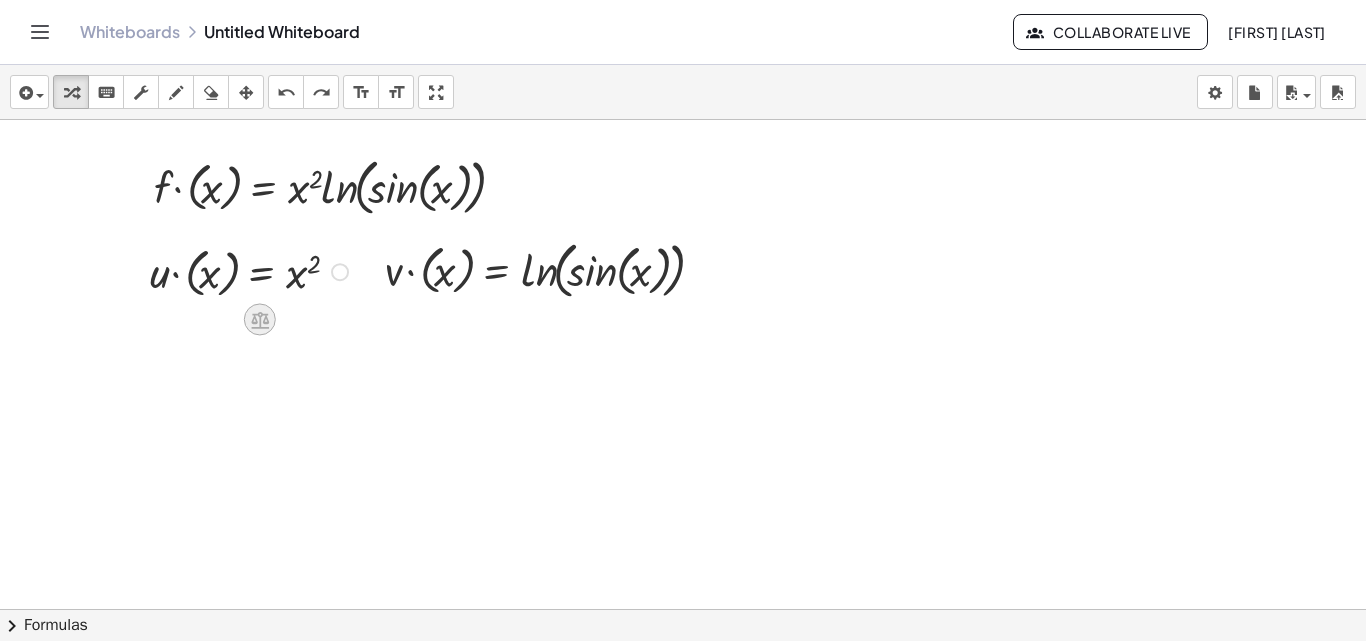 click 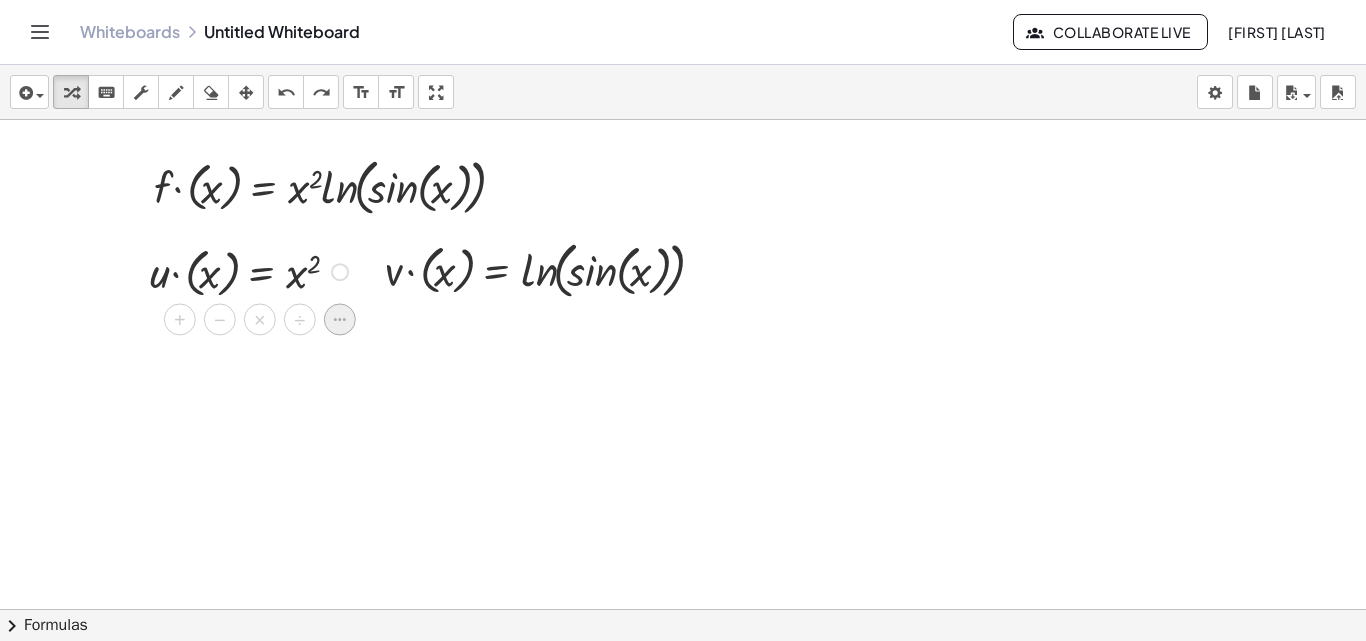 click 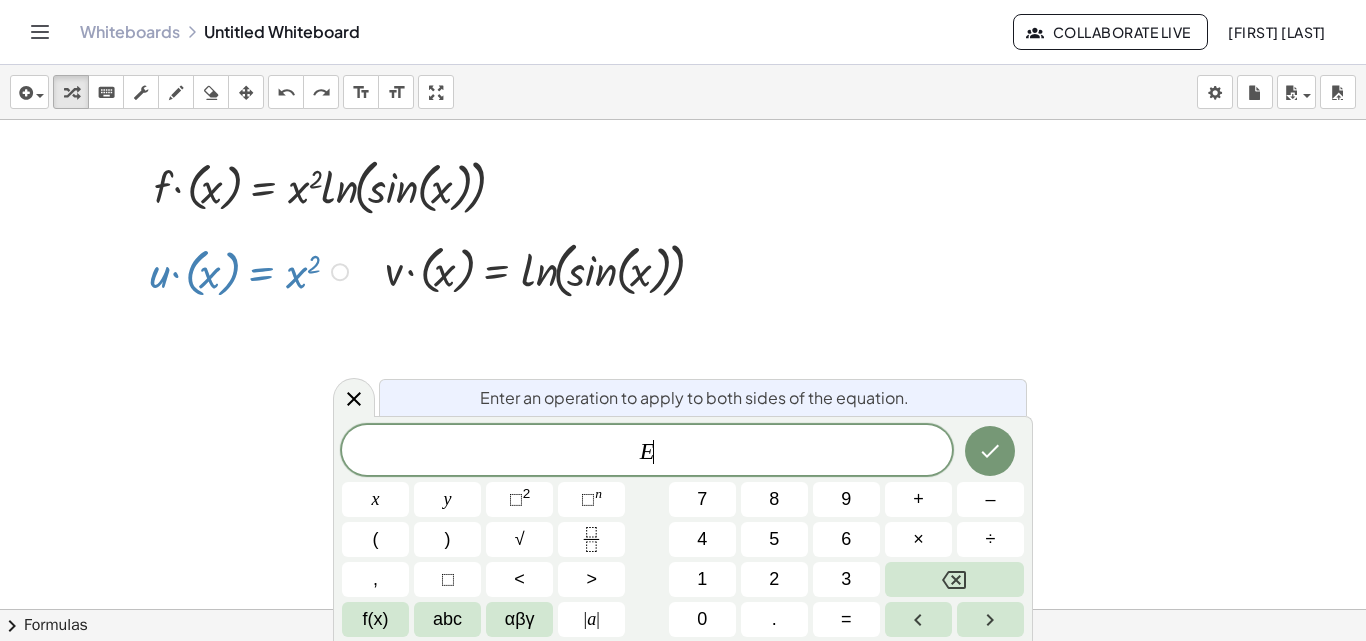click at bounding box center [252, 270] 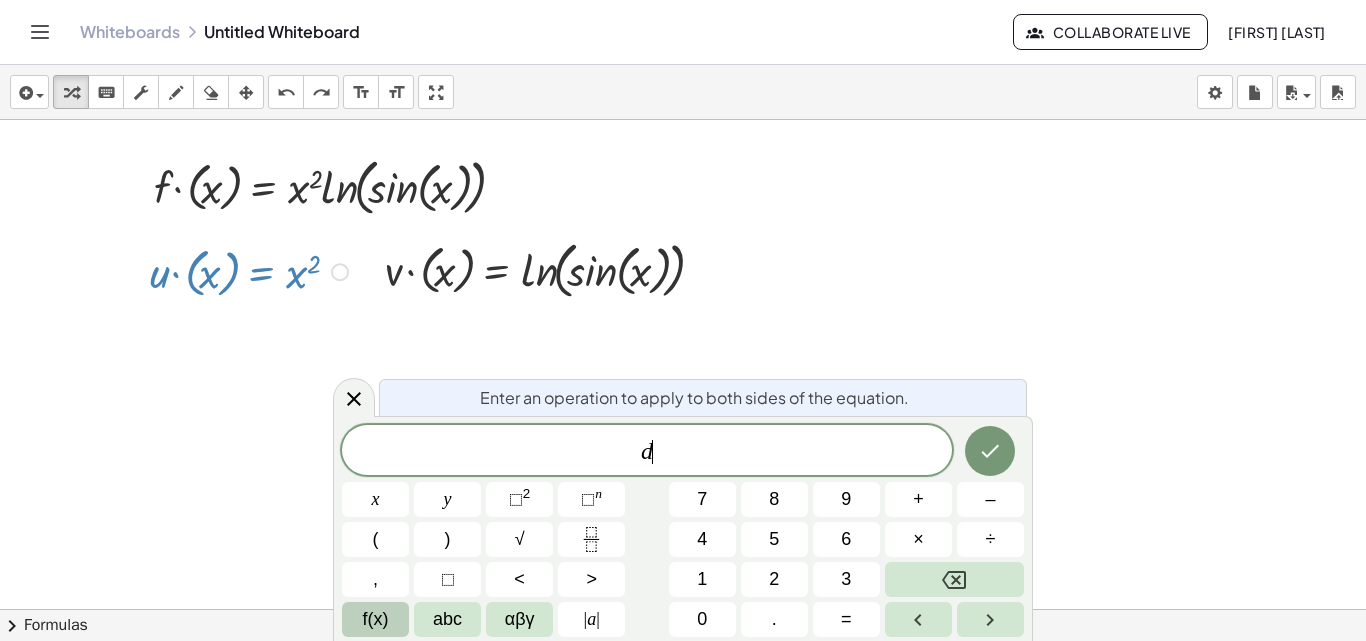 click on "f(x)" at bounding box center (375, 619) 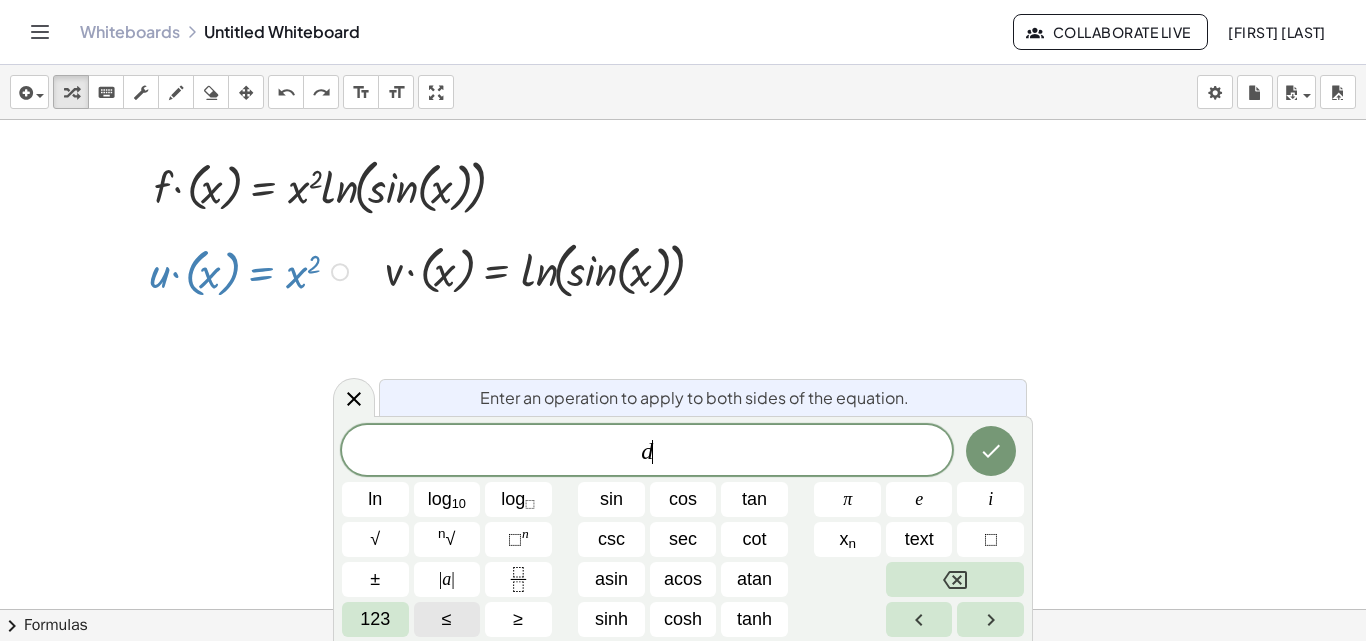 click on "123" at bounding box center [375, 619] 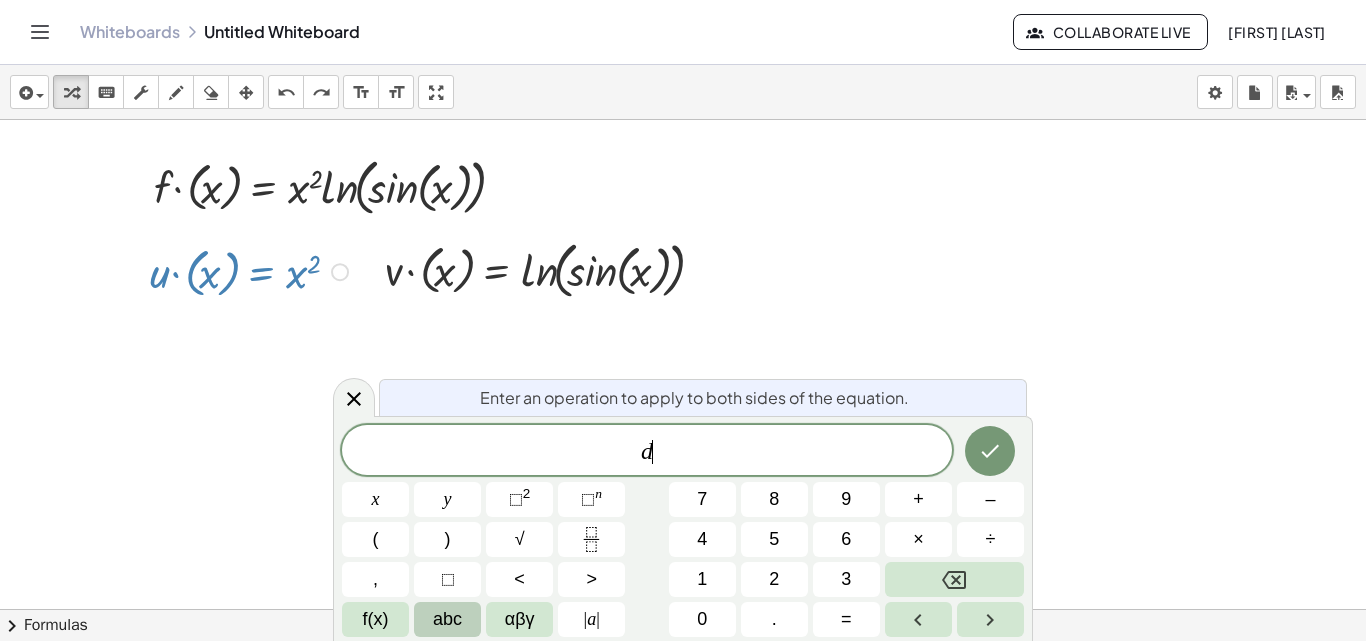 click on "abc" at bounding box center (447, 619) 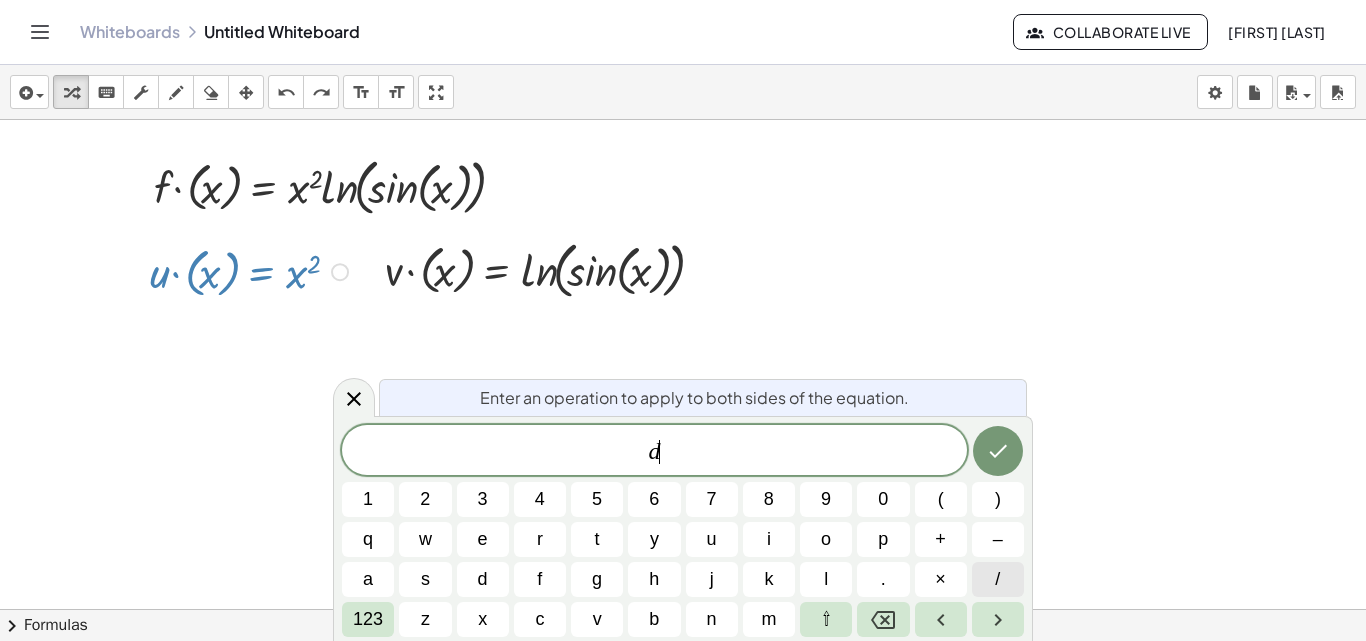 click on "/" at bounding box center [998, 579] 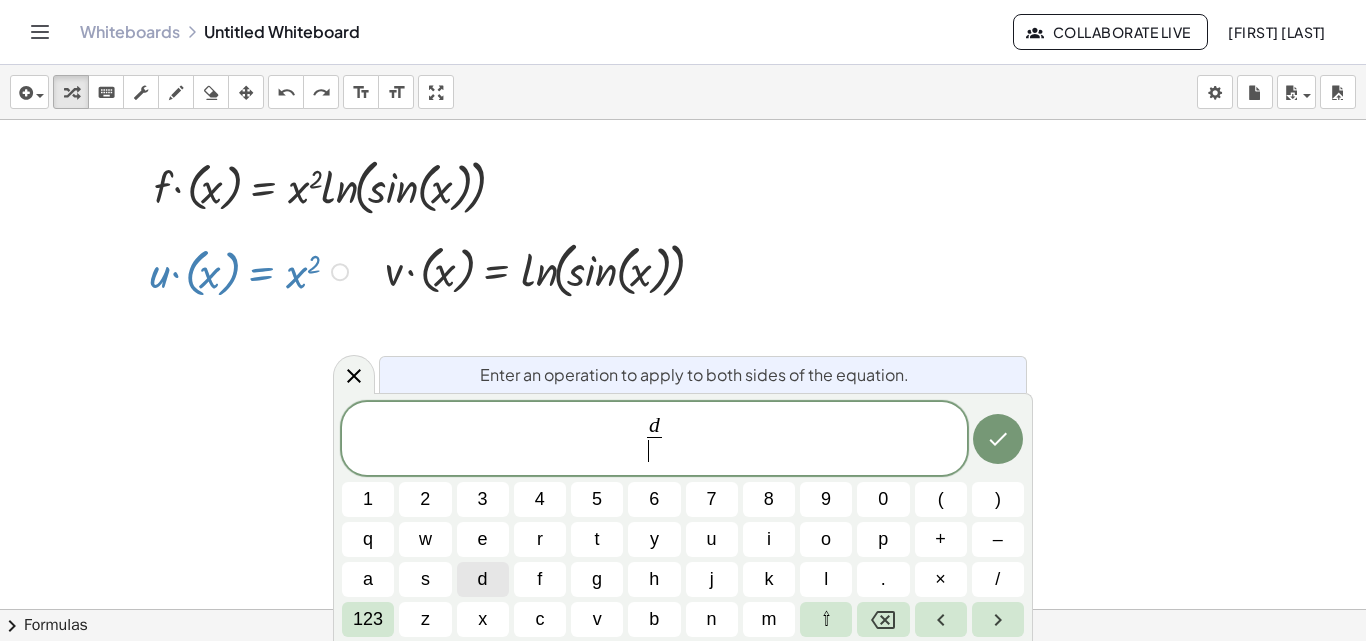 click on "d" at bounding box center (483, 579) 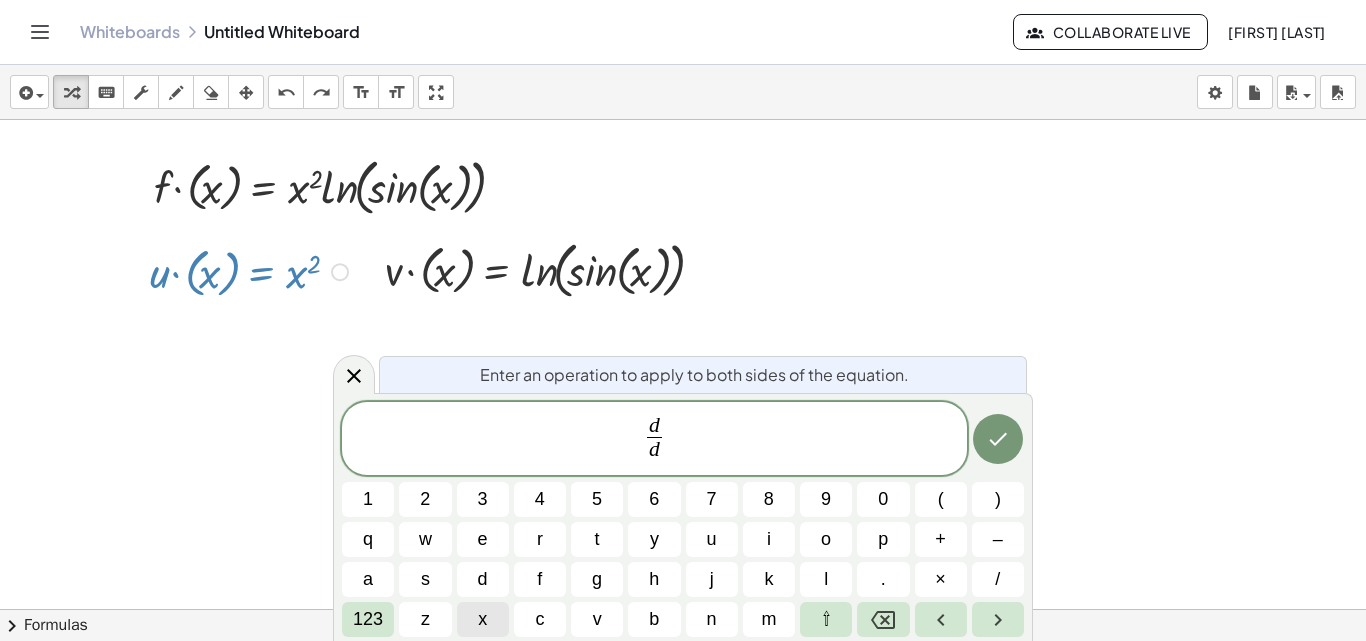 click on "x" at bounding box center [483, 619] 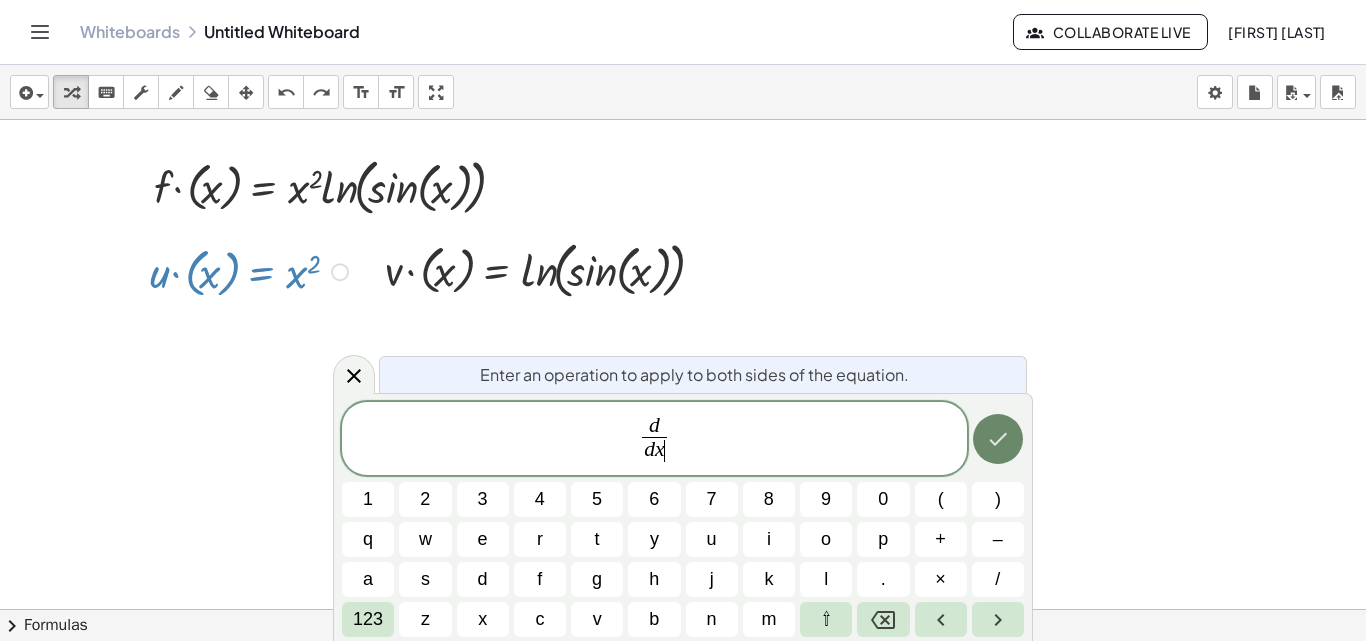 click at bounding box center (998, 439) 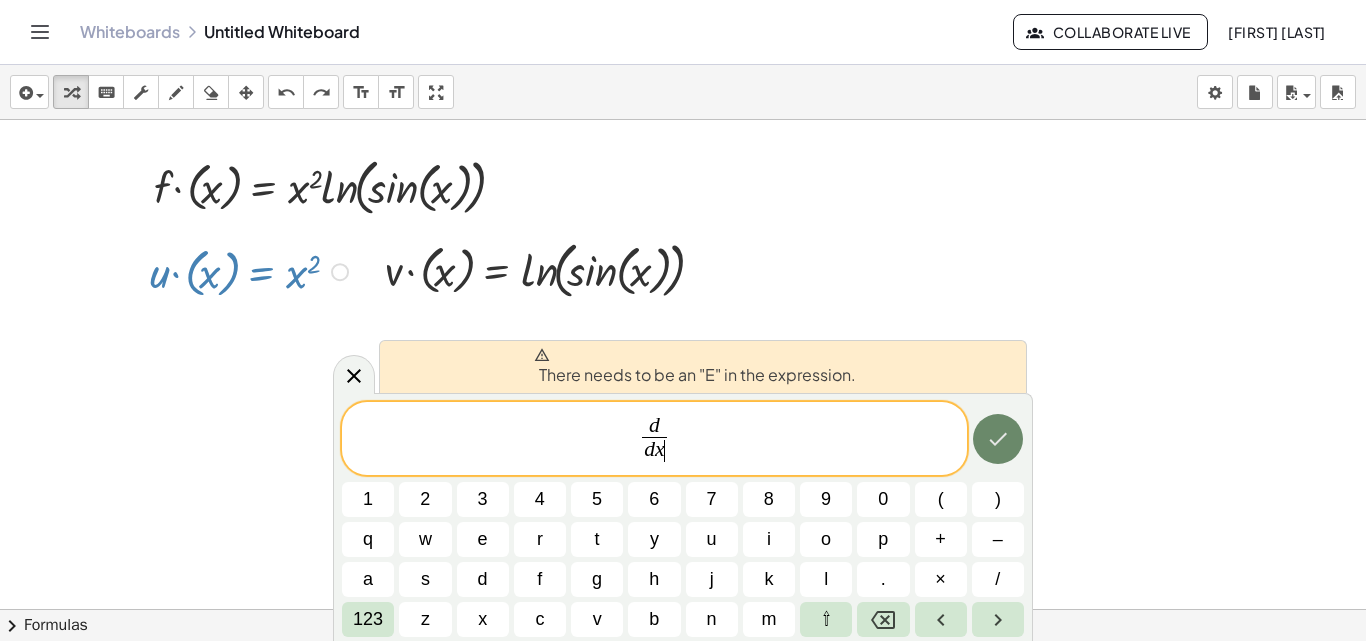 click at bounding box center [998, 439] 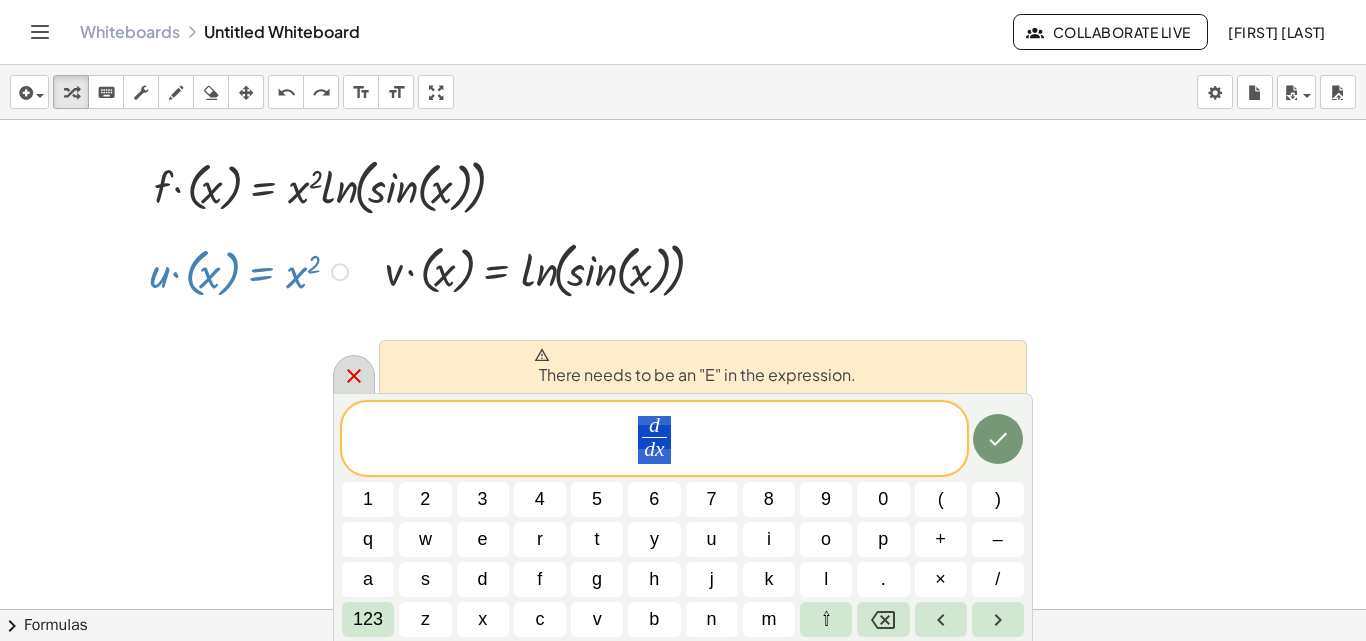 drag, startPoint x: 676, startPoint y: 440, endPoint x: 344, endPoint y: 379, distance: 337.5574 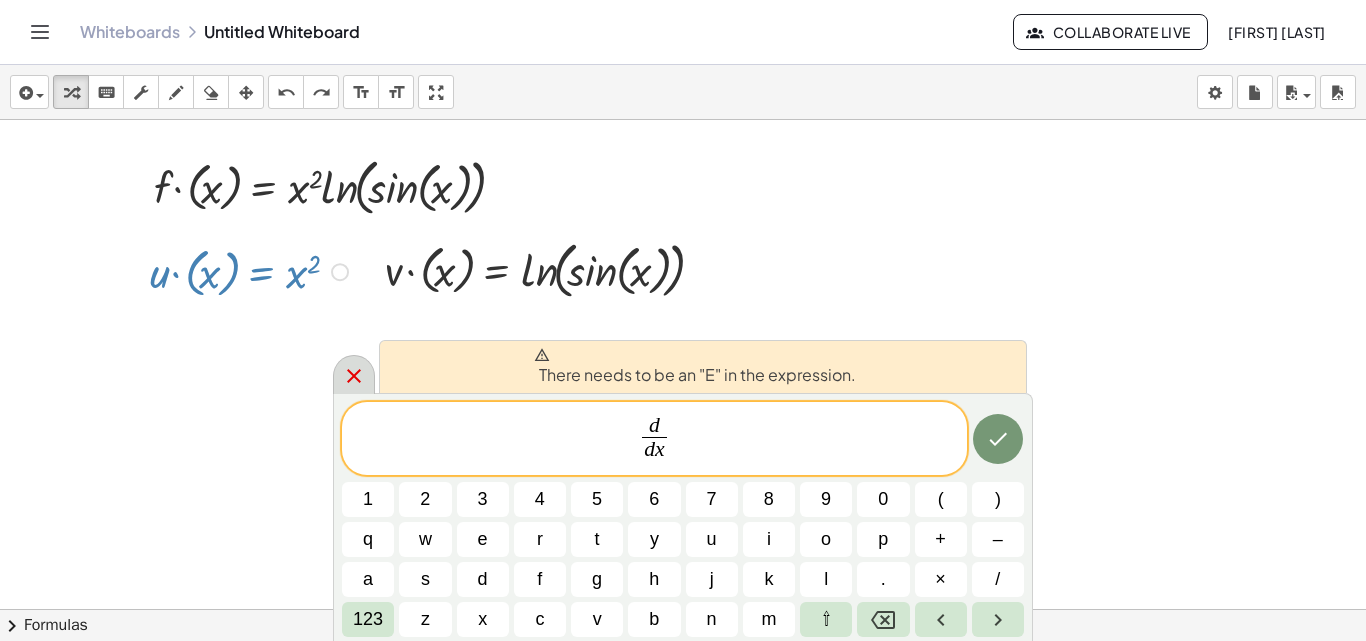 click 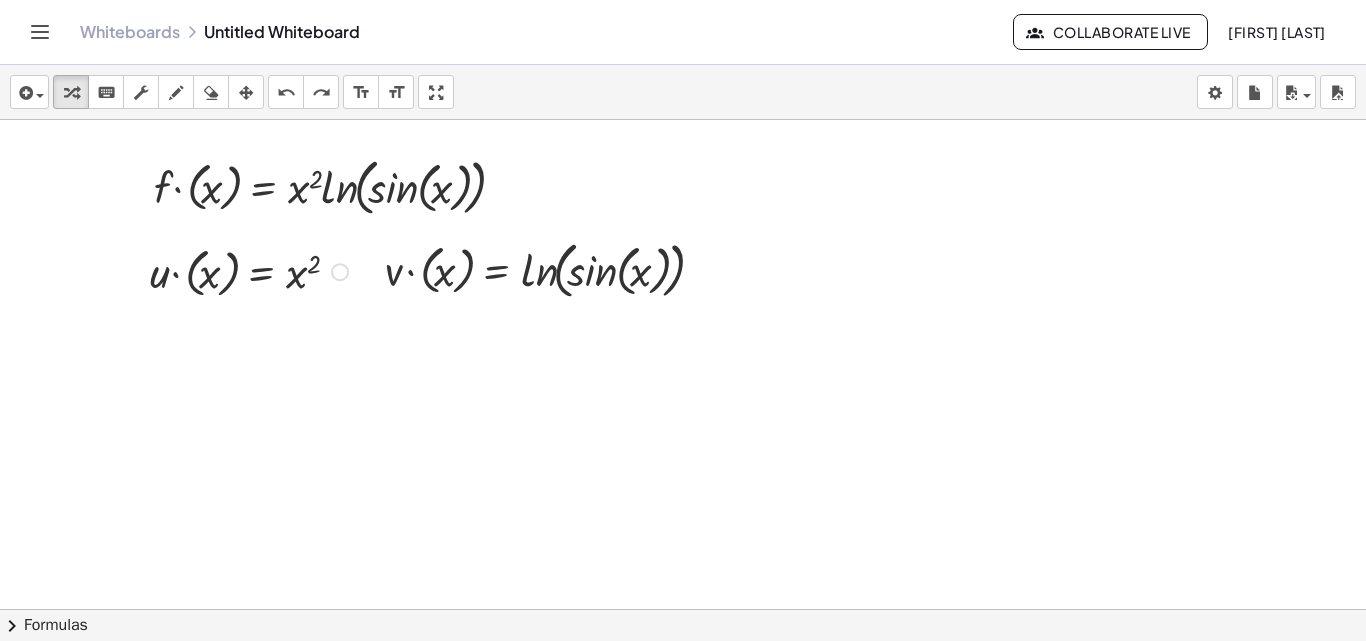 click at bounding box center [252, 270] 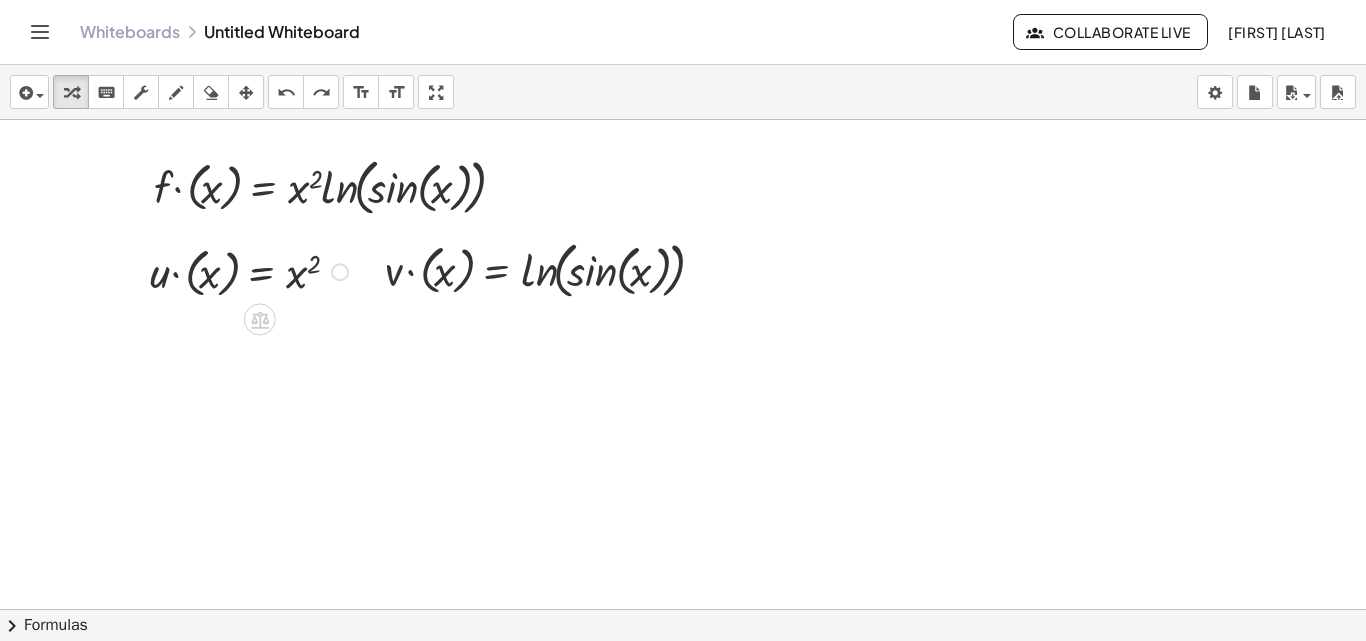 click on "Fix a mistake Transform line Copy line as LaTeX Copy derivation as LaTeX Expand new lines: On" at bounding box center (340, 272) 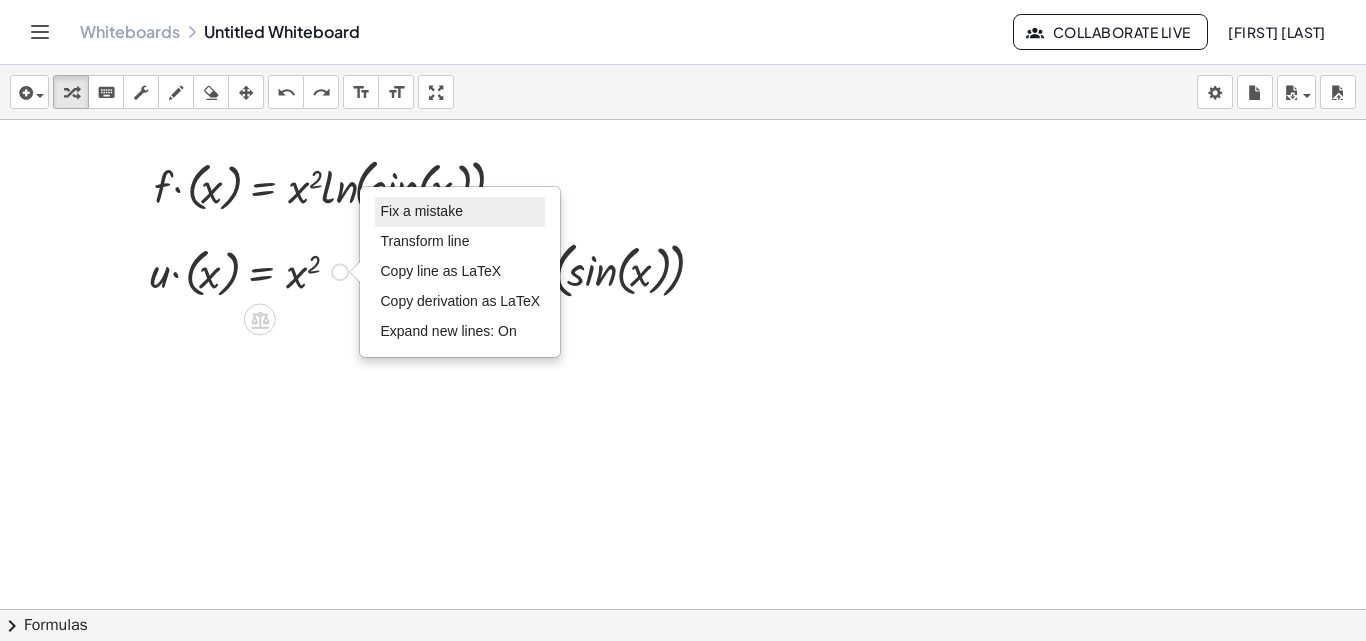 click on "Fix a mistake" at bounding box center (421, 211) 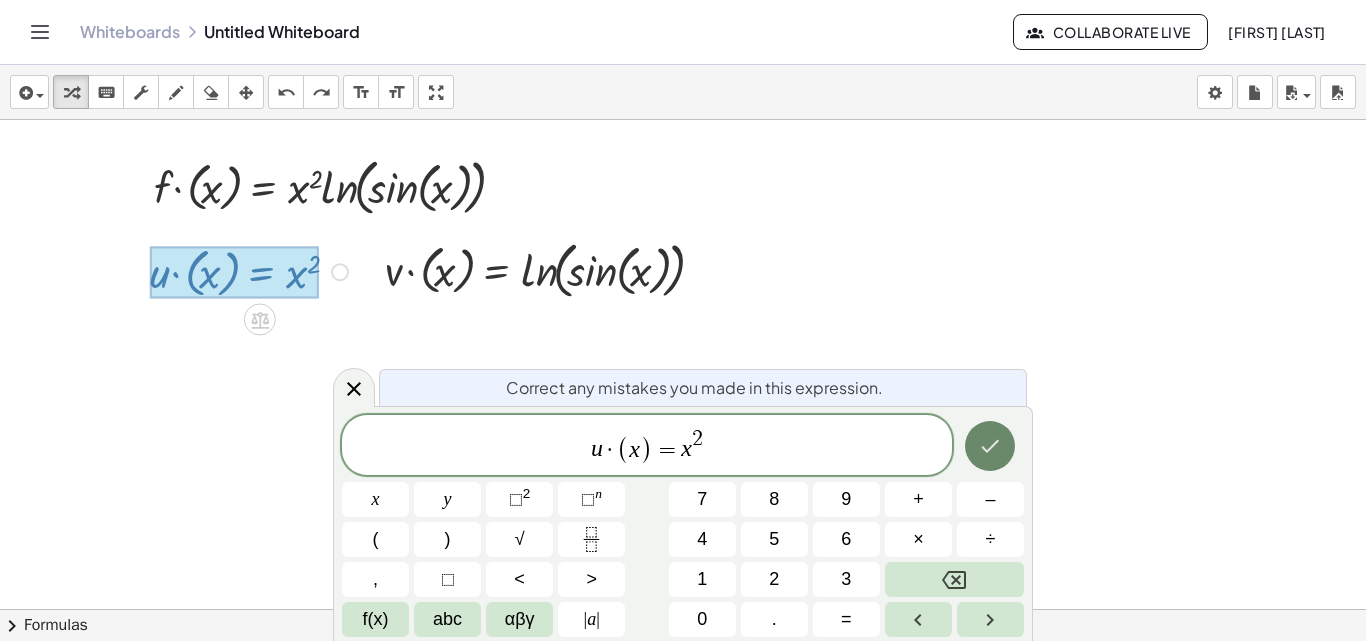 click 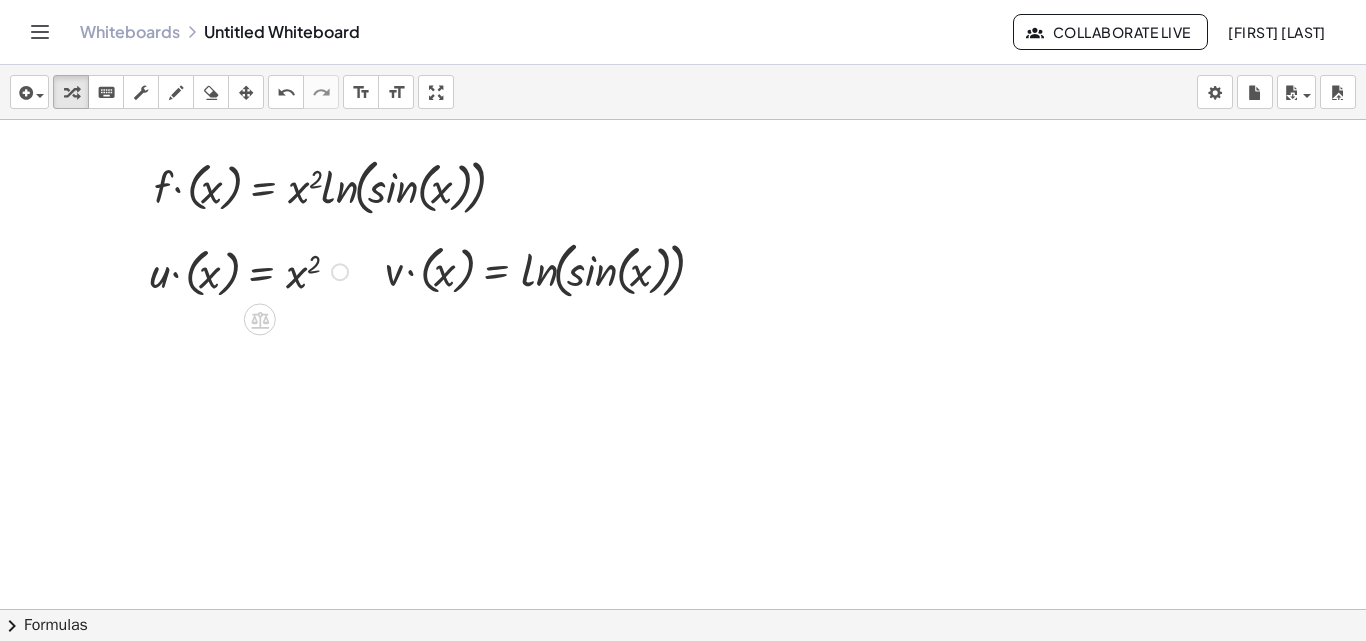 click on "Fix a mistake Transform line Copy line as LaTeX Copy derivation as LaTeX Expand new lines: On" at bounding box center (340, 272) 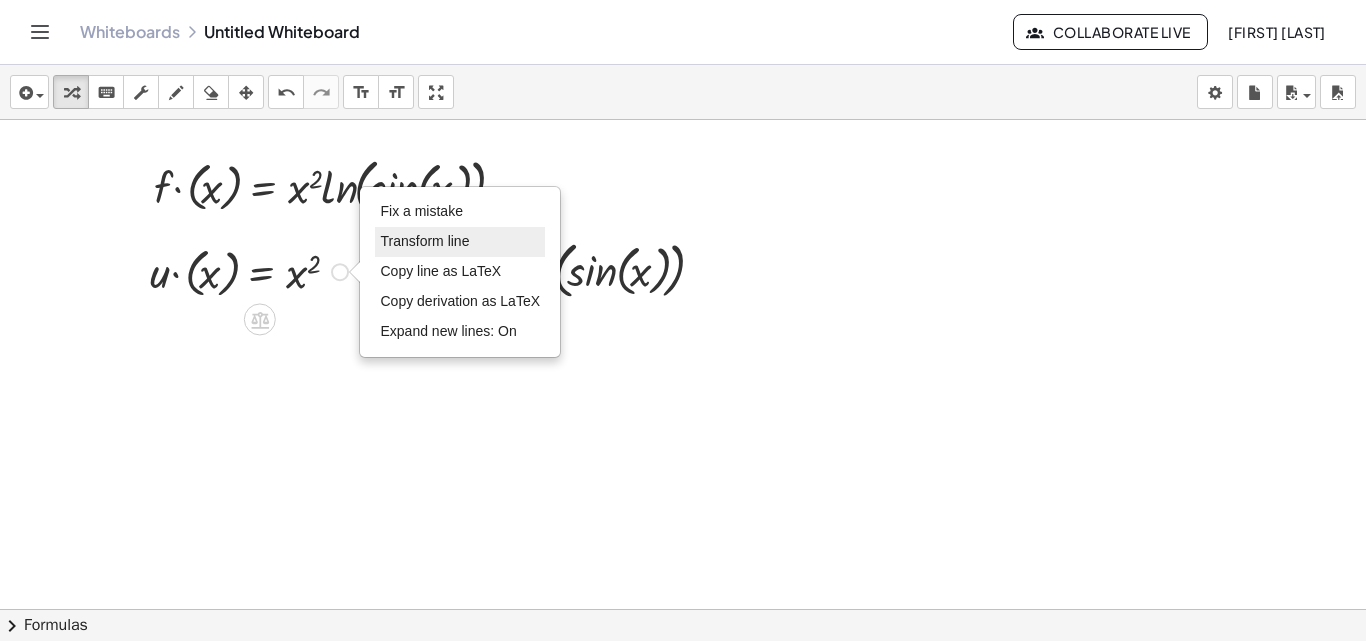 click on "Transform line" at bounding box center (424, 241) 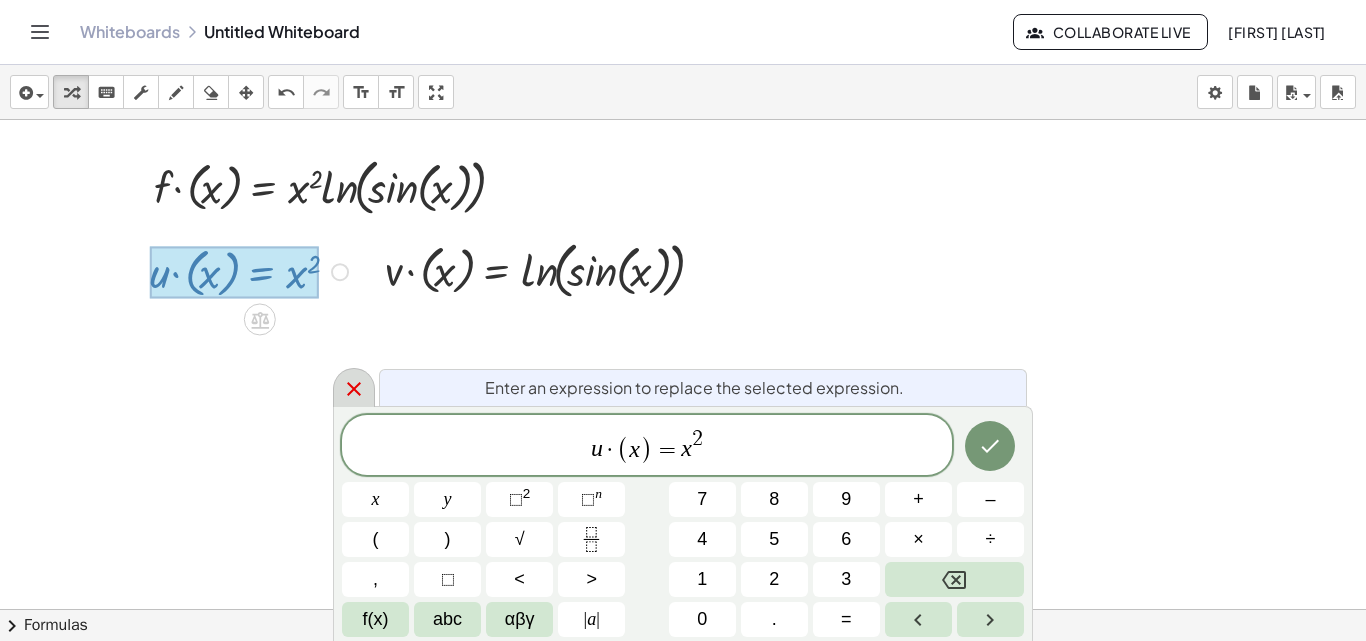 click 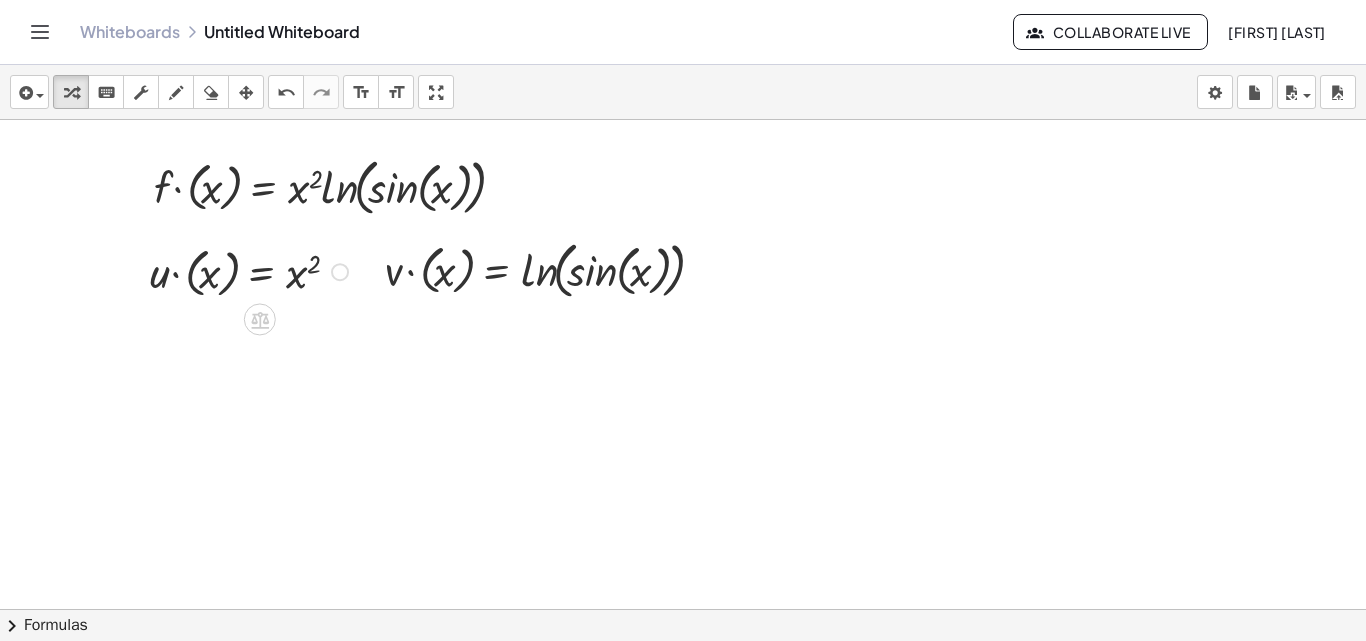 click on "Fix a mistake Transform line Copy line as LaTeX Copy derivation as LaTeX Expand new lines: On" at bounding box center [340, 272] 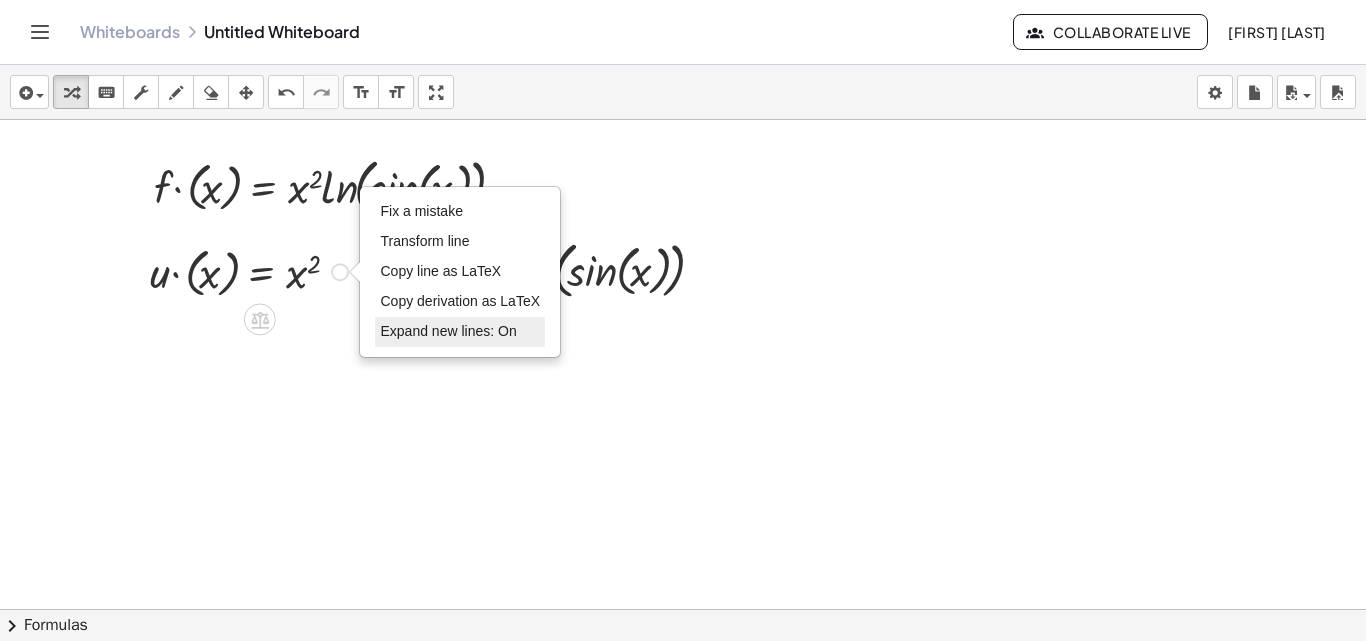 click on "Expand new lines: On" at bounding box center (448, 331) 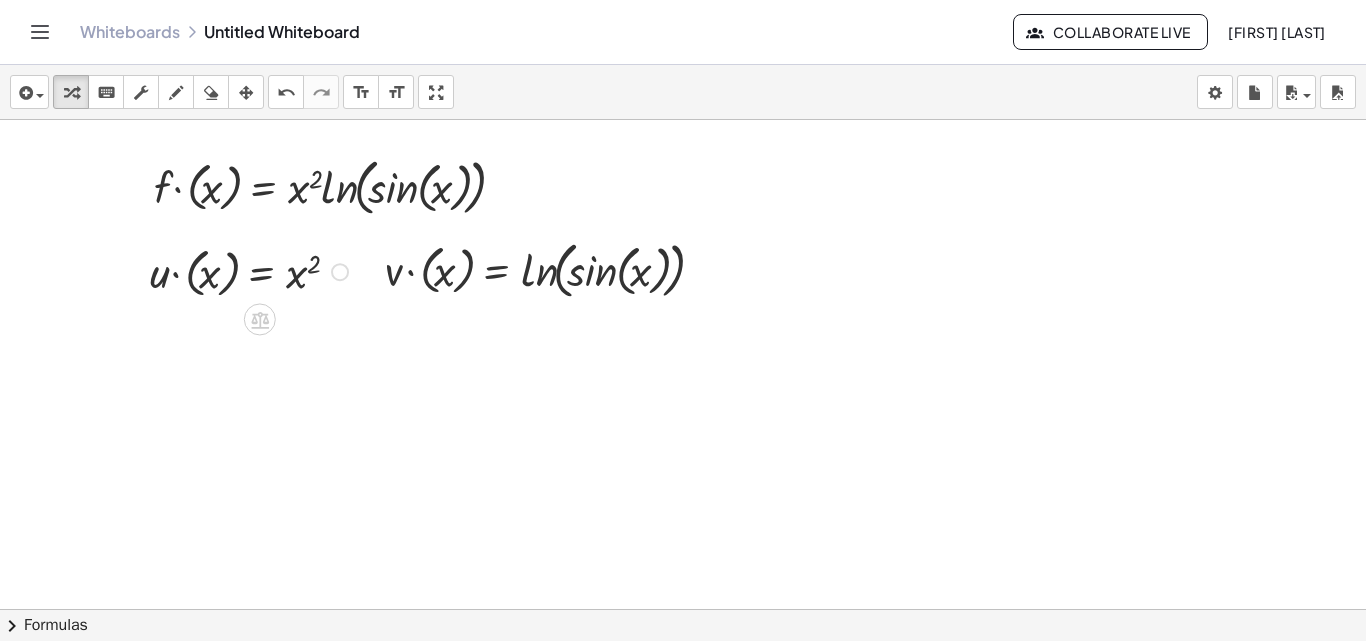 click on "Fix a mistake Transform line Copy line as LaTeX Copy derivation as LaTeX Expand new lines: On" at bounding box center (340, 272) 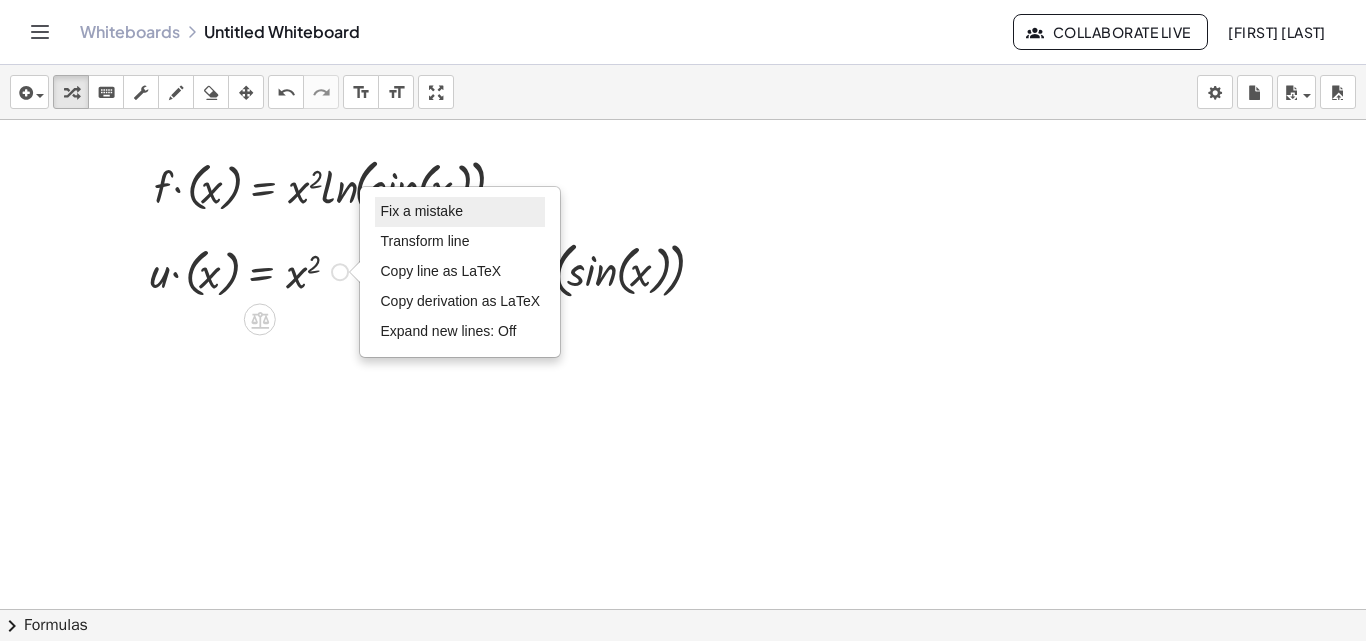 click on "Fix a mistake" at bounding box center (421, 211) 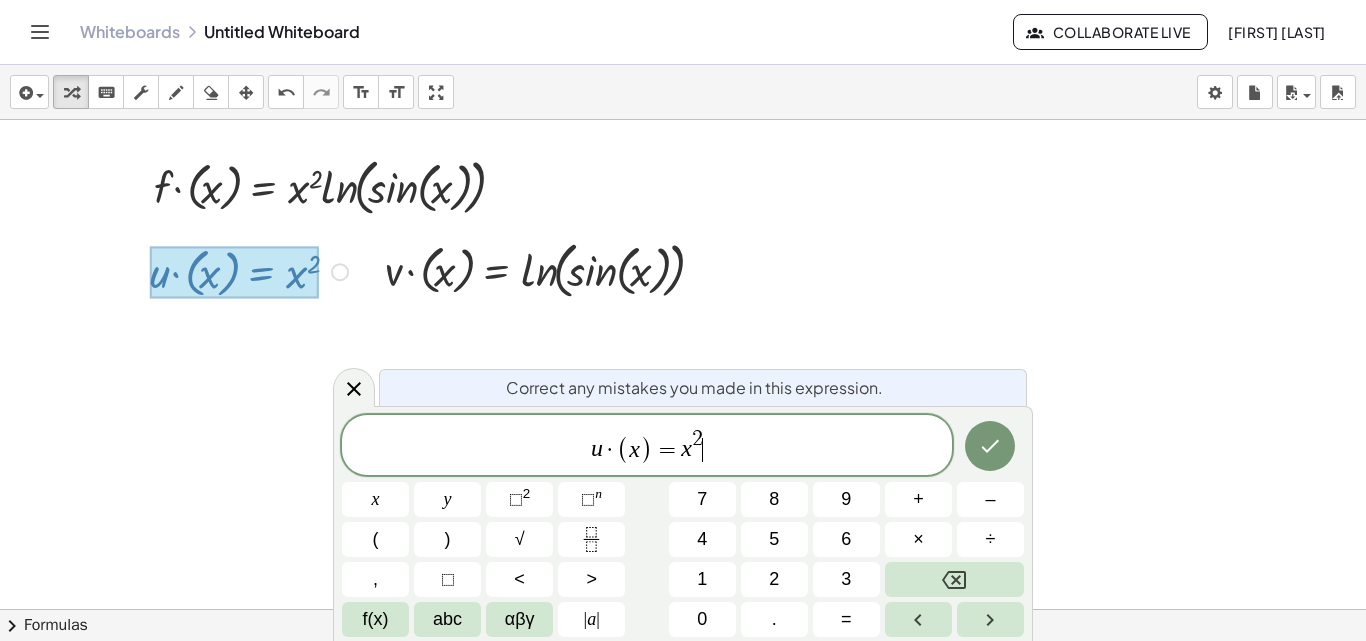 click on "Fix a mistake Transform line Copy line as LaTeX Copy derivation as LaTeX Expand new lines: Off" at bounding box center (340, 272) 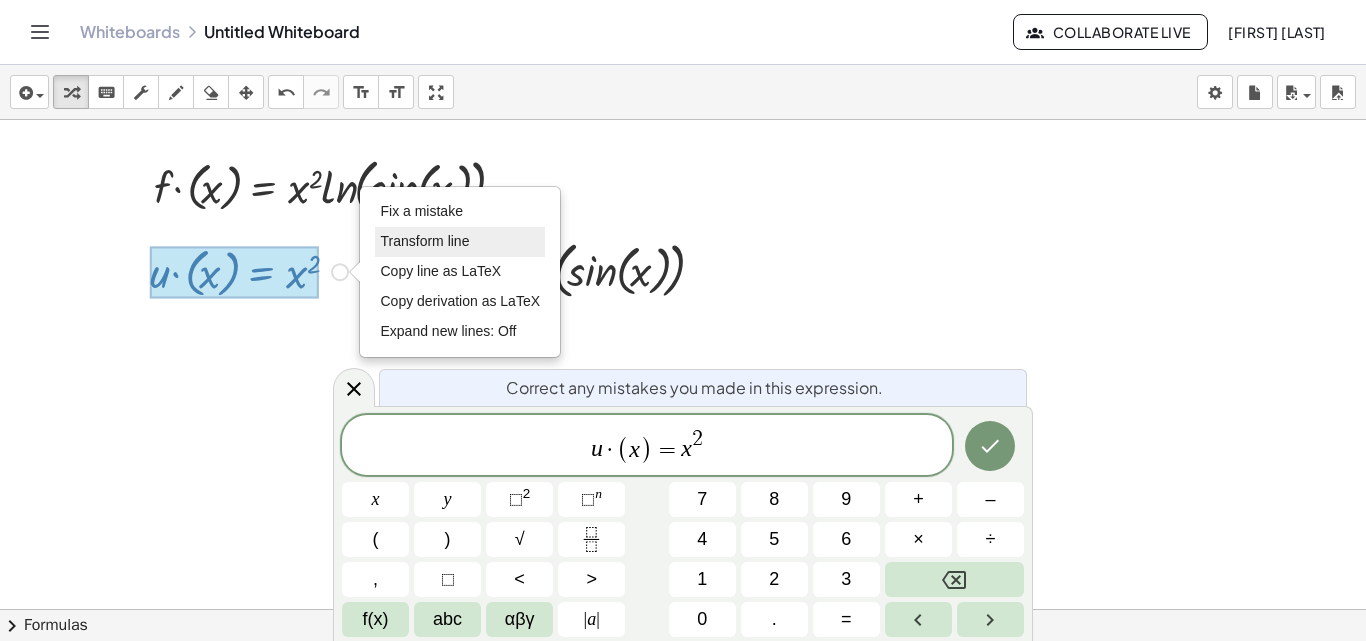 click on "Transform line" at bounding box center [460, 242] 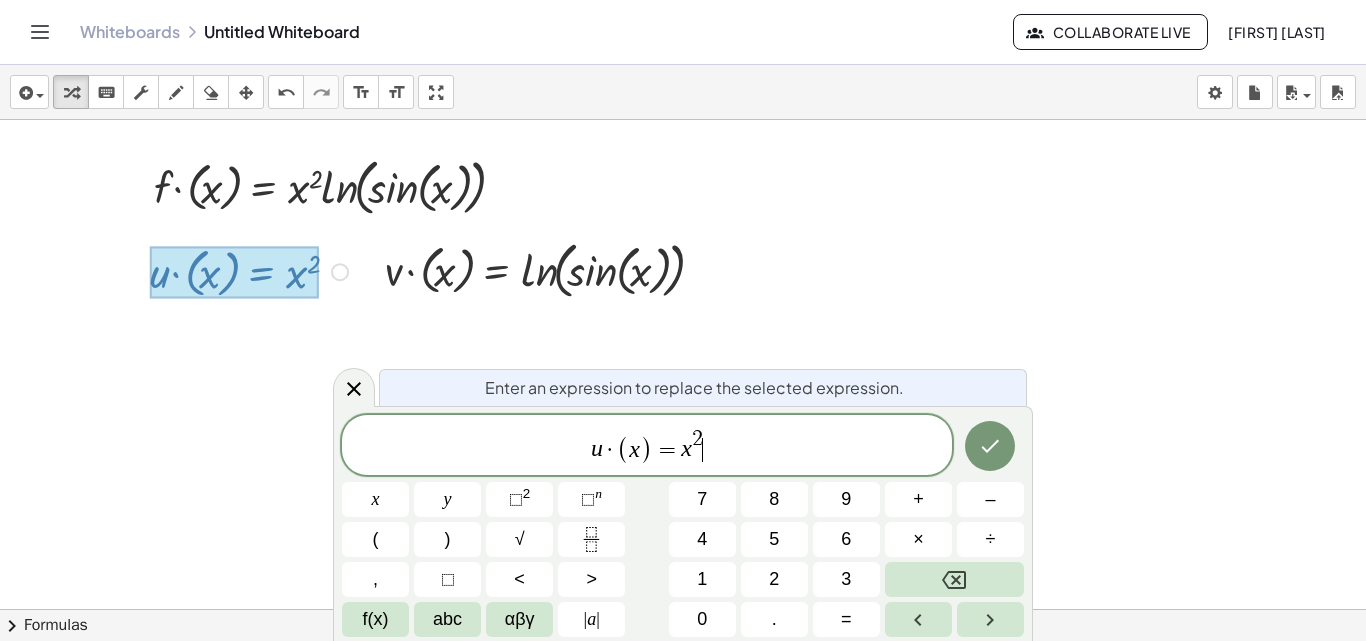 click on "u · ( x ) = x 2 ​" at bounding box center (647, 446) 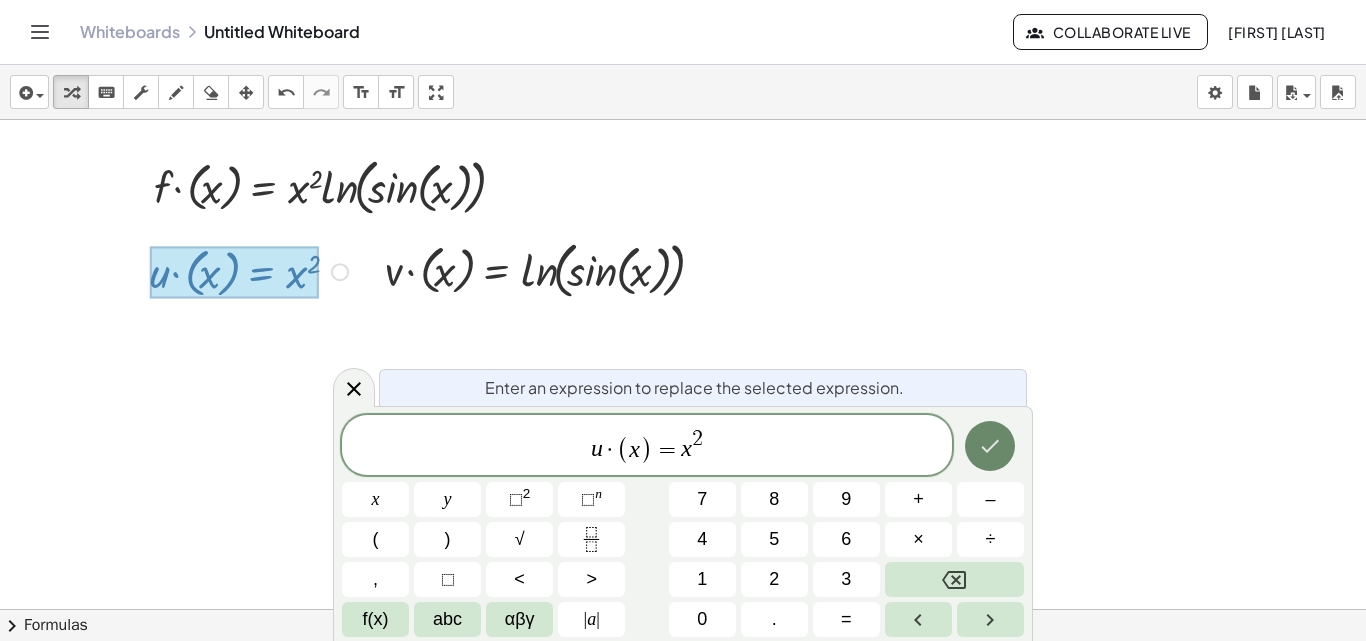 click 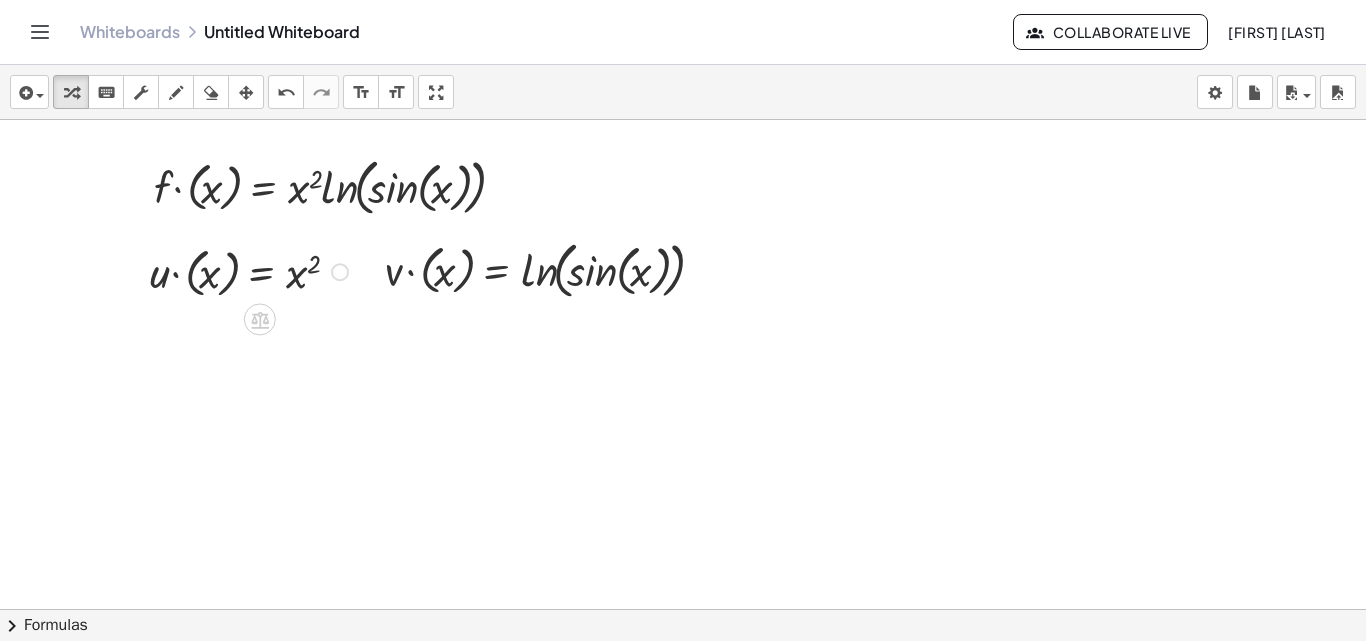 click at bounding box center [252, 270] 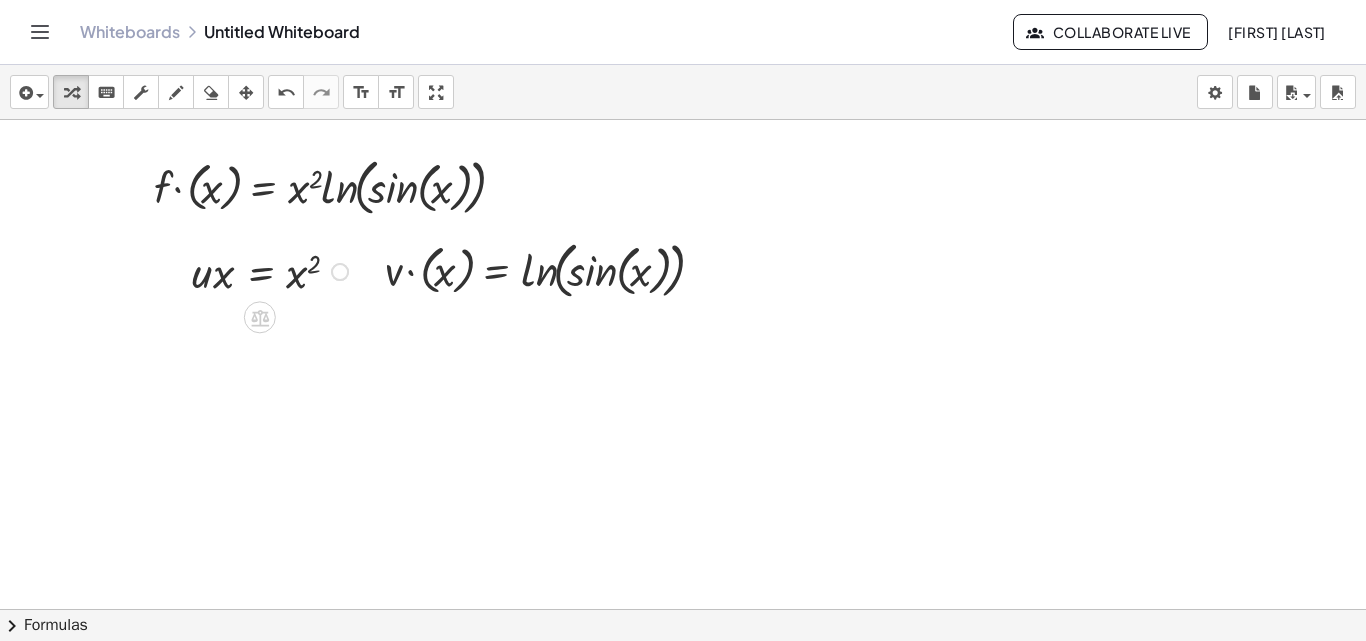 click at bounding box center [273, 270] 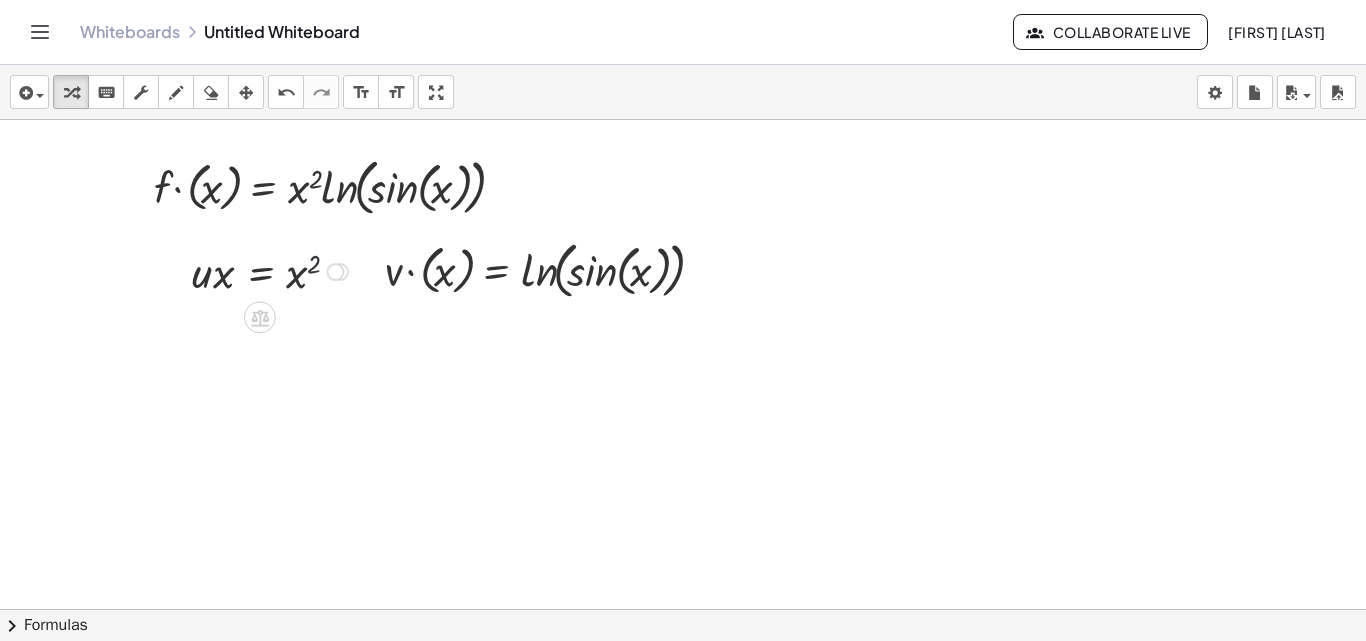 click at bounding box center (273, 270) 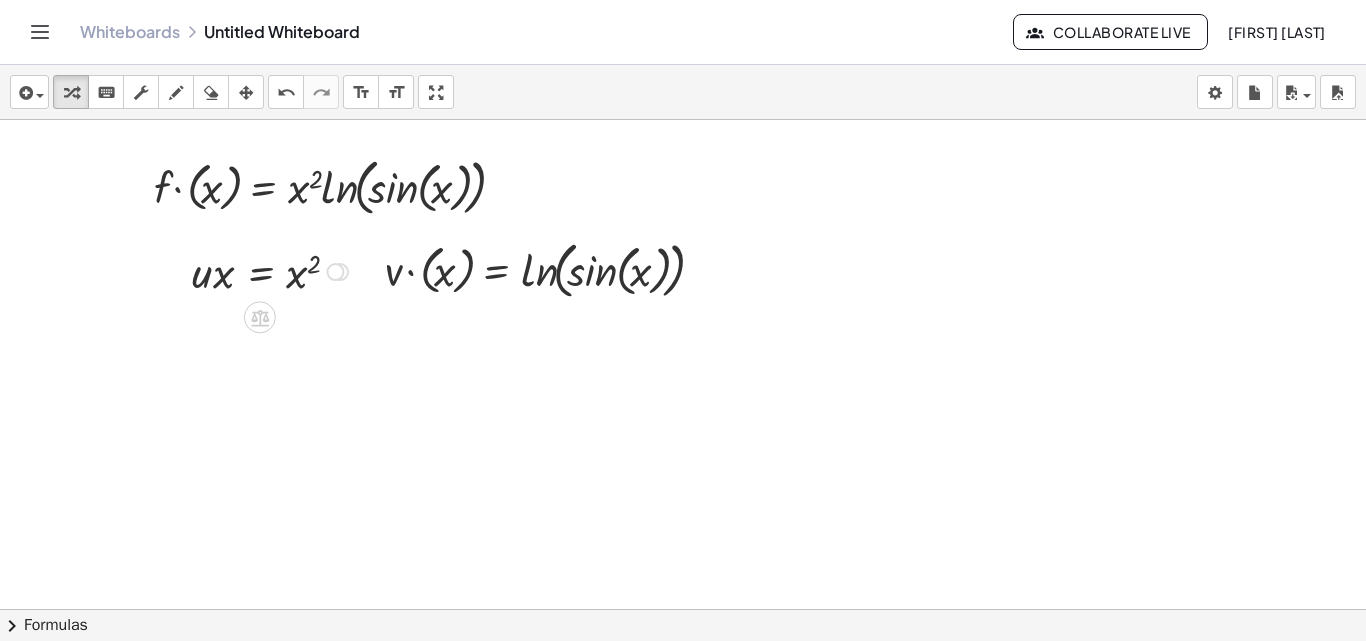 click at bounding box center (273, 270) 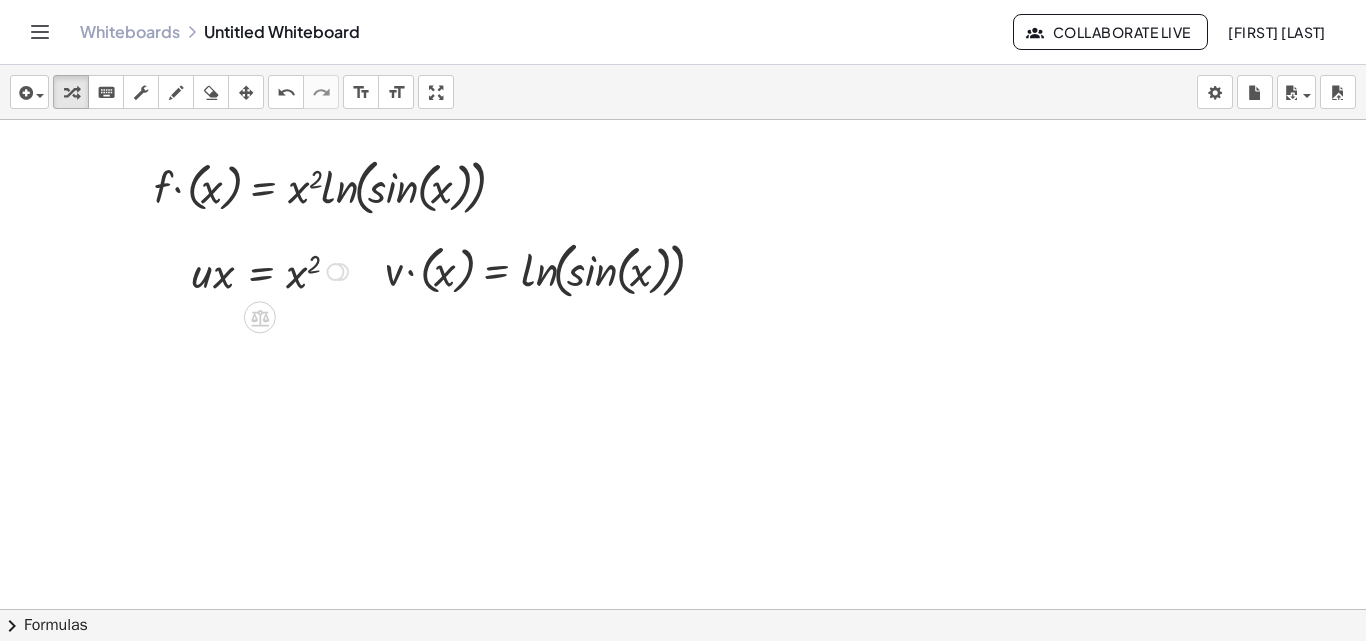 click at bounding box center (273, 270) 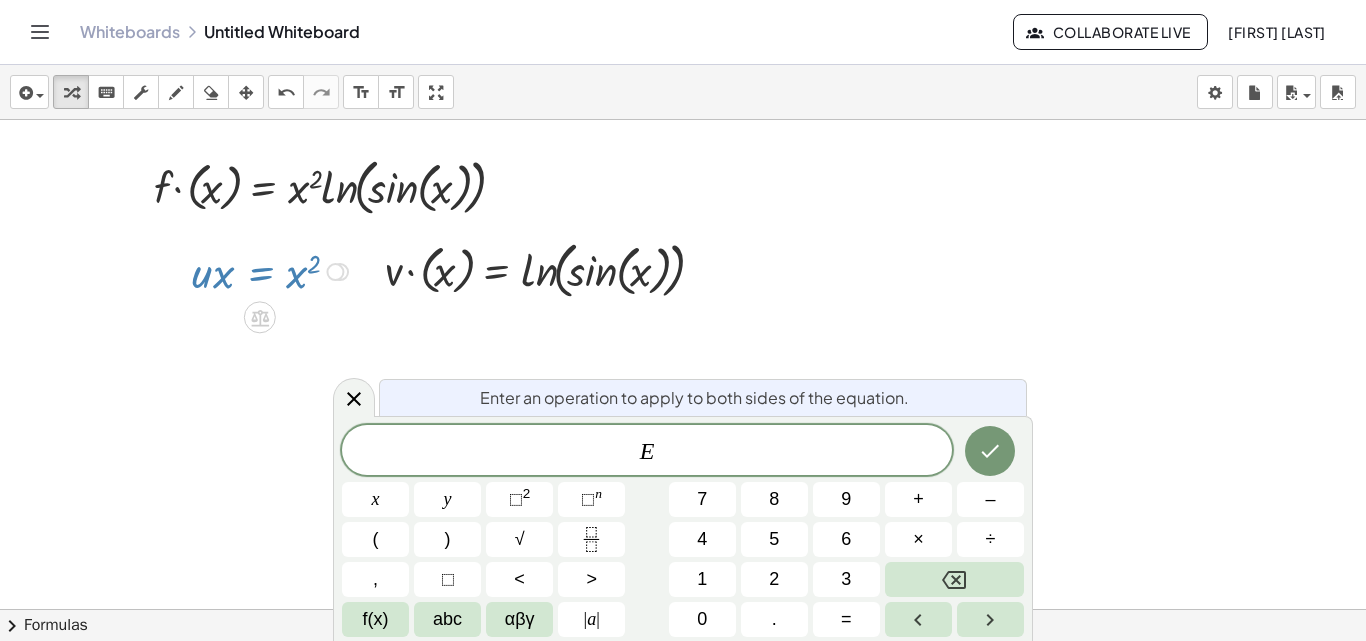 click at bounding box center [273, 270] 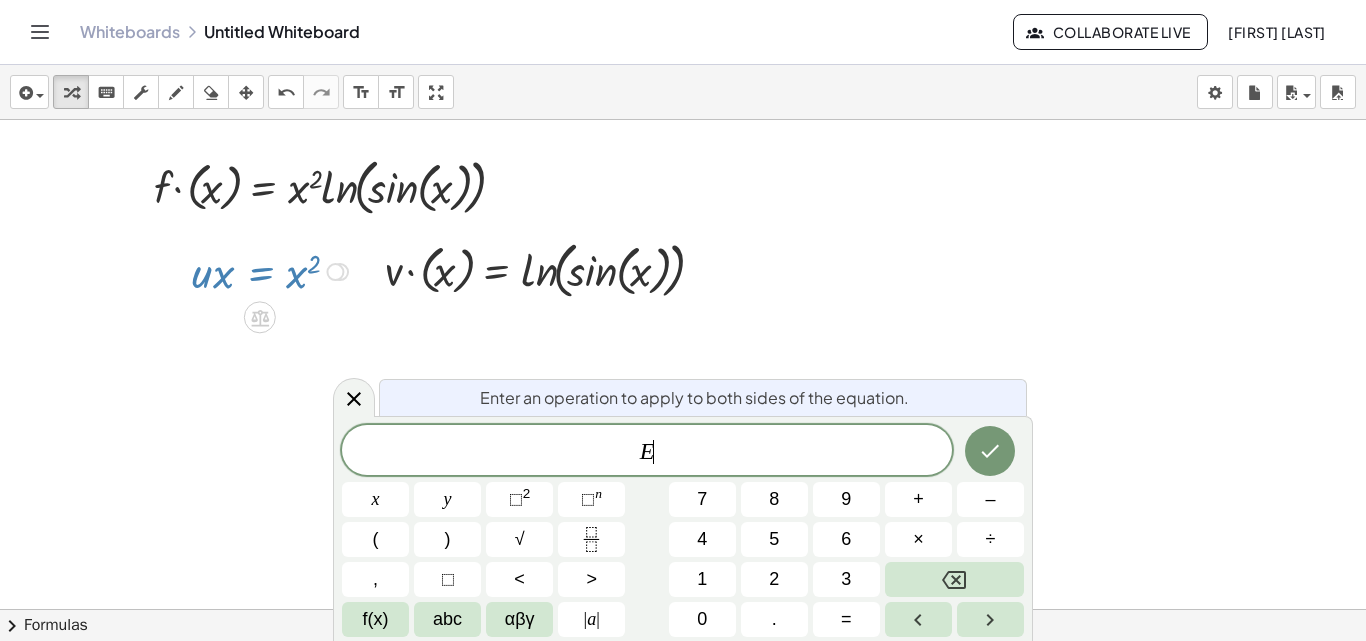 click at bounding box center (273, 270) 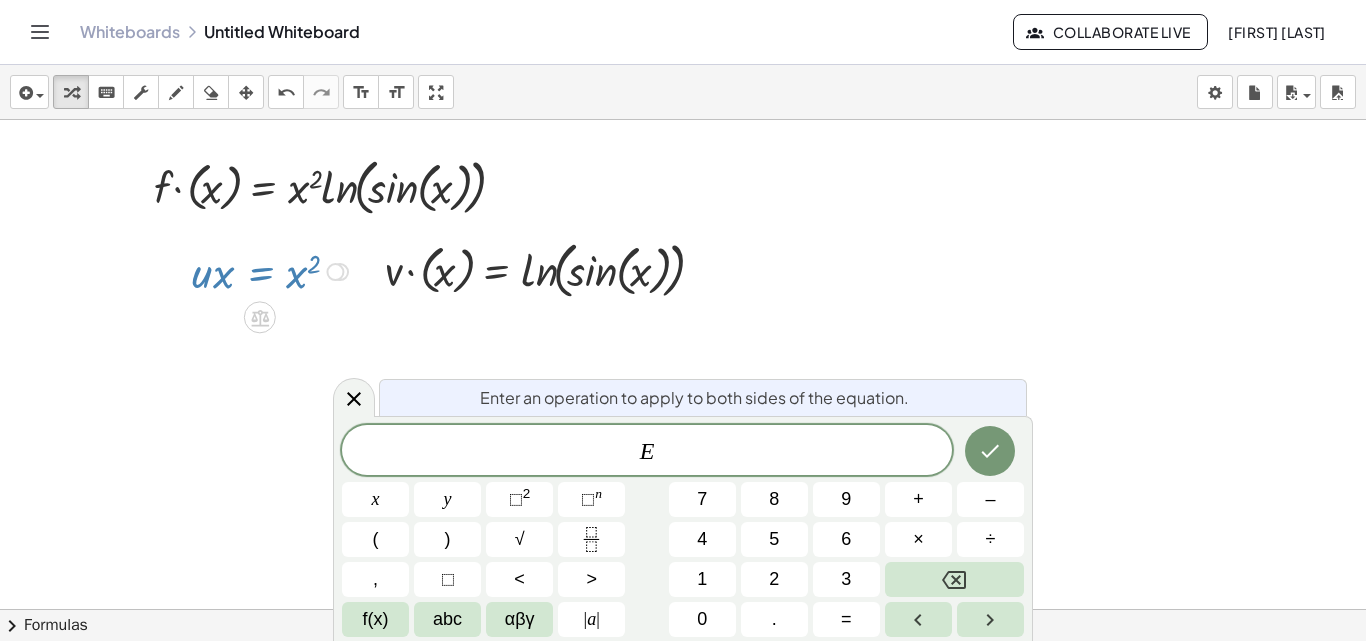 click at bounding box center (273, 270) 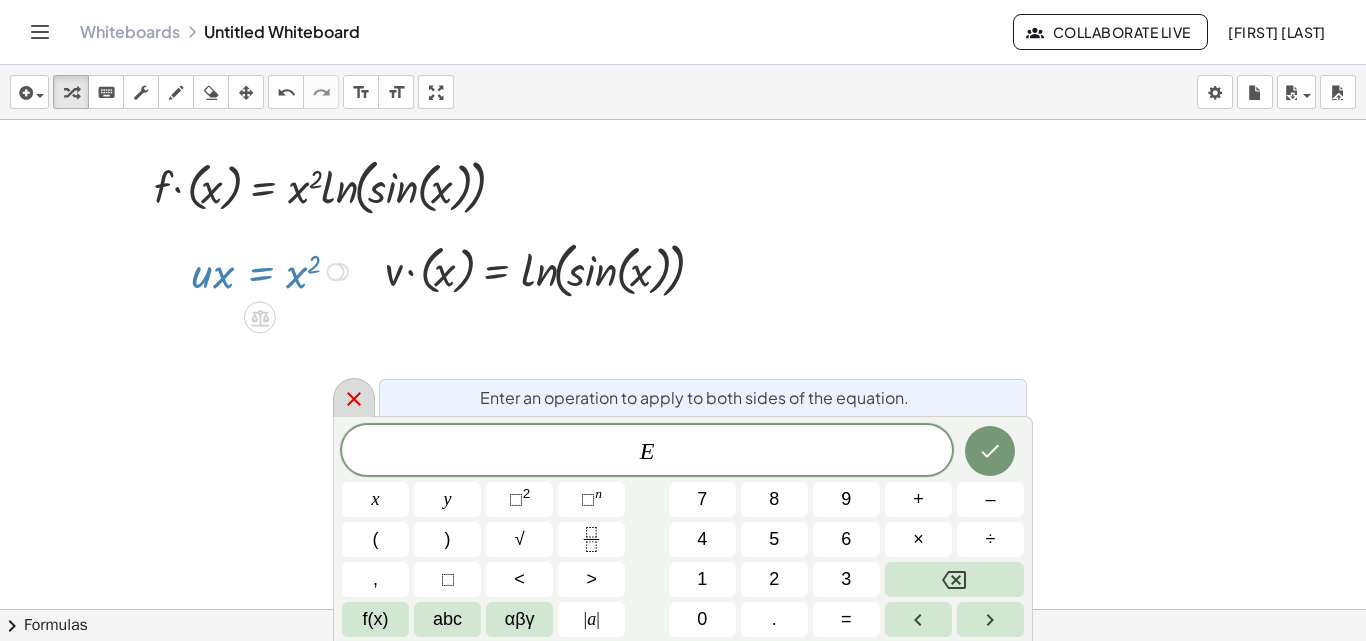 click 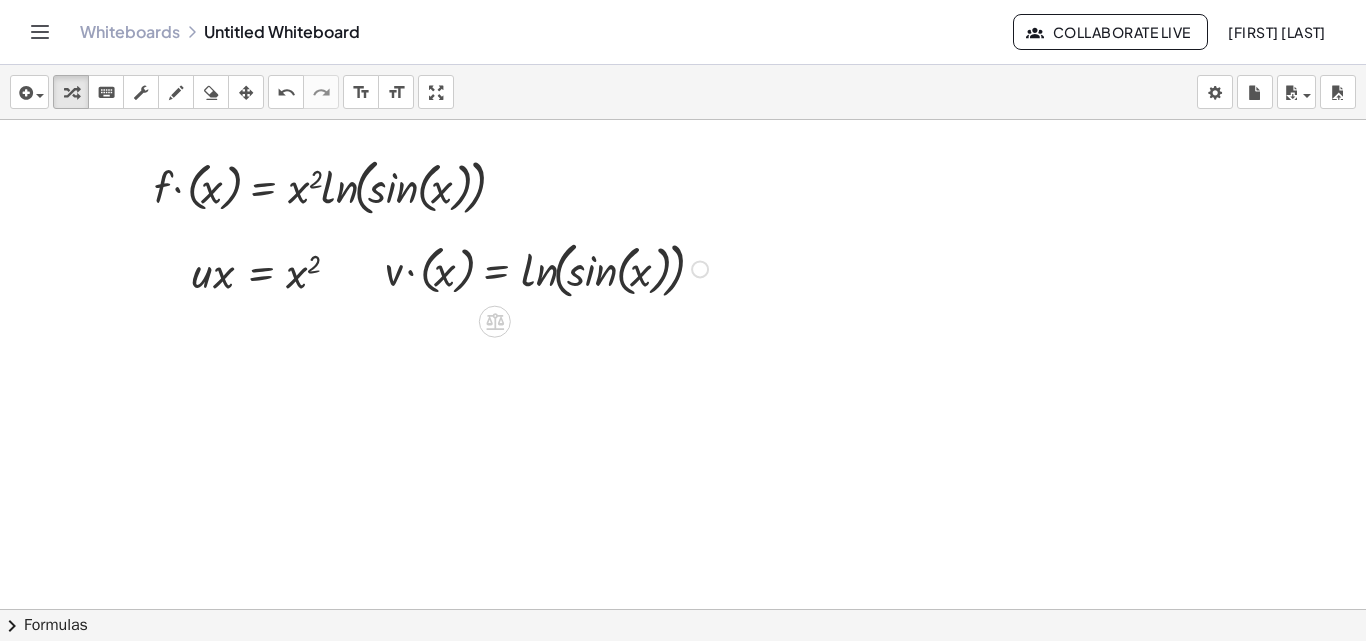 click at bounding box center [549, 267] 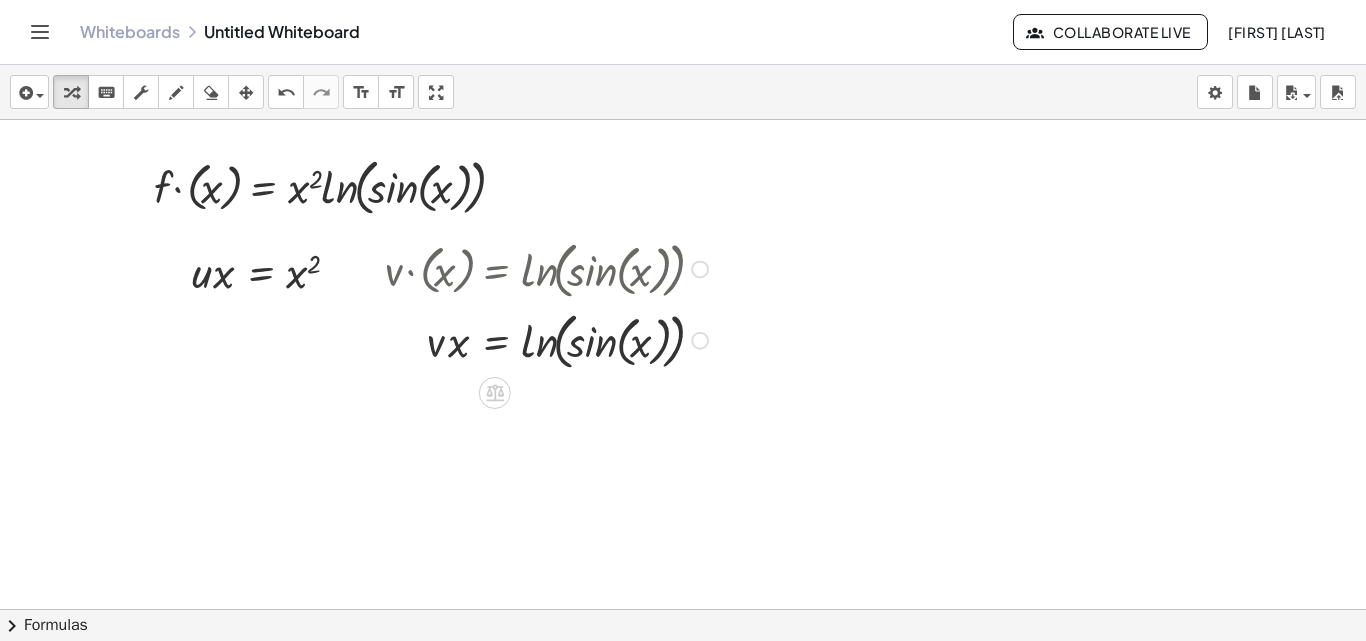 click at bounding box center (549, 338) 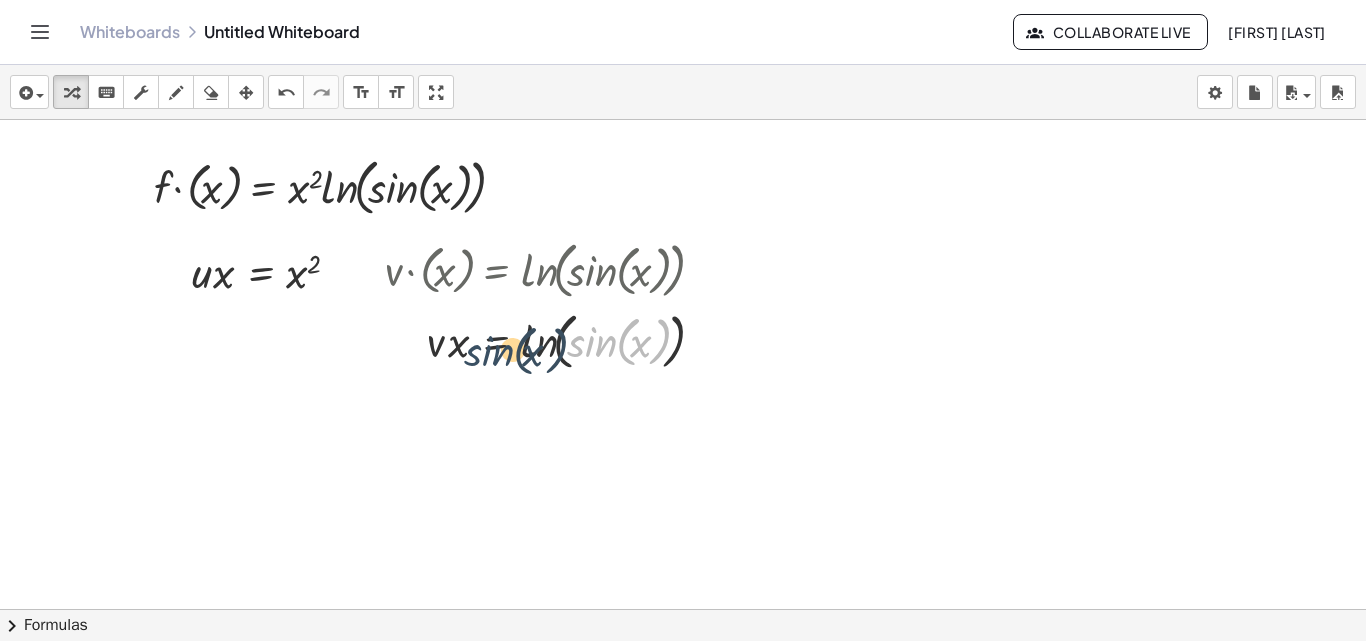 drag, startPoint x: 592, startPoint y: 344, endPoint x: 453, endPoint y: 357, distance: 139.60658 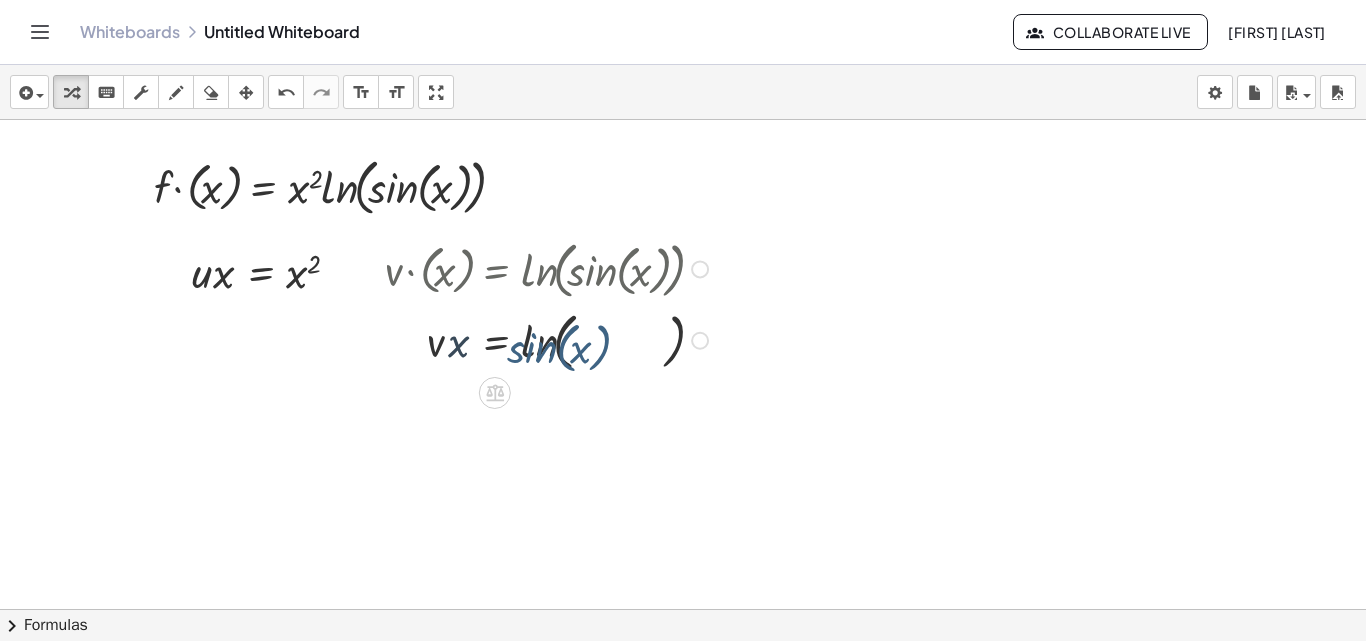 click at bounding box center (549, 338) 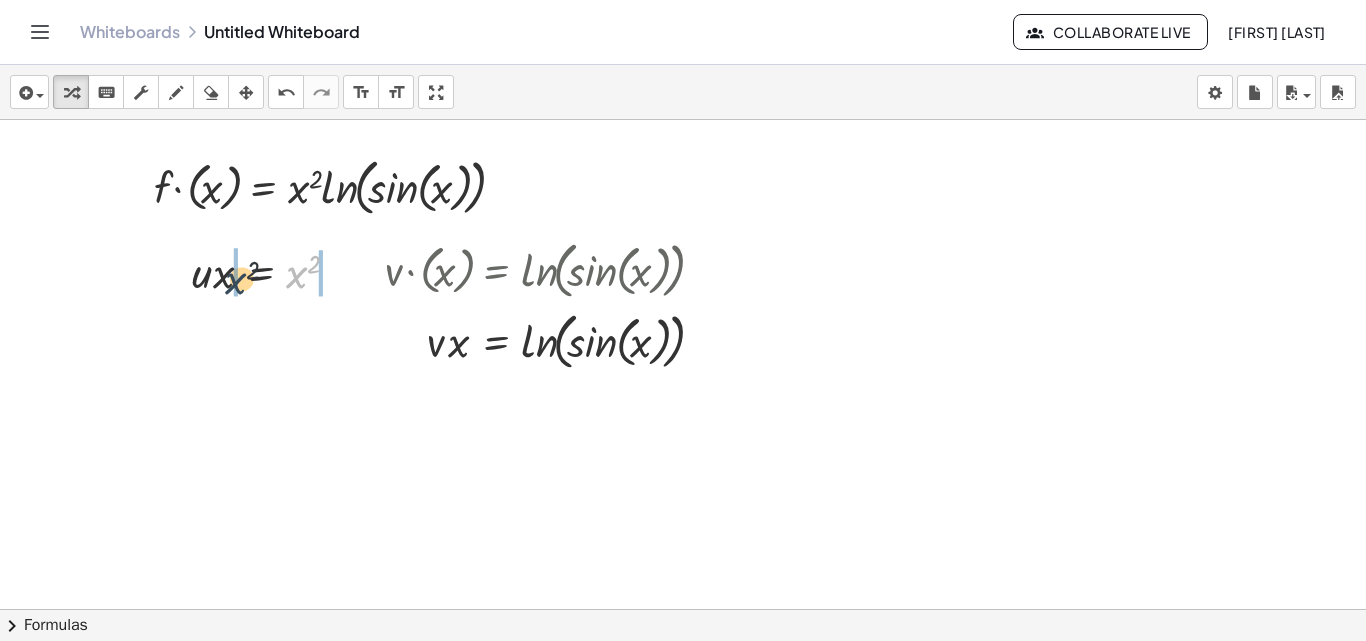 drag, startPoint x: 304, startPoint y: 282, endPoint x: 236, endPoint y: 289, distance: 68.359344 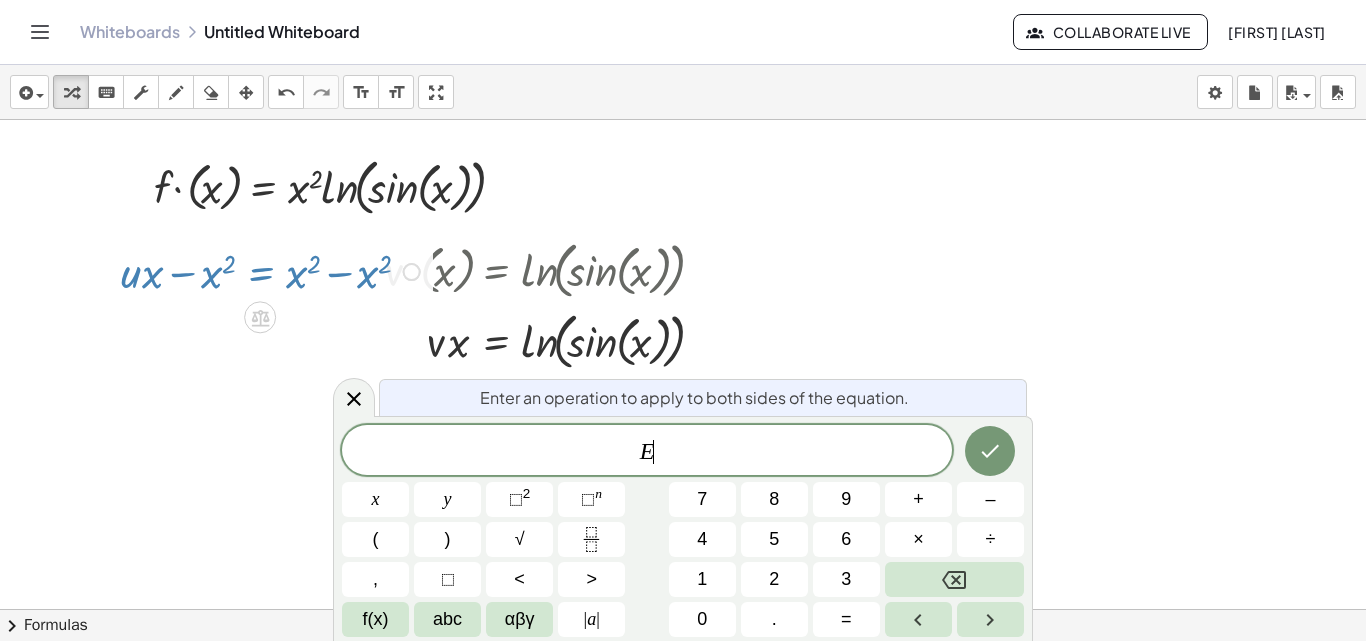 click at bounding box center [273, 270] 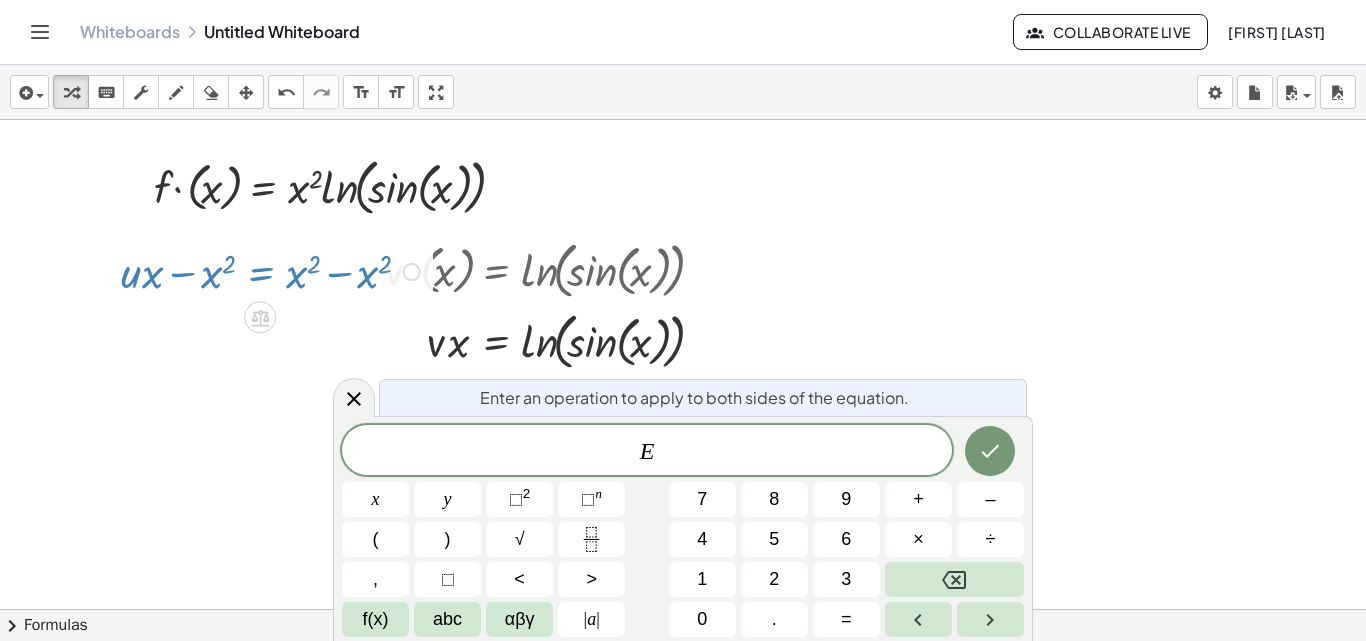 drag, startPoint x: 305, startPoint y: 269, endPoint x: 244, endPoint y: 375, distance: 122.29881 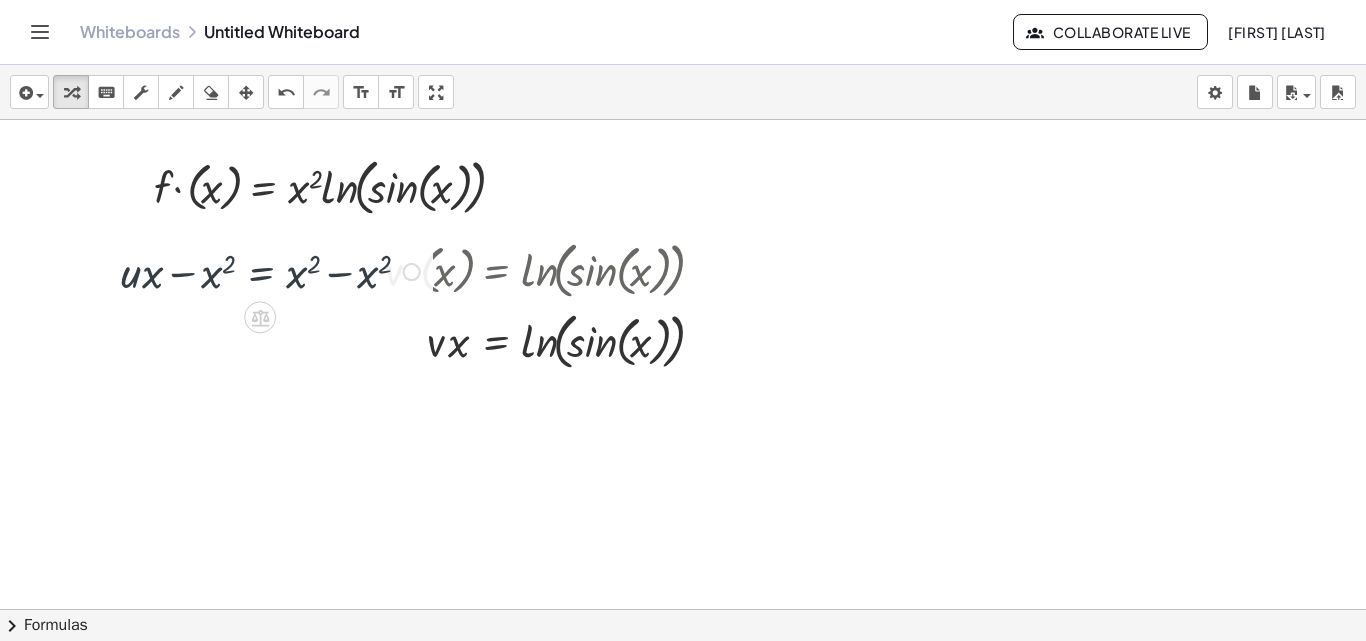 click at bounding box center (273, 270) 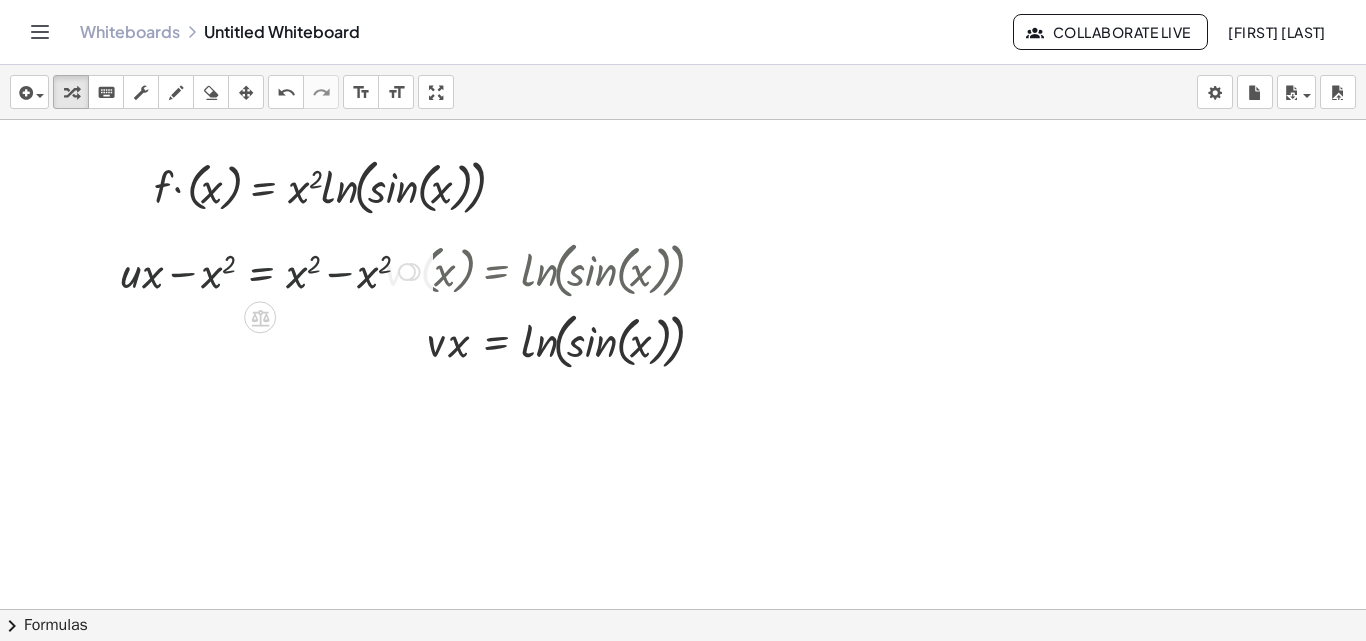 click at bounding box center (273, 270) 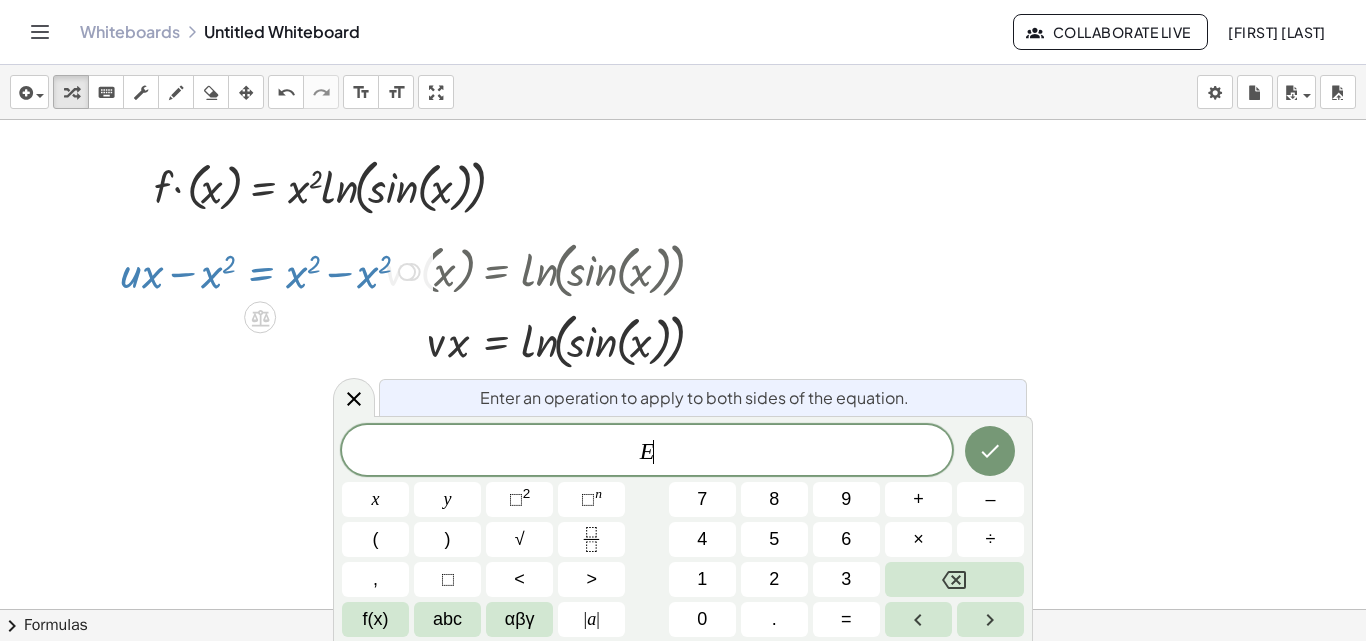click at bounding box center [273, 270] 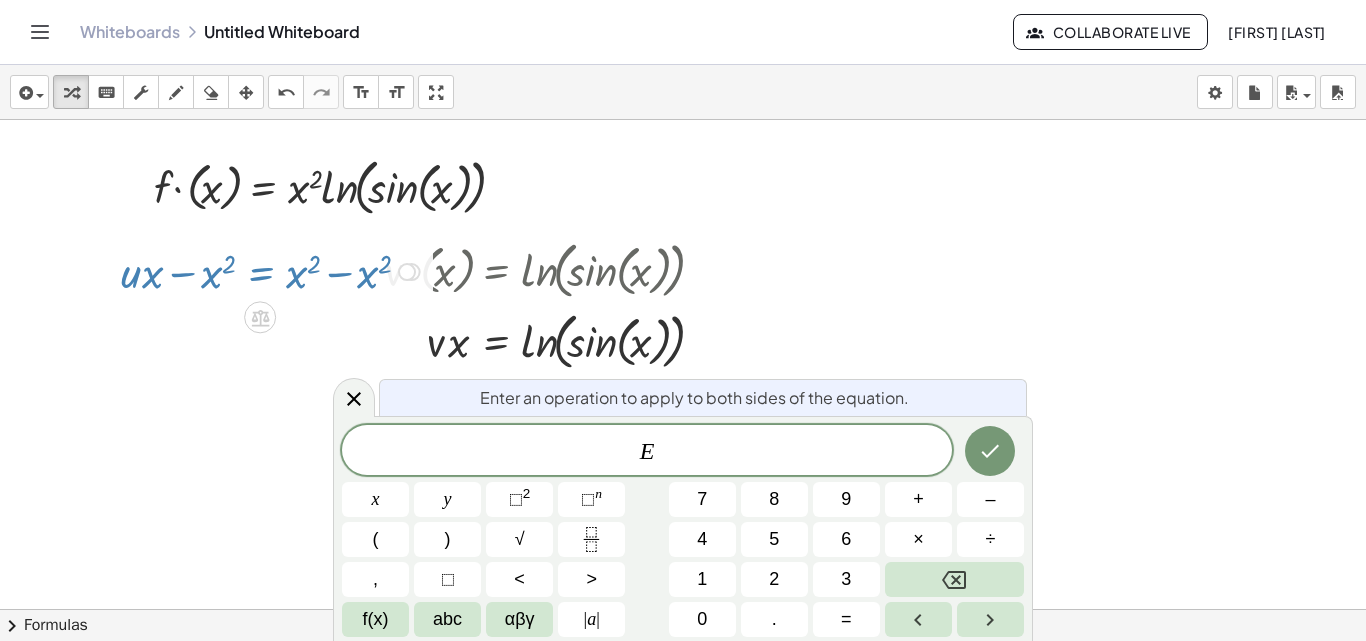 drag, startPoint x: 315, startPoint y: 277, endPoint x: 194, endPoint y: 277, distance: 121 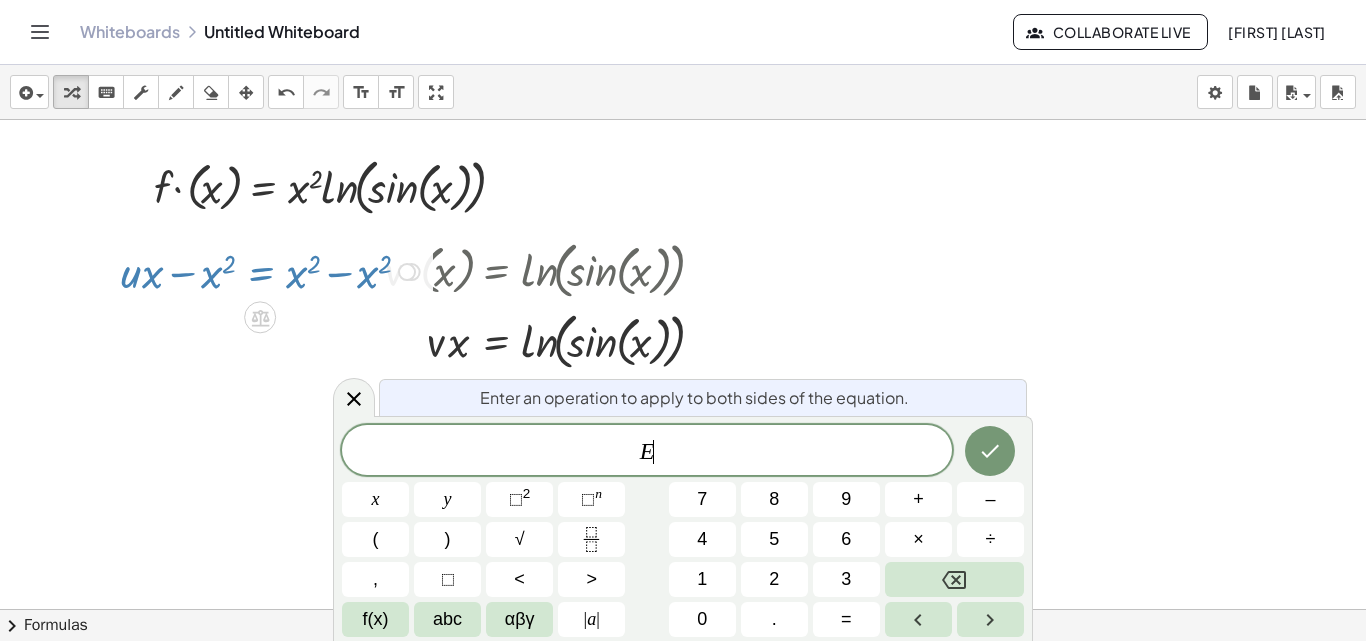 click at bounding box center [273, 270] 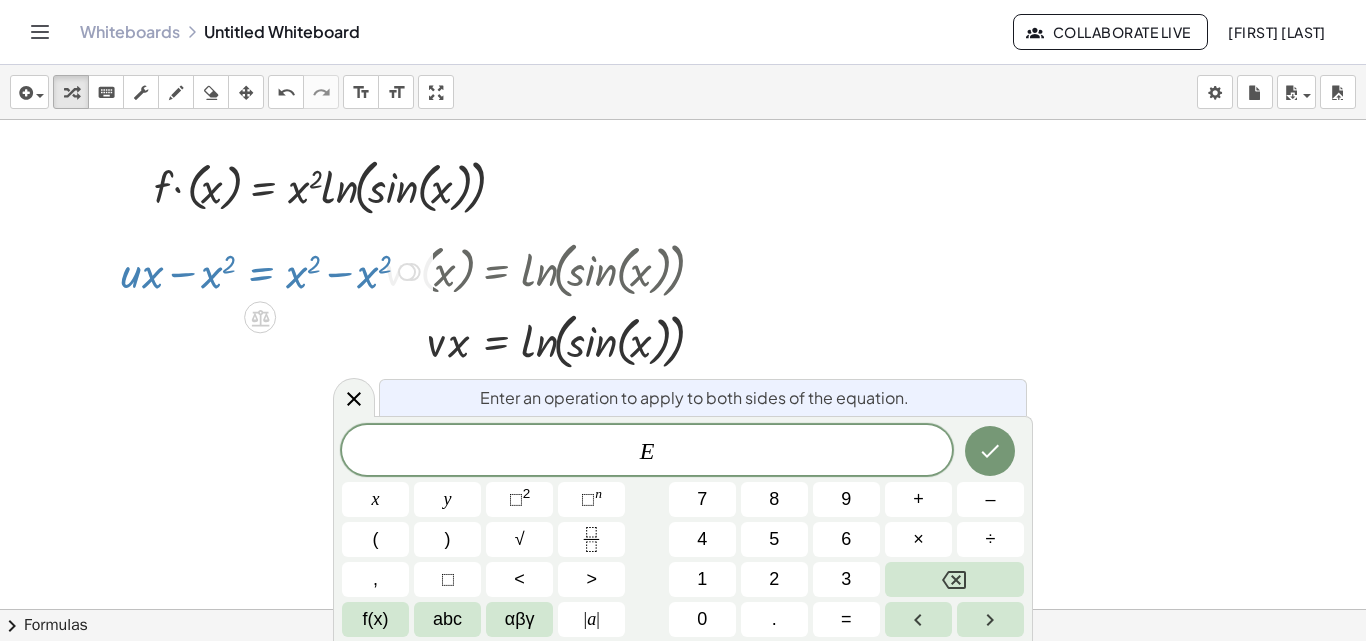 click at bounding box center [273, 270] 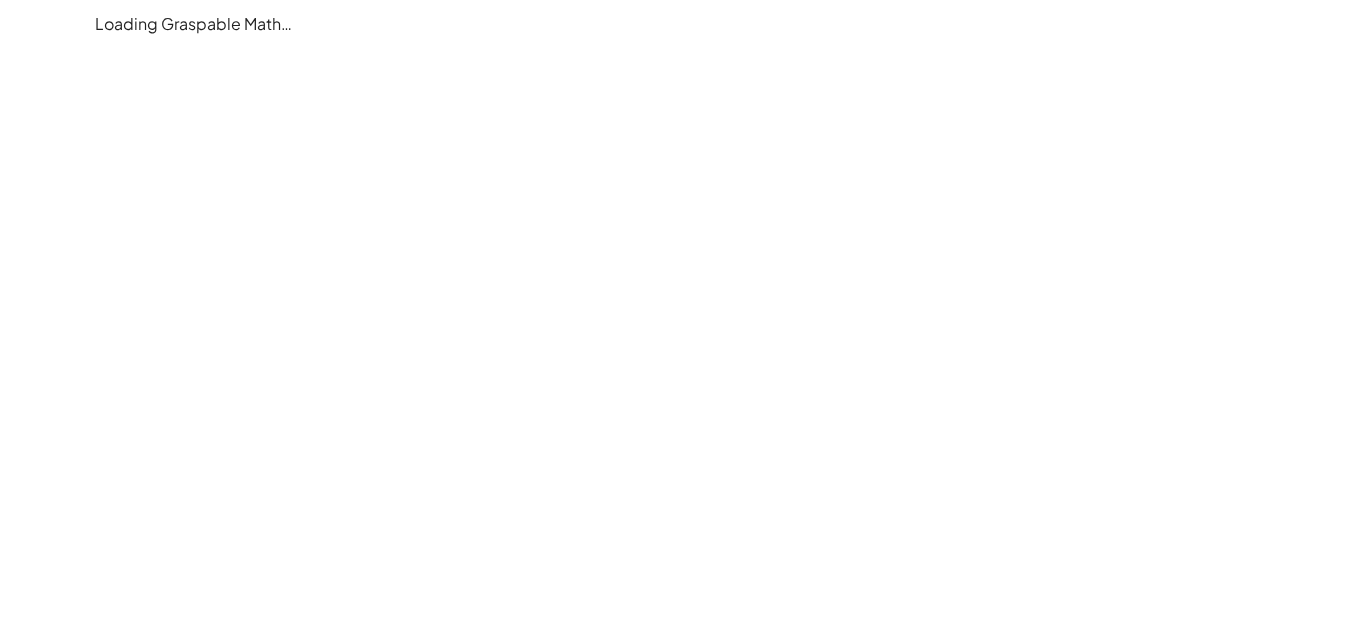 scroll, scrollTop: 0, scrollLeft: 0, axis: both 